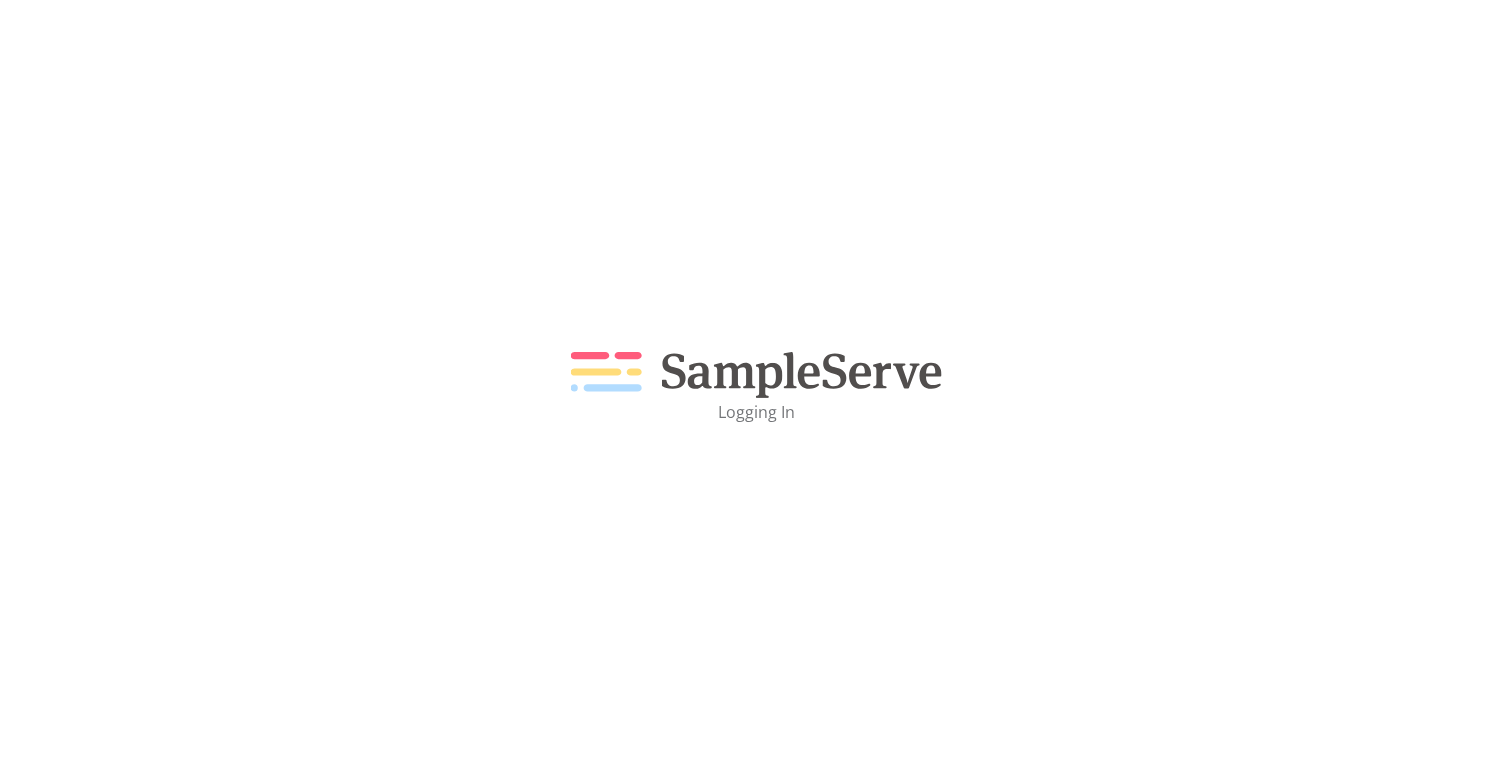 scroll, scrollTop: 0, scrollLeft: 0, axis: both 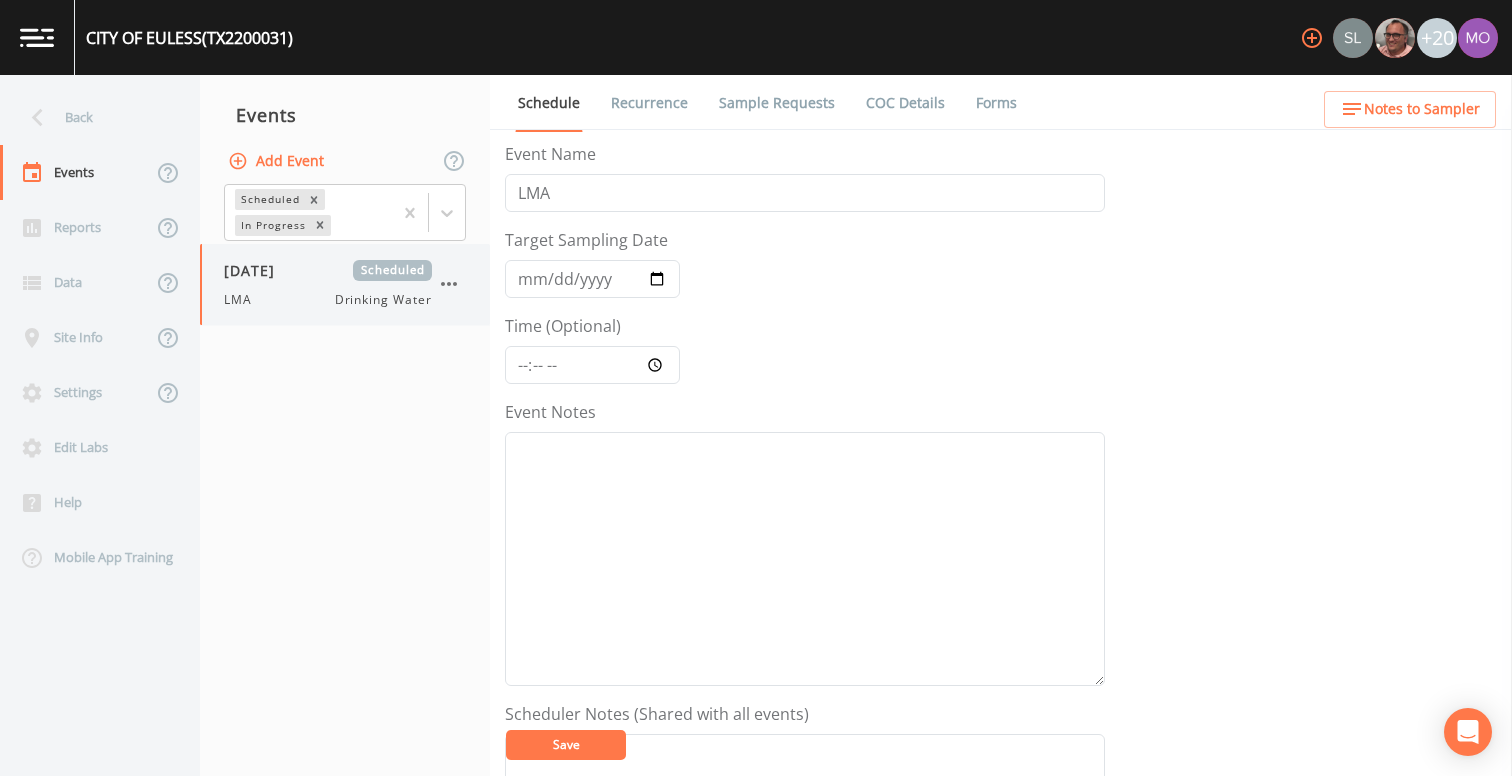 click on "LMA Drinking Water" at bounding box center [328, 300] 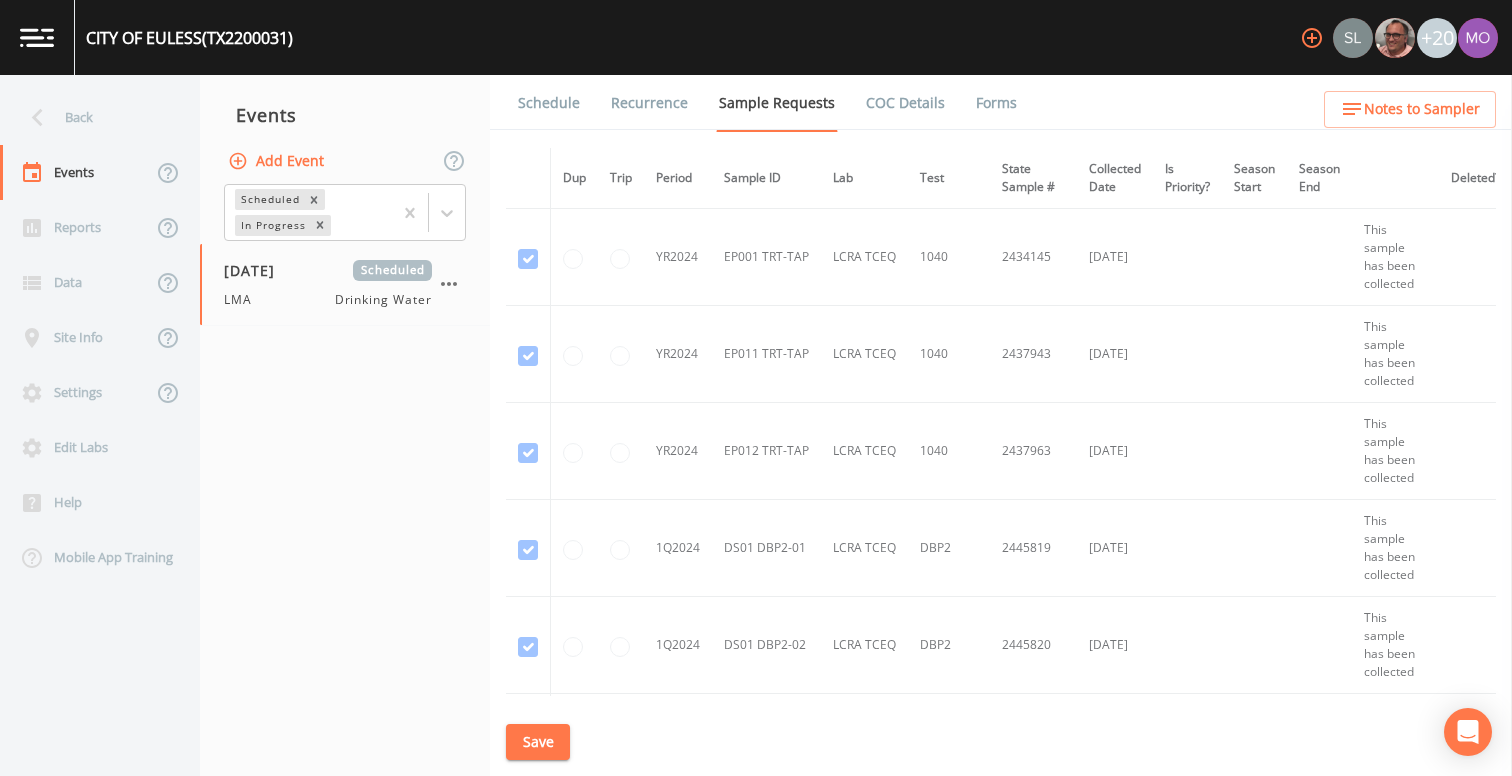 click on "Forms" at bounding box center [996, 103] 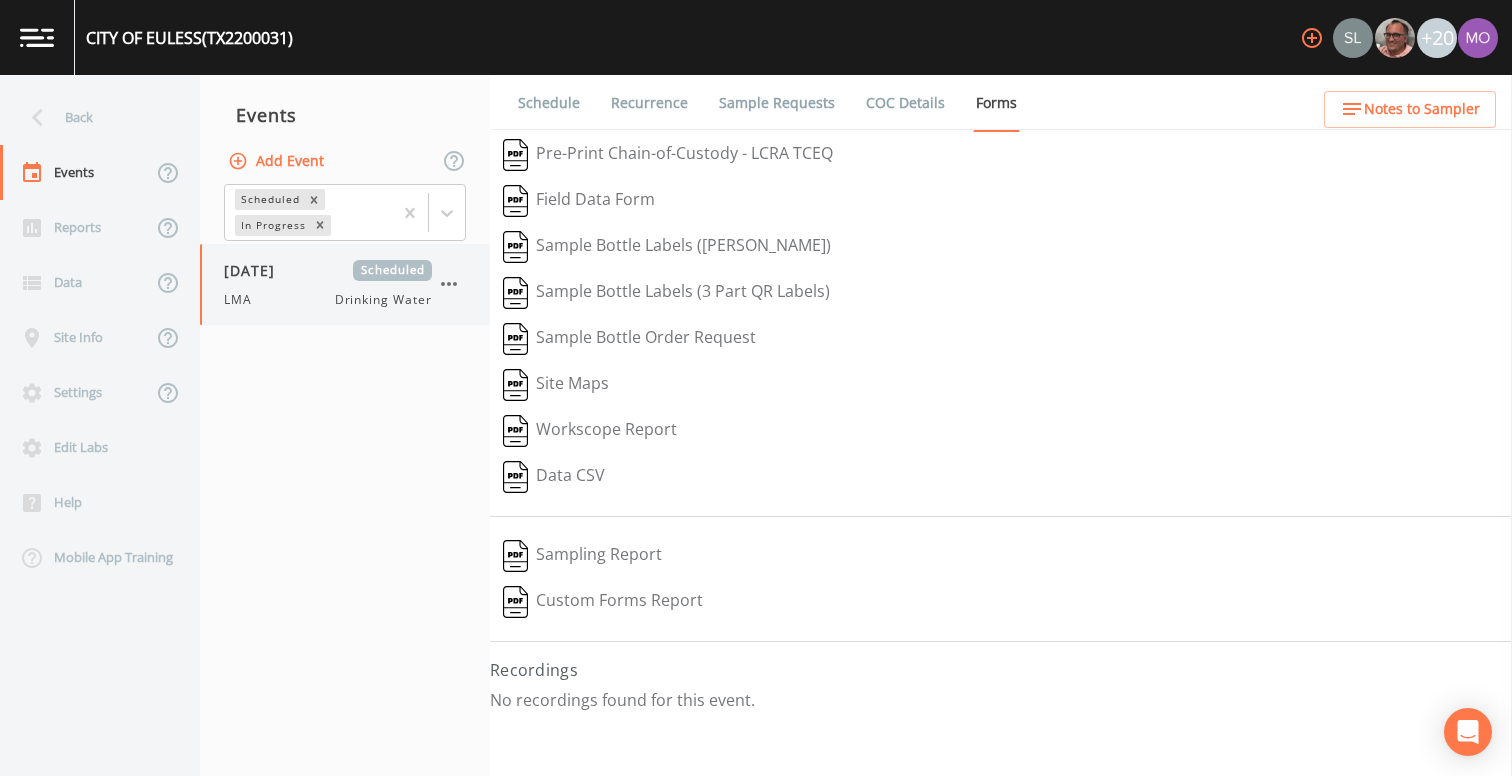 click 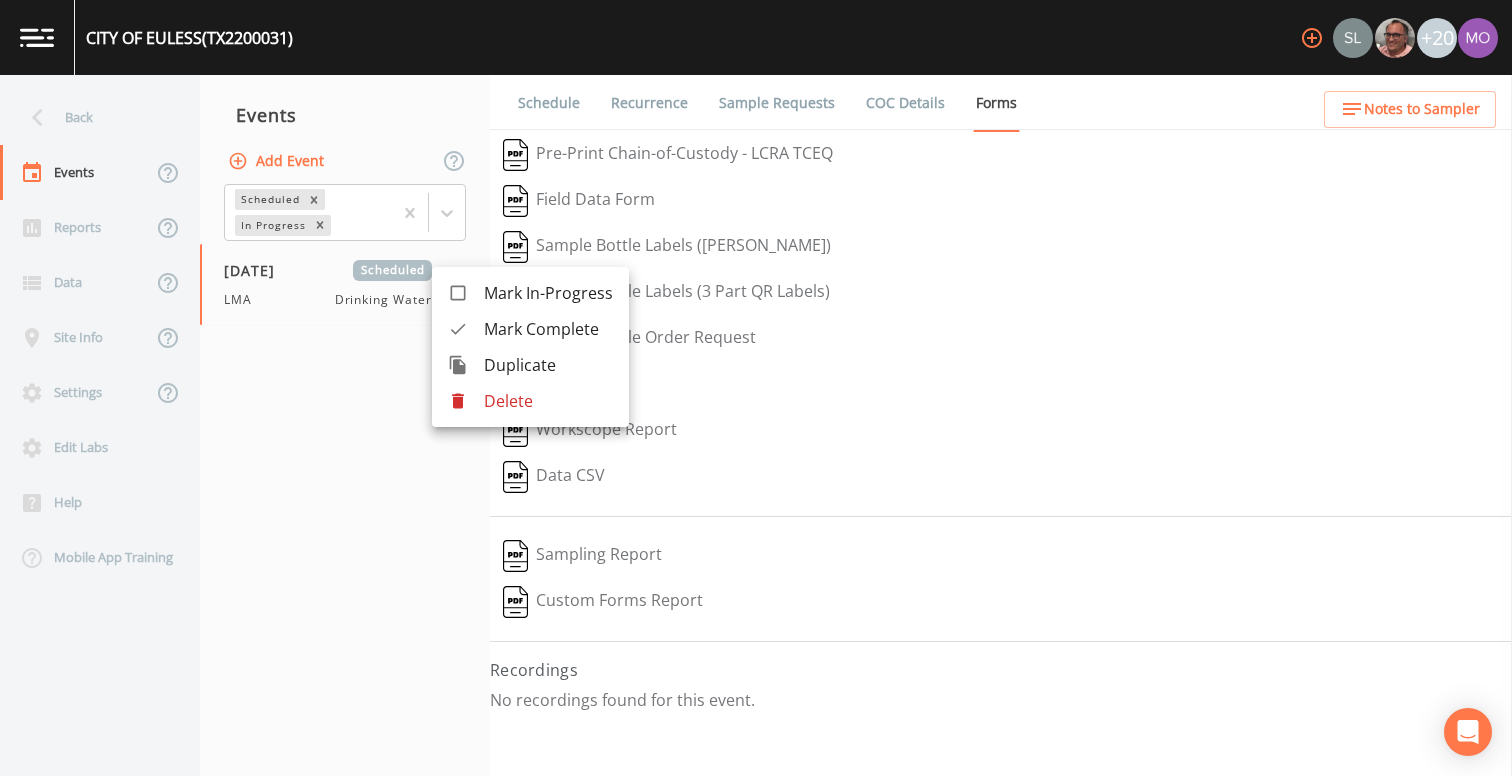 click on "Delete" at bounding box center (548, 401) 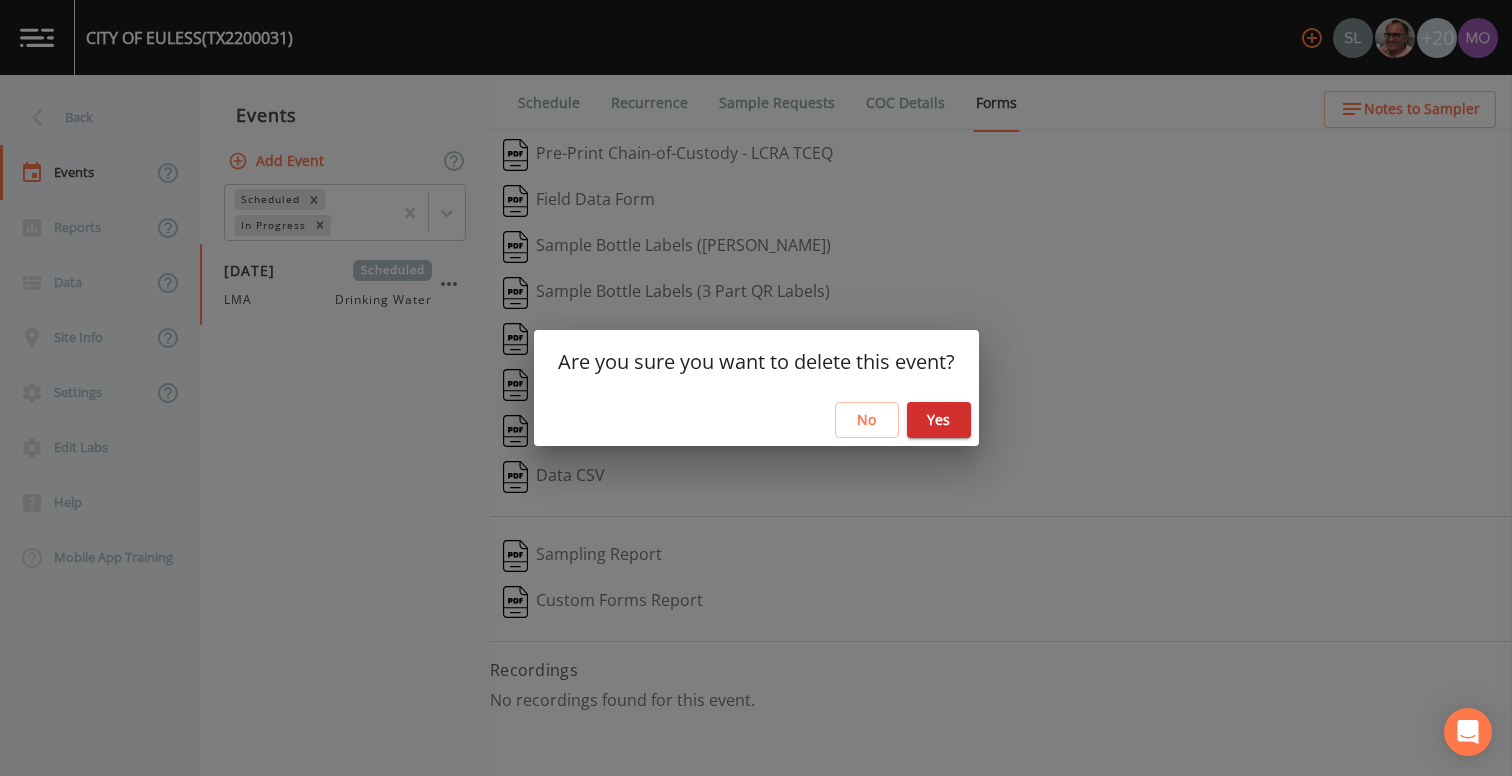 click on "No" at bounding box center [867, 420] 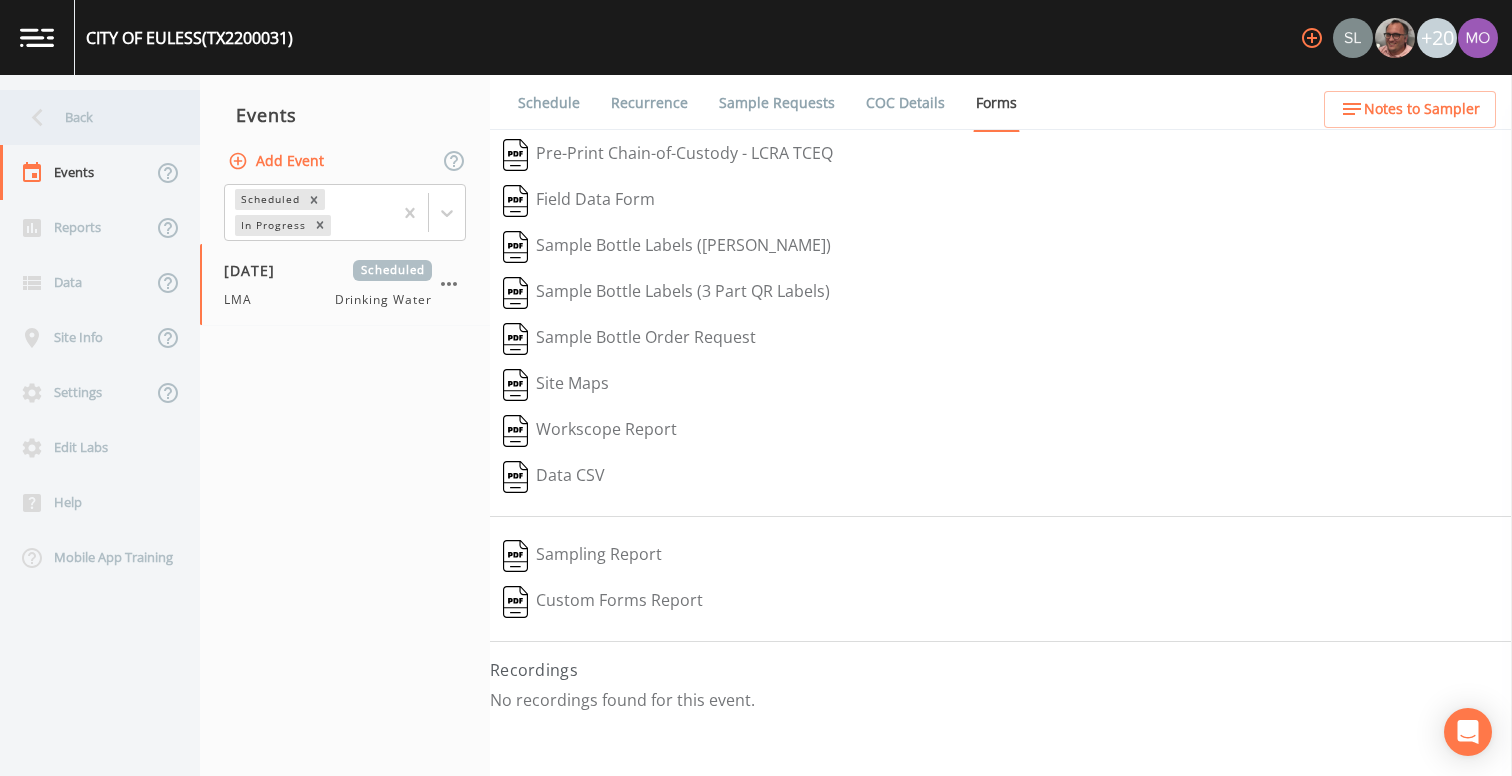 click on "Back" at bounding box center [90, 117] 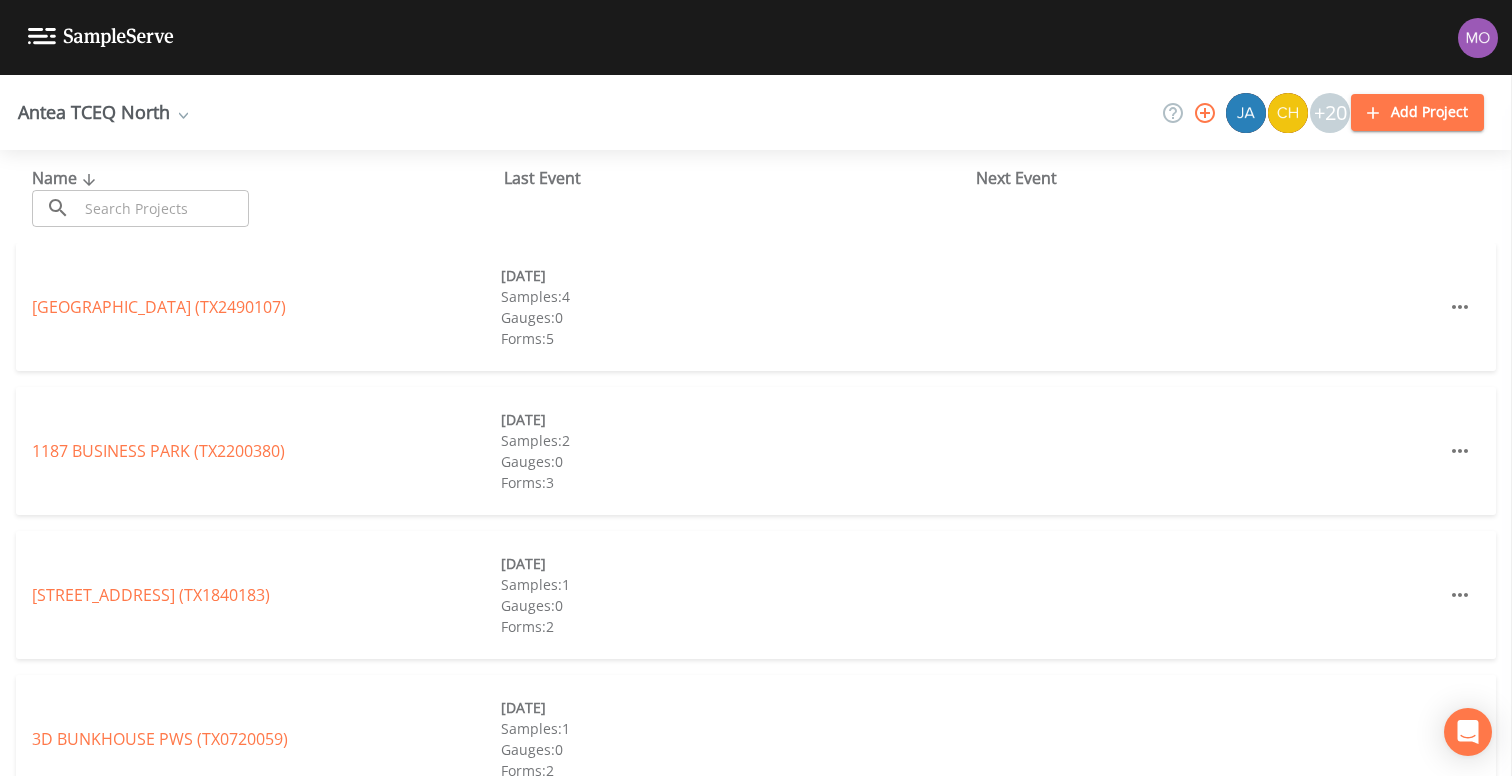 click at bounding box center [163, 208] 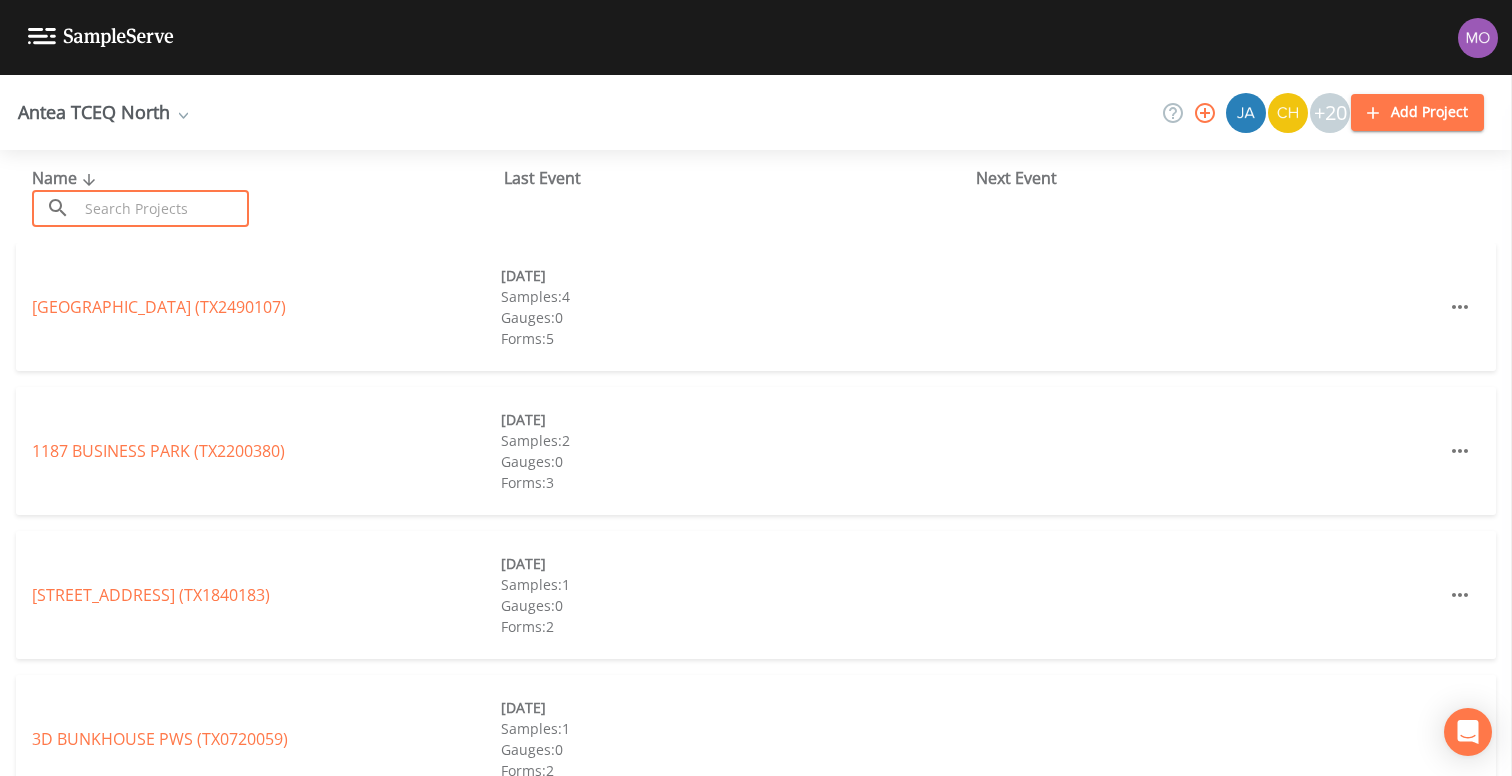 paste on "TX0700054" 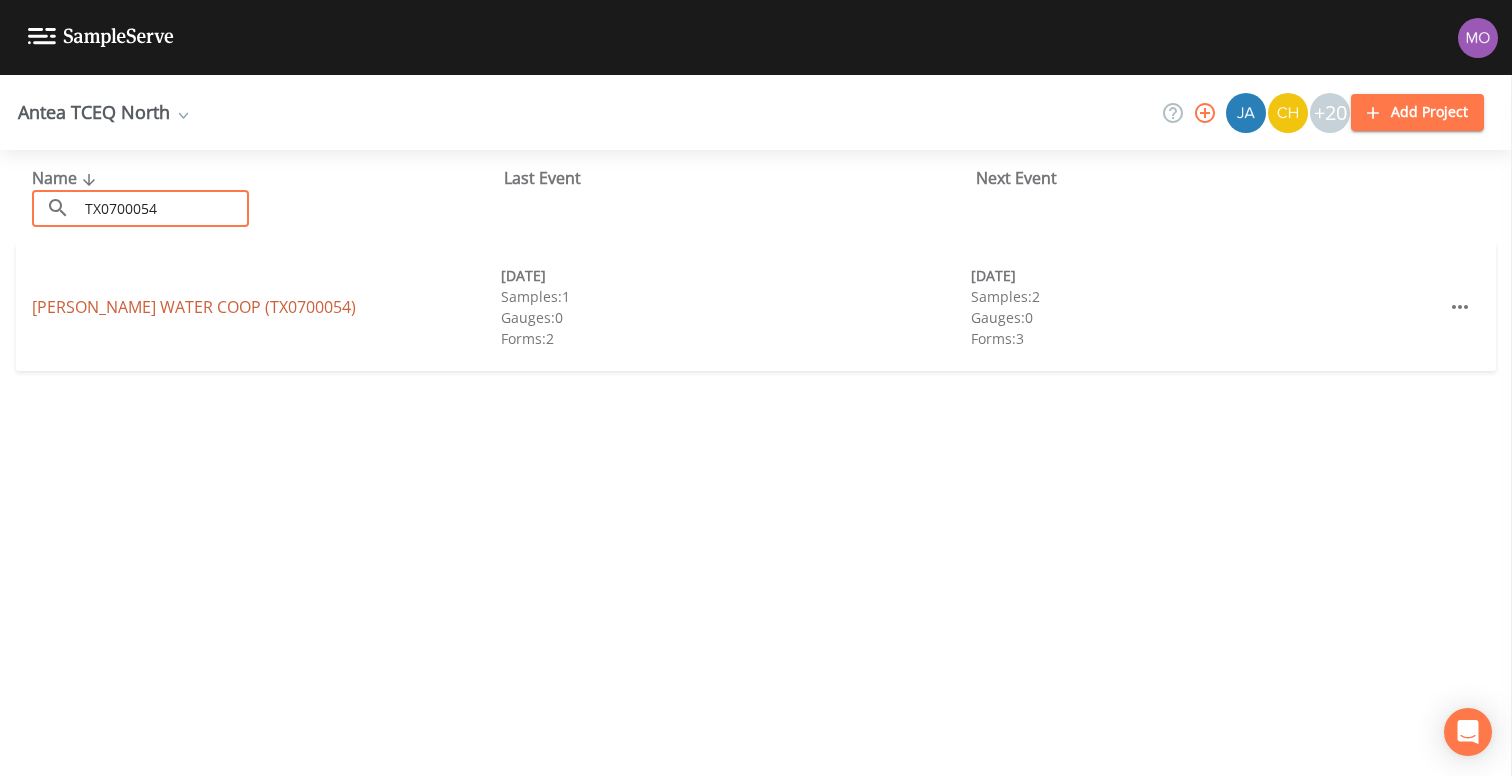 type on "TX0700054" 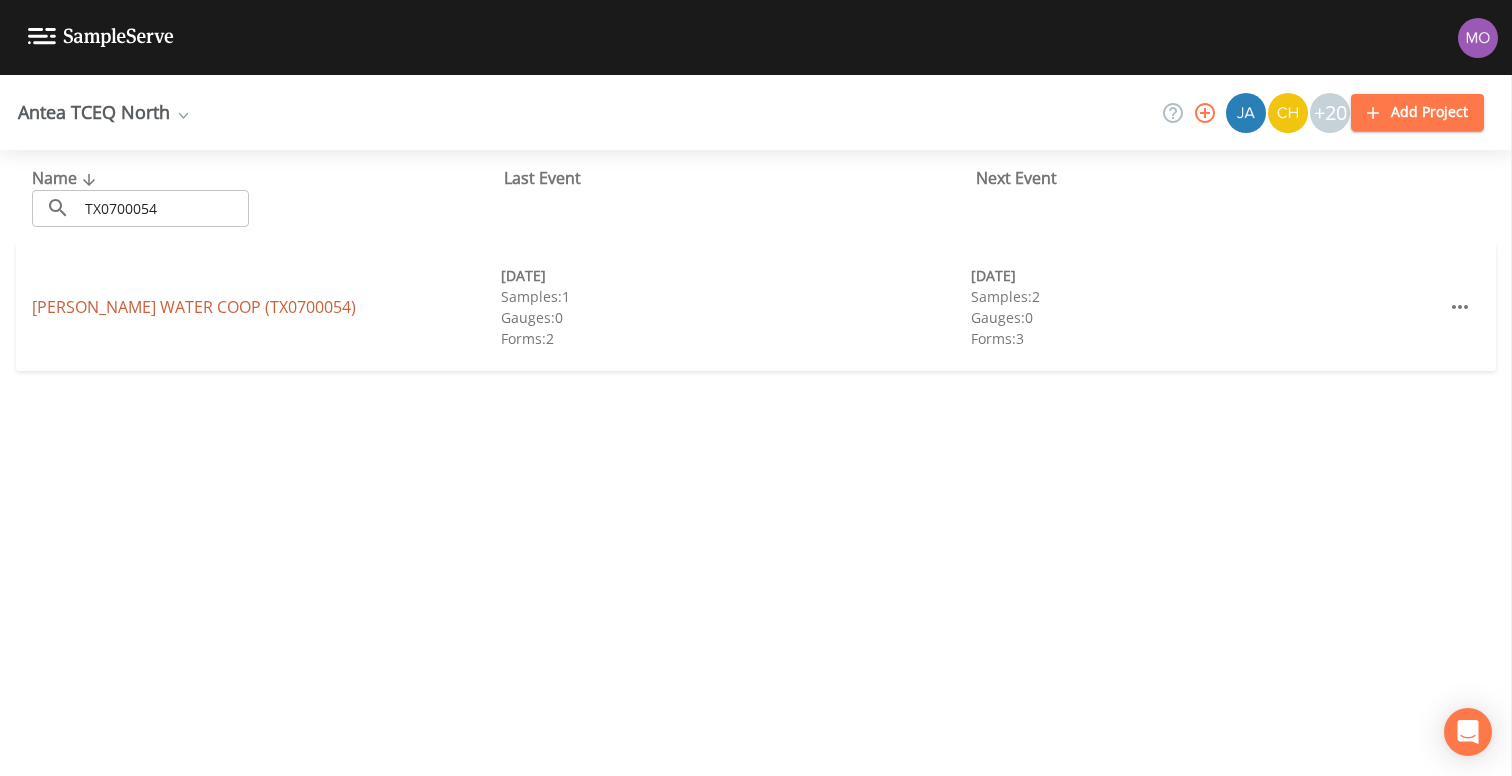 click on "HOWARD WATER COOP   (TX0700054)" at bounding box center [194, 307] 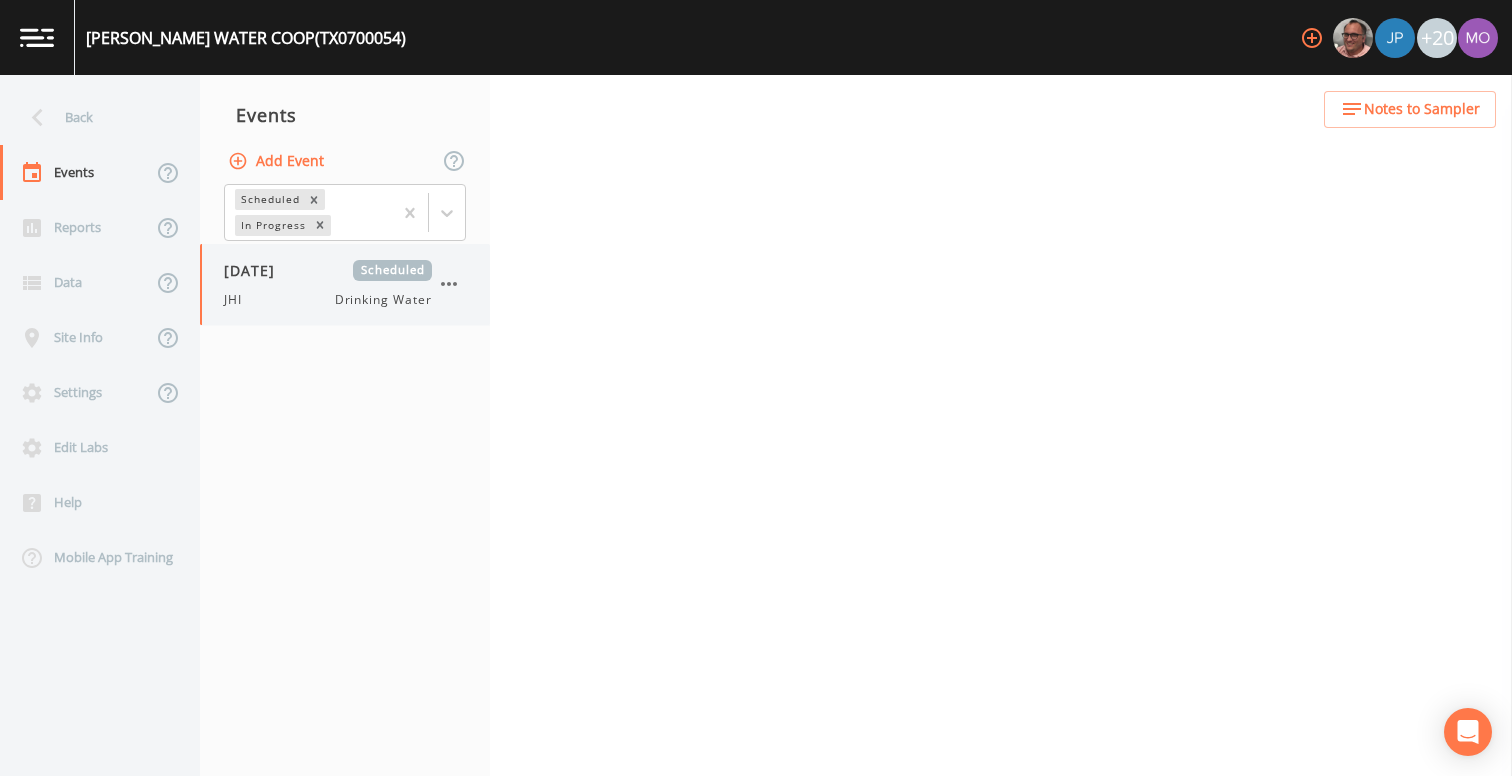 click on "07/21/2025 Scheduled JHI Drinking Water" at bounding box center [345, 284] 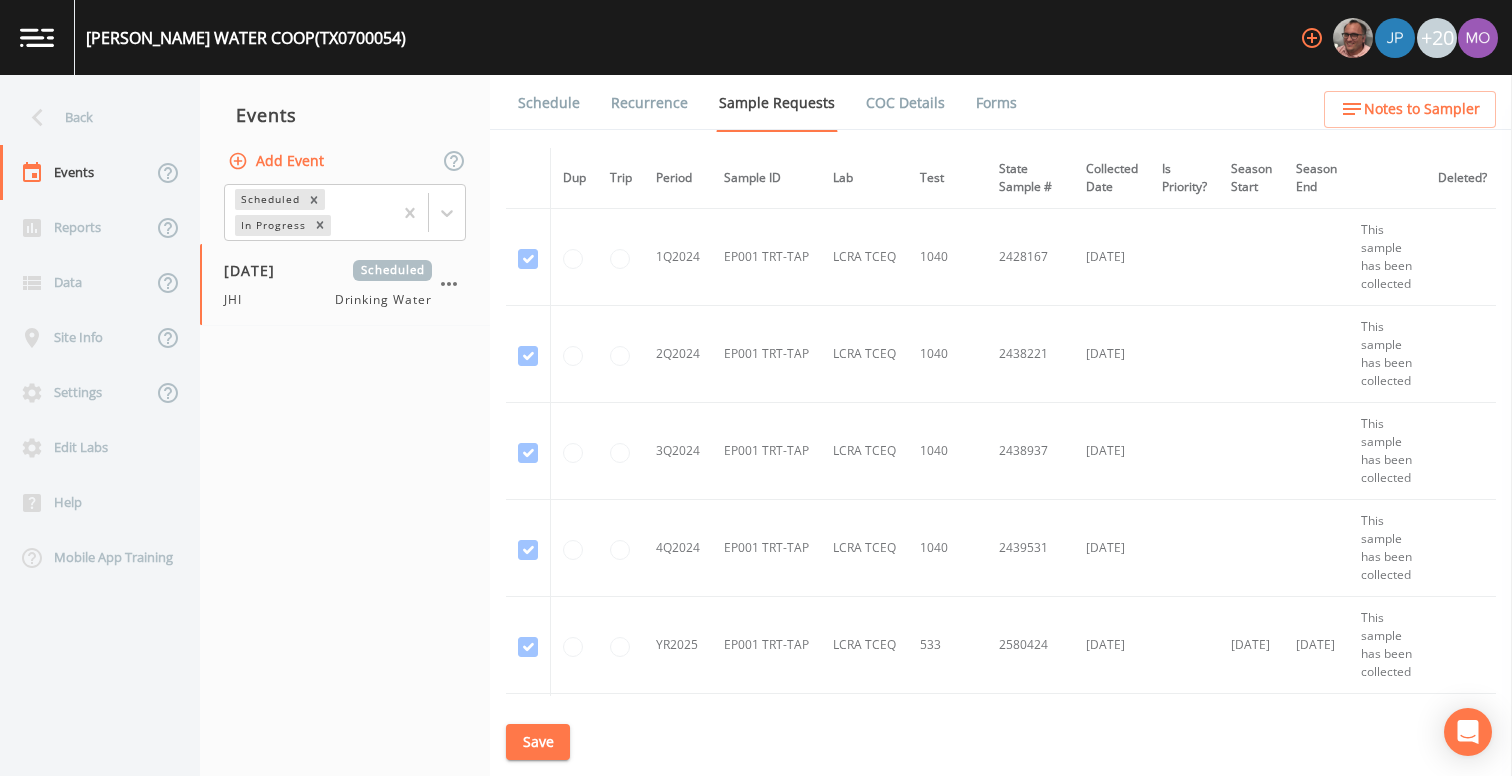click on "Forms" at bounding box center [996, 103] 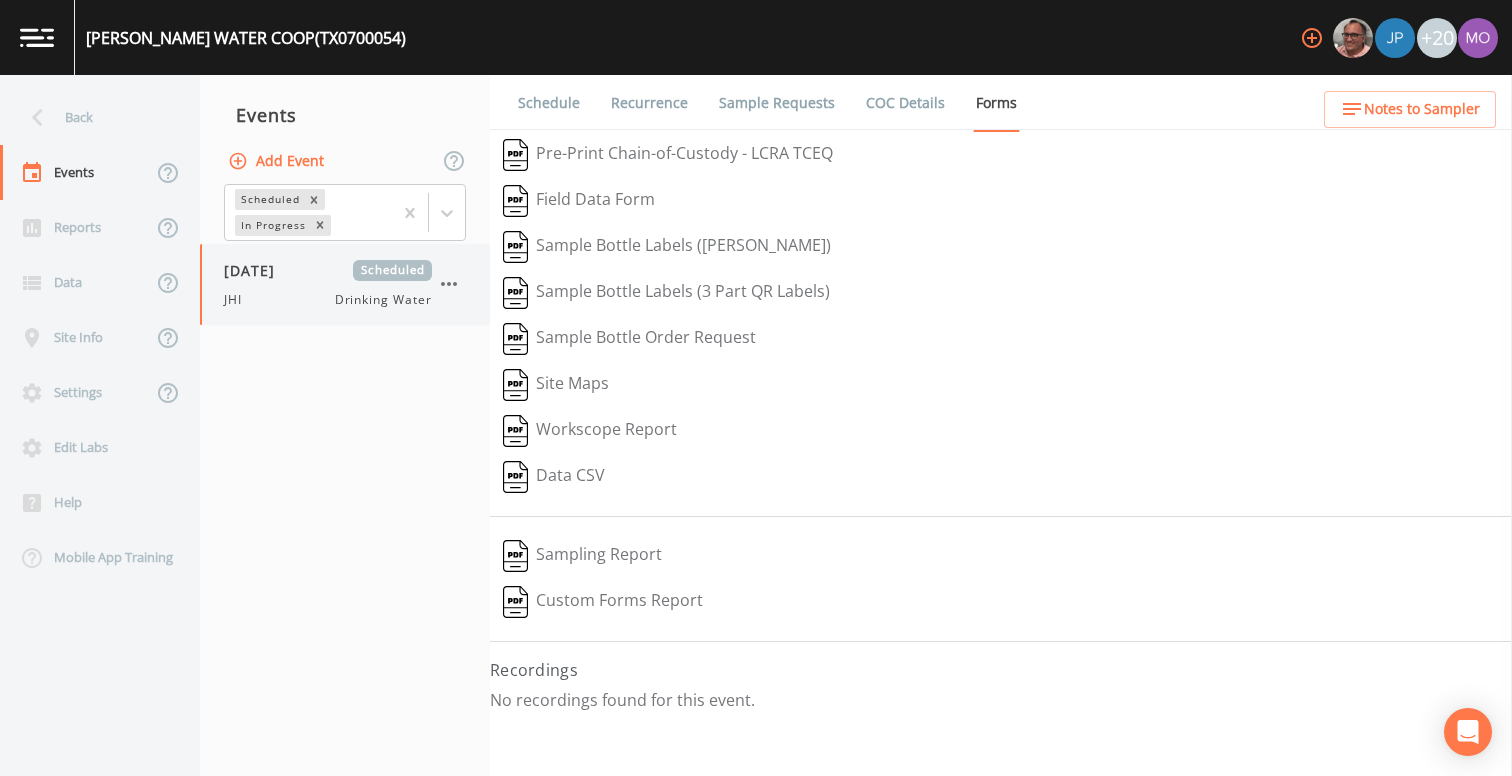 click 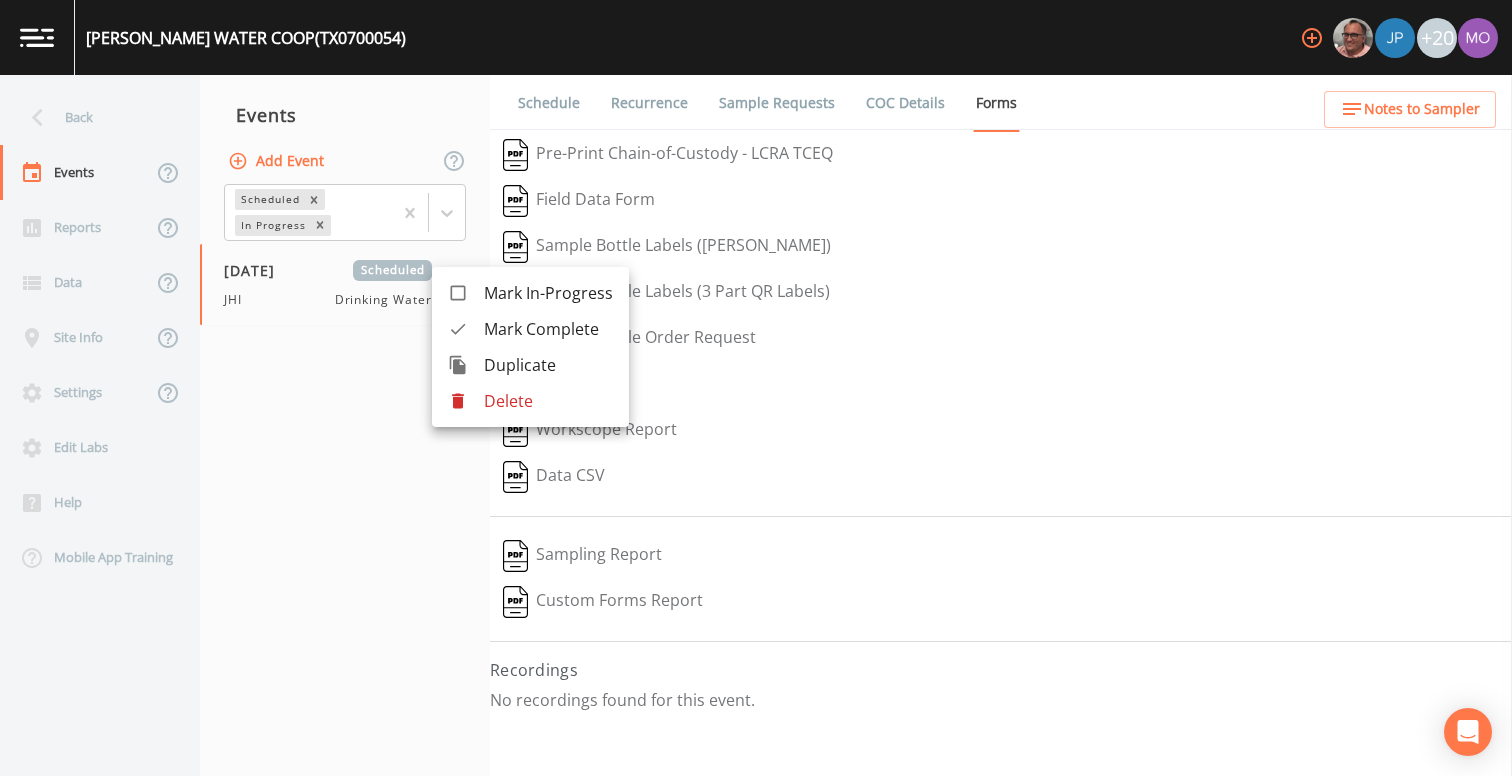 click on "Delete" at bounding box center [548, 401] 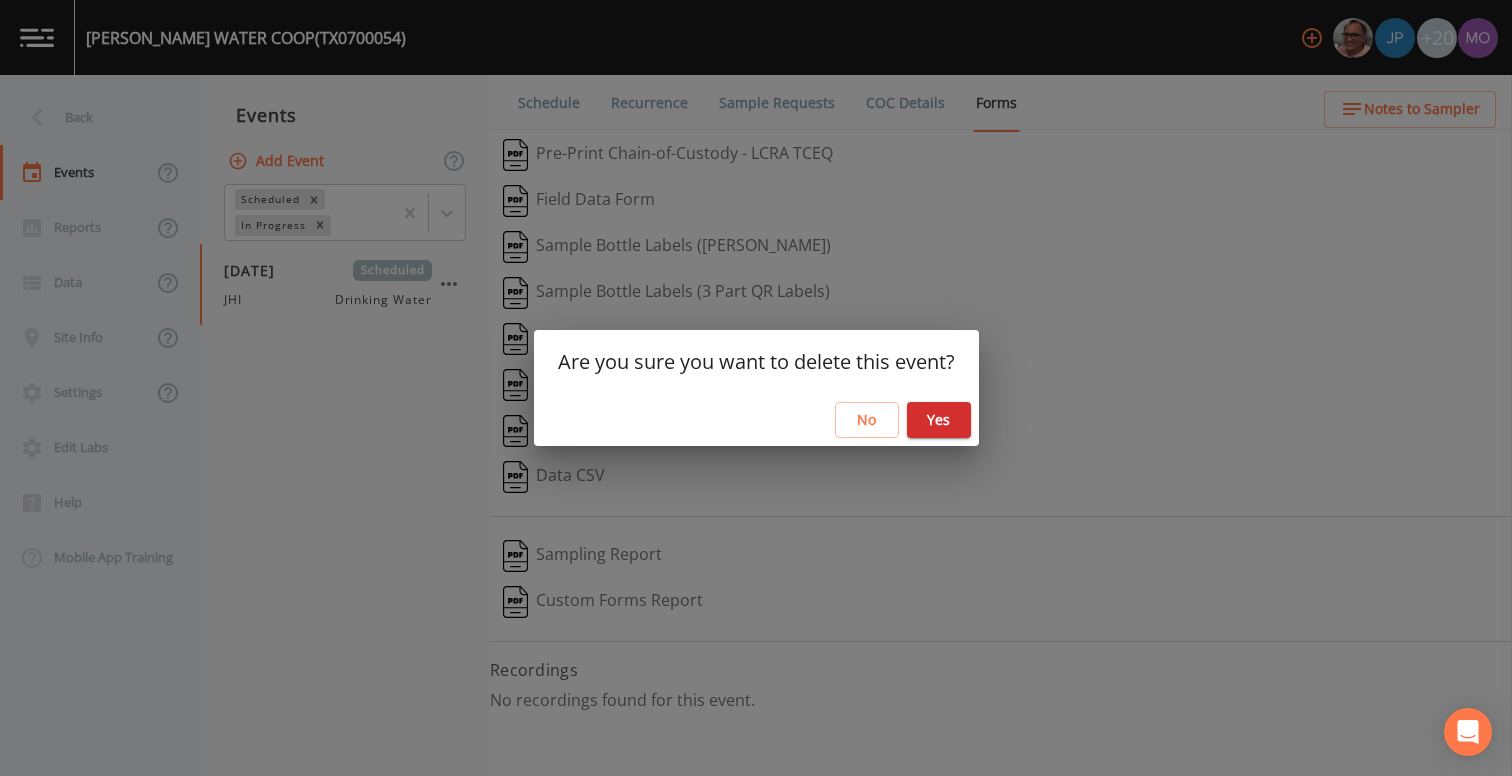 click on "Yes" at bounding box center (939, 420) 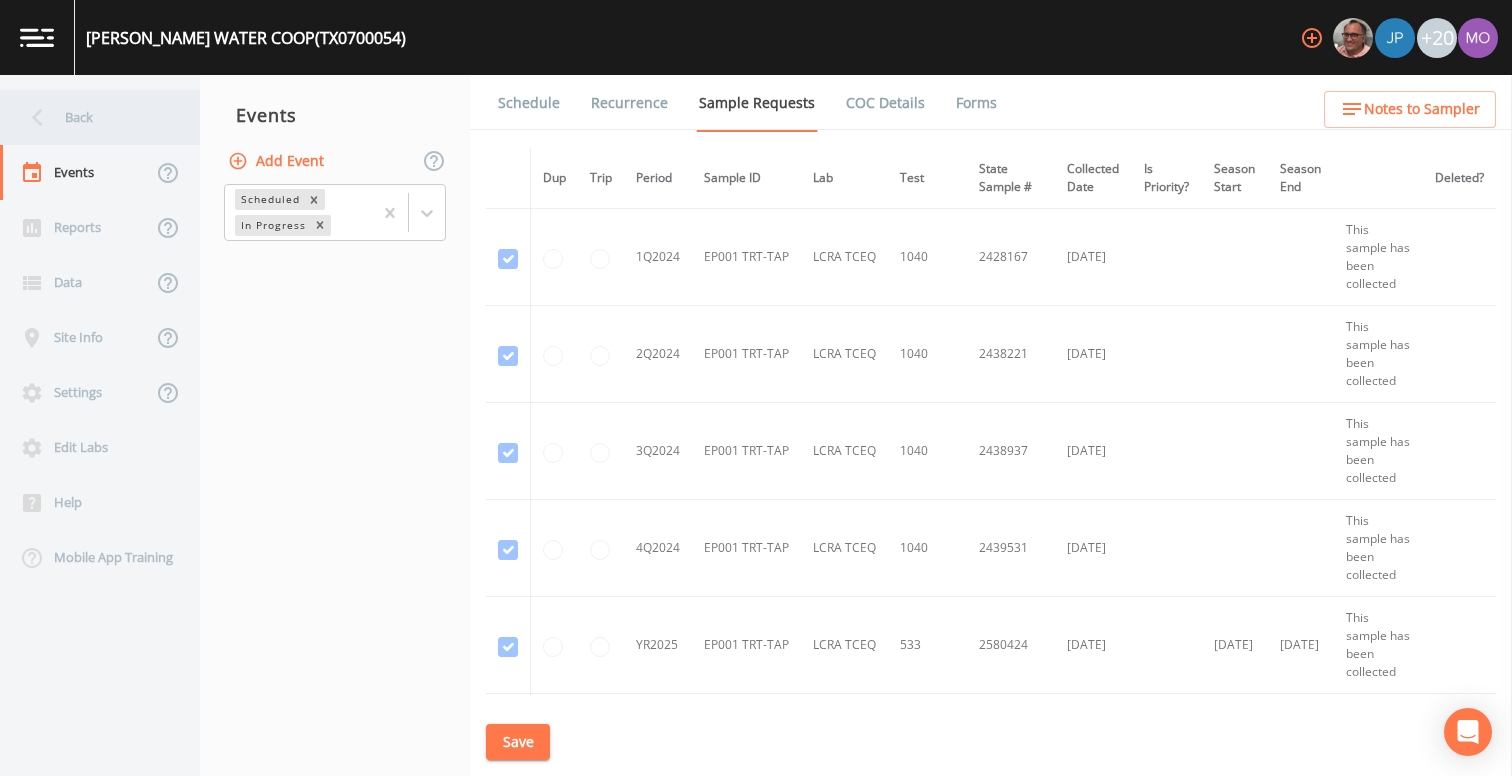 click on "Back" at bounding box center [90, 117] 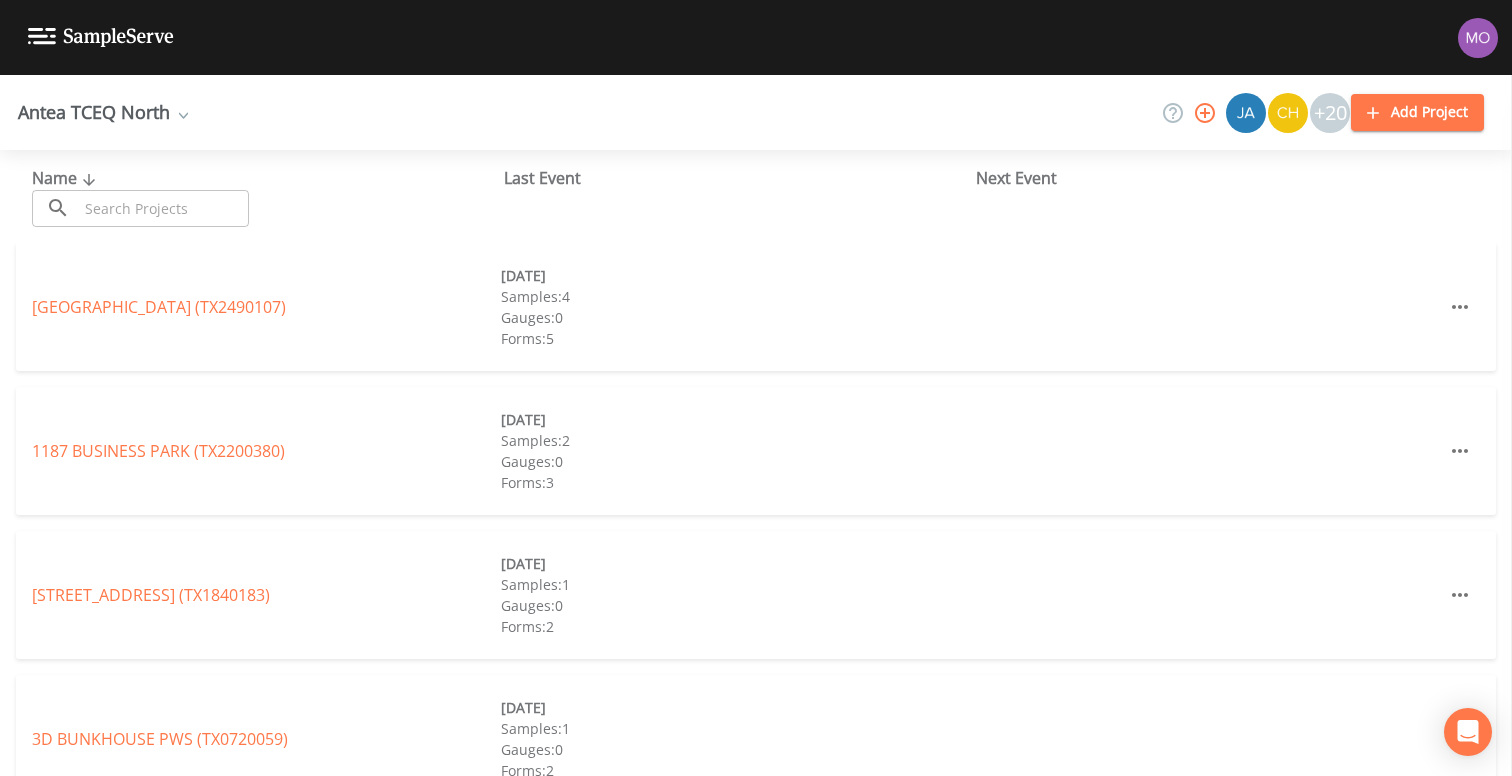 click at bounding box center [163, 208] 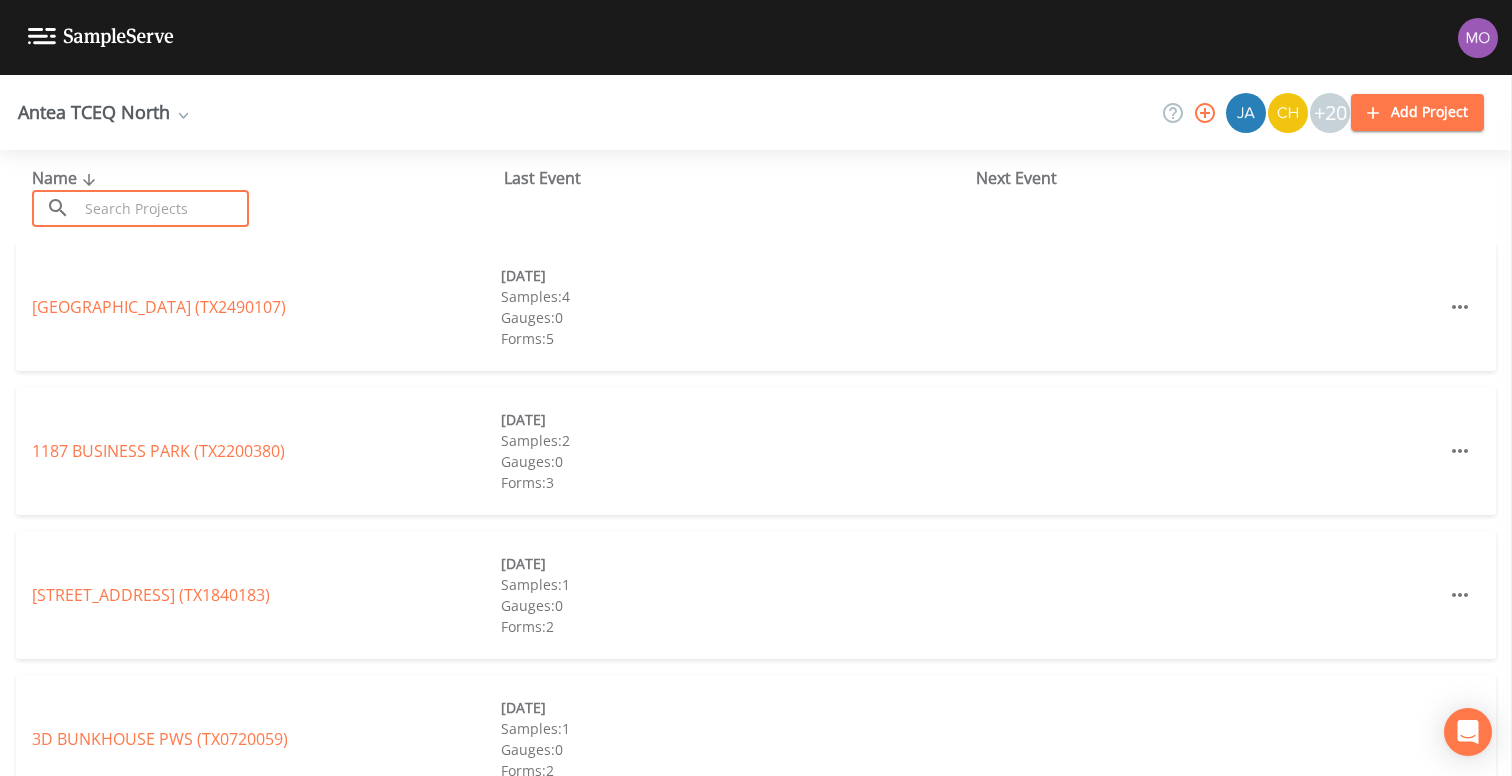 paste on "TX0700008" 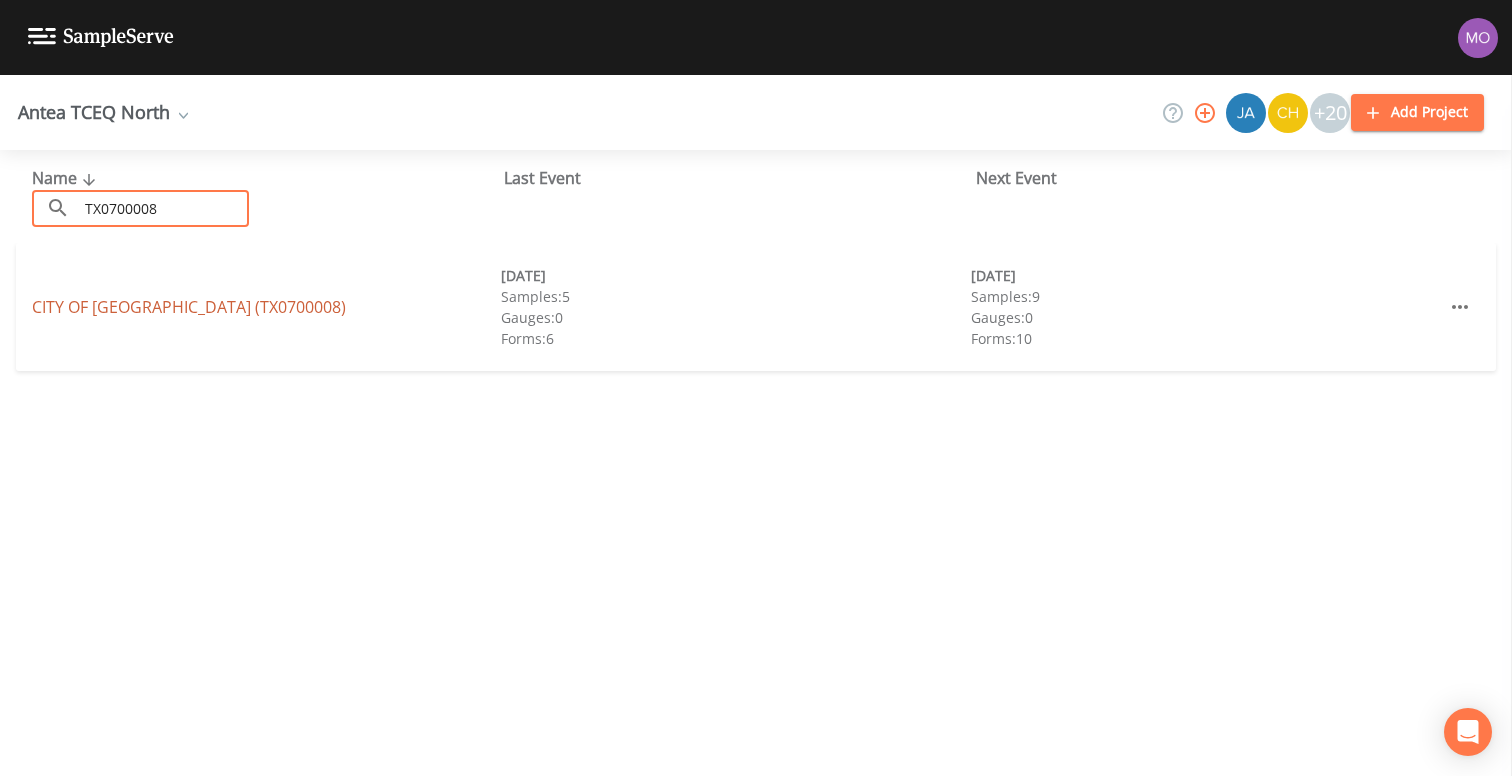 type on "TX0700008" 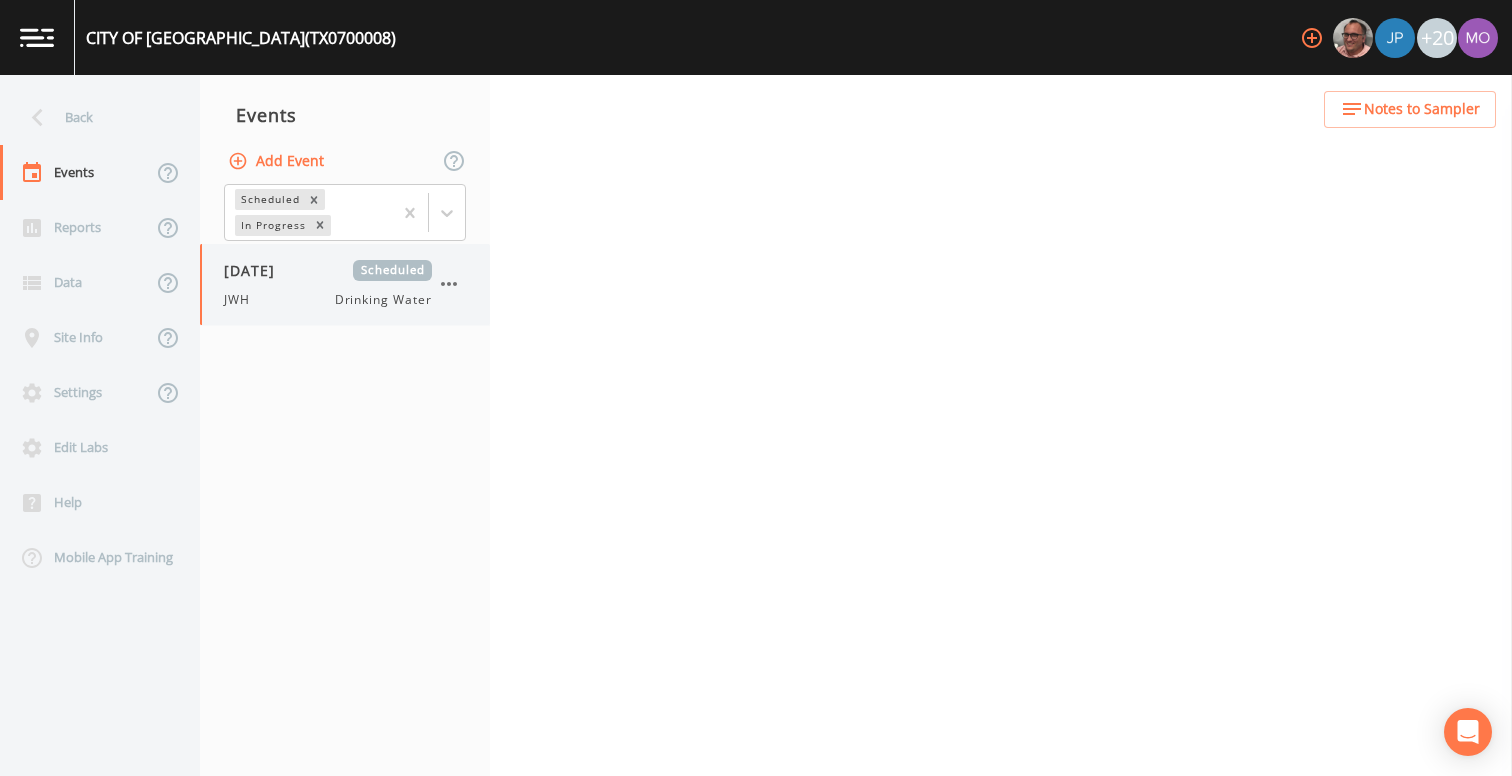 click on "JWH Drinking Water" at bounding box center [328, 300] 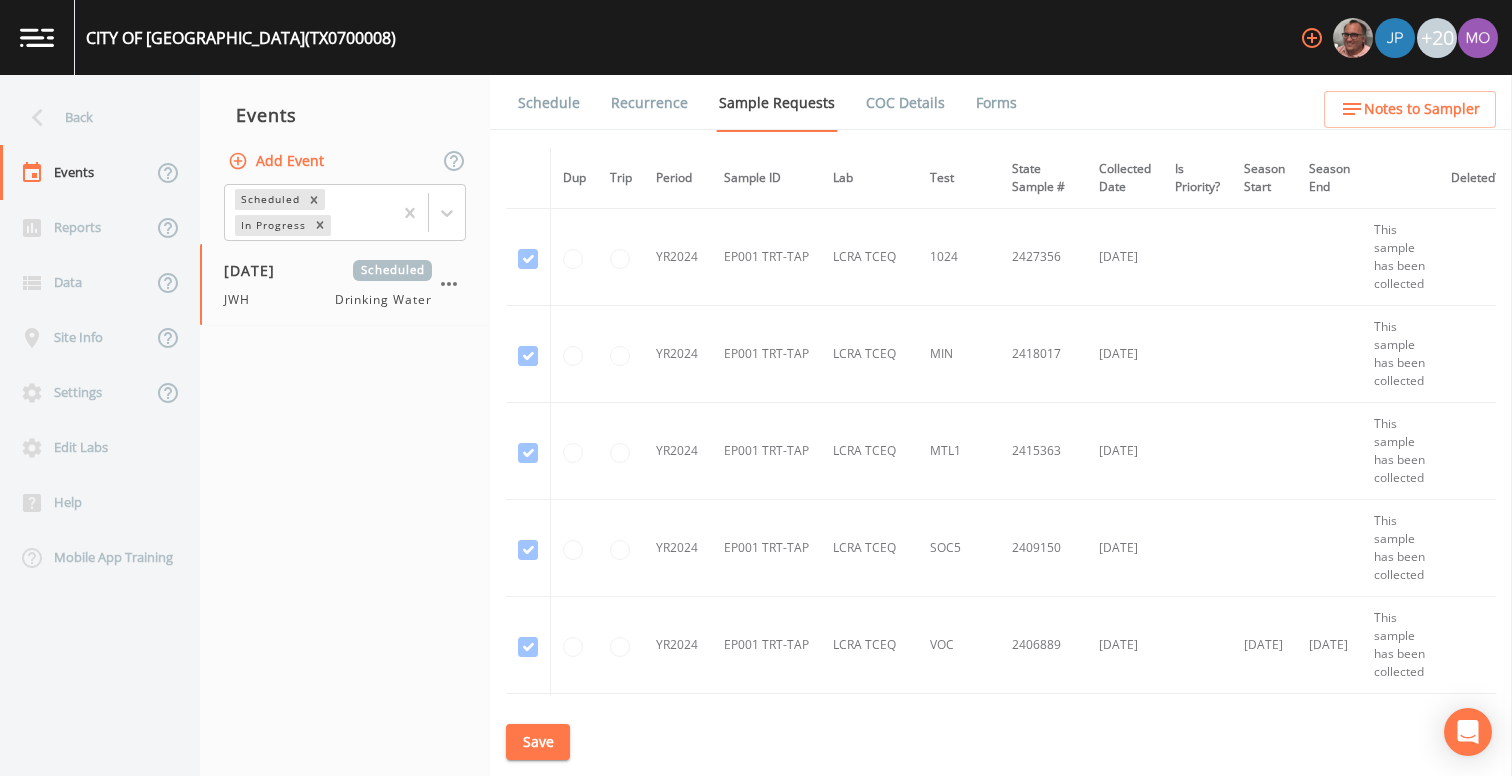 click on "Forms" at bounding box center [996, 103] 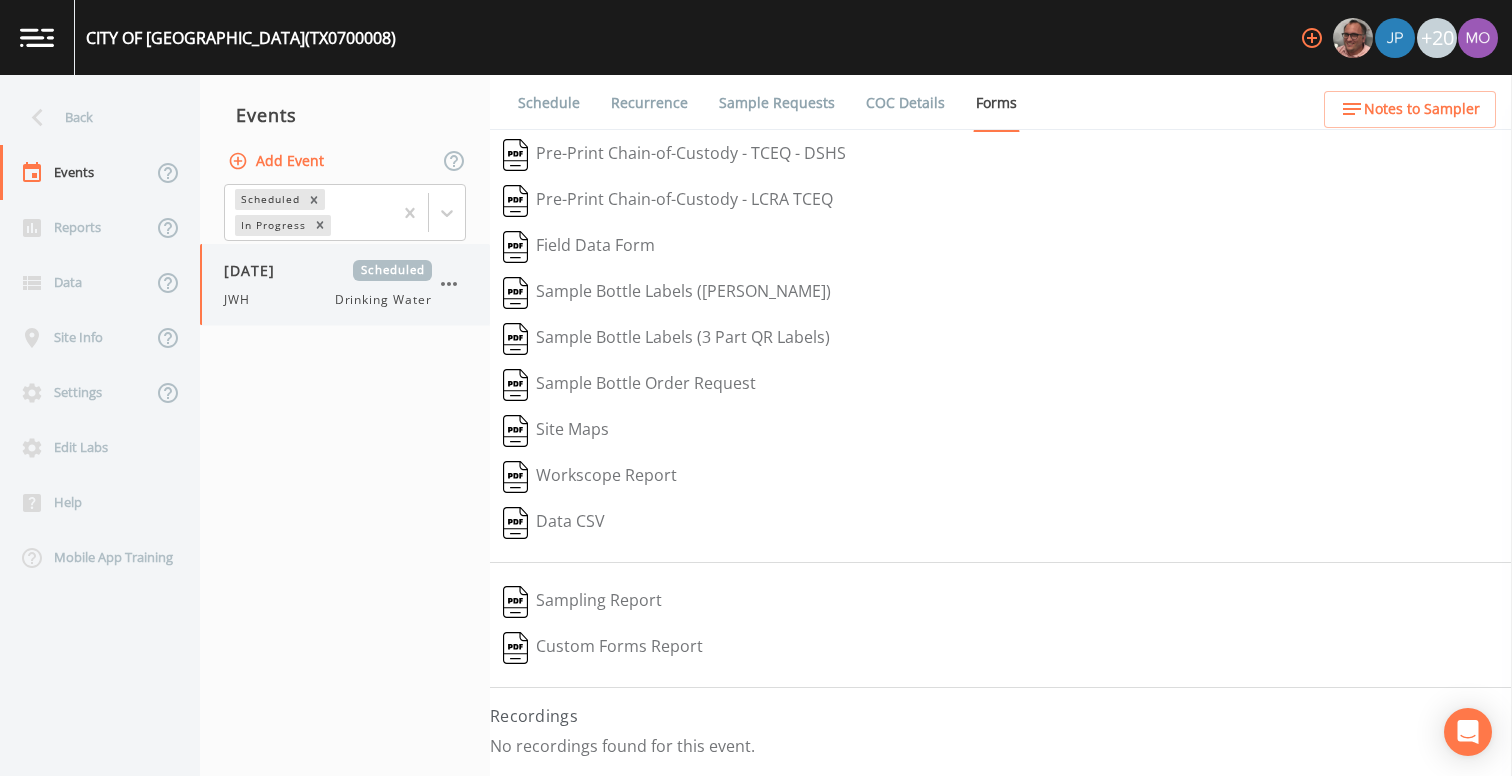 click 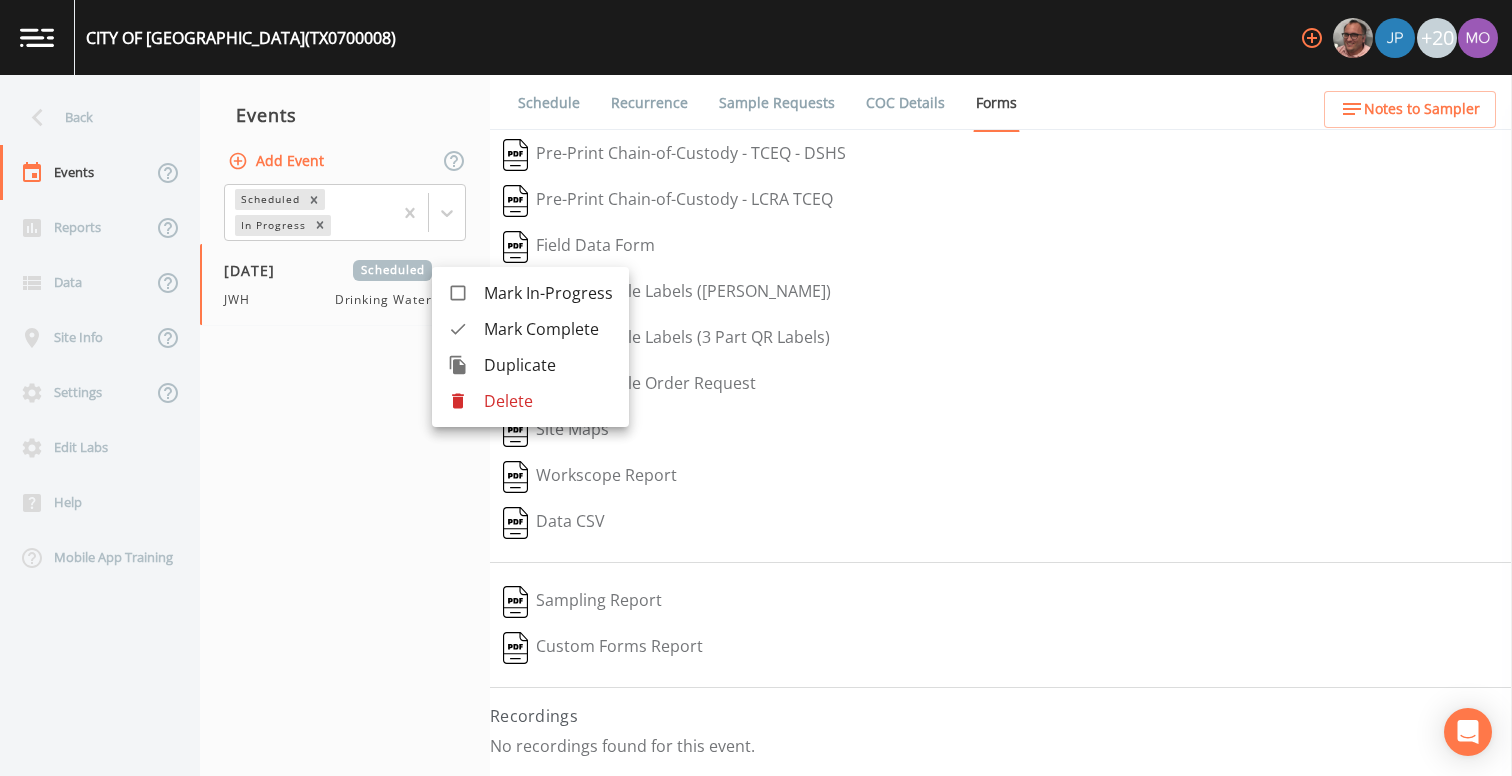 click on "Delete" at bounding box center (548, 401) 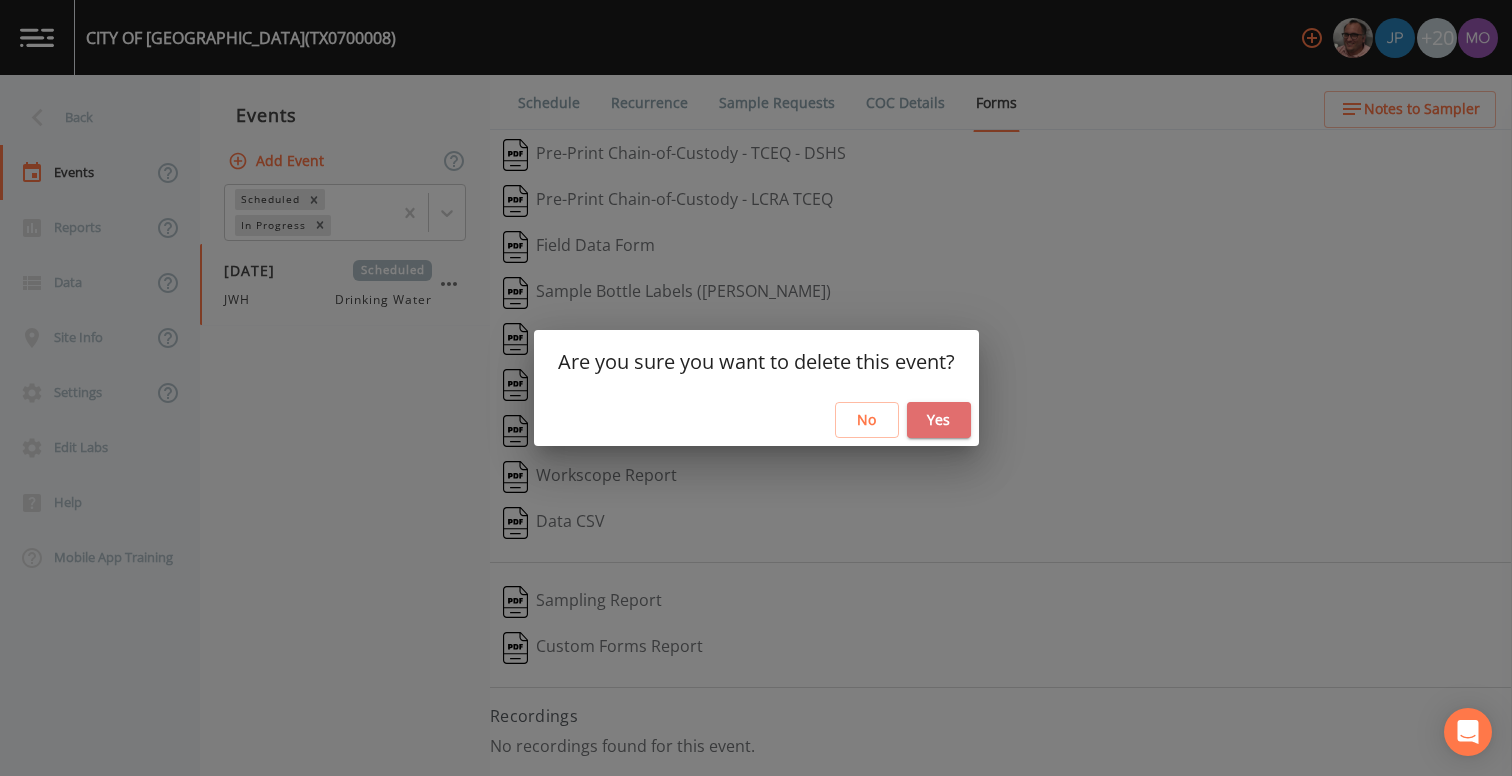 click on "Yes" at bounding box center (939, 420) 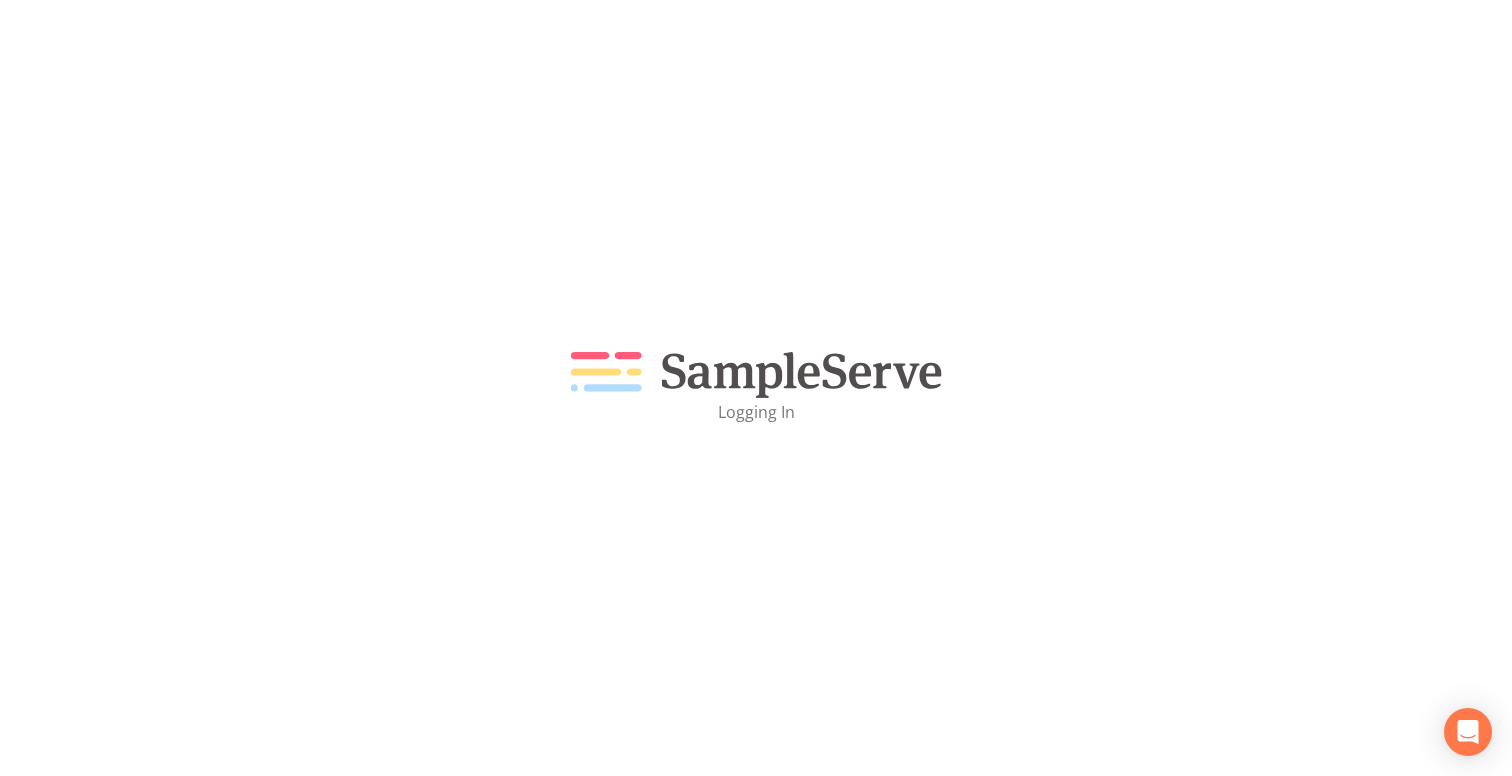 scroll, scrollTop: 0, scrollLeft: 0, axis: both 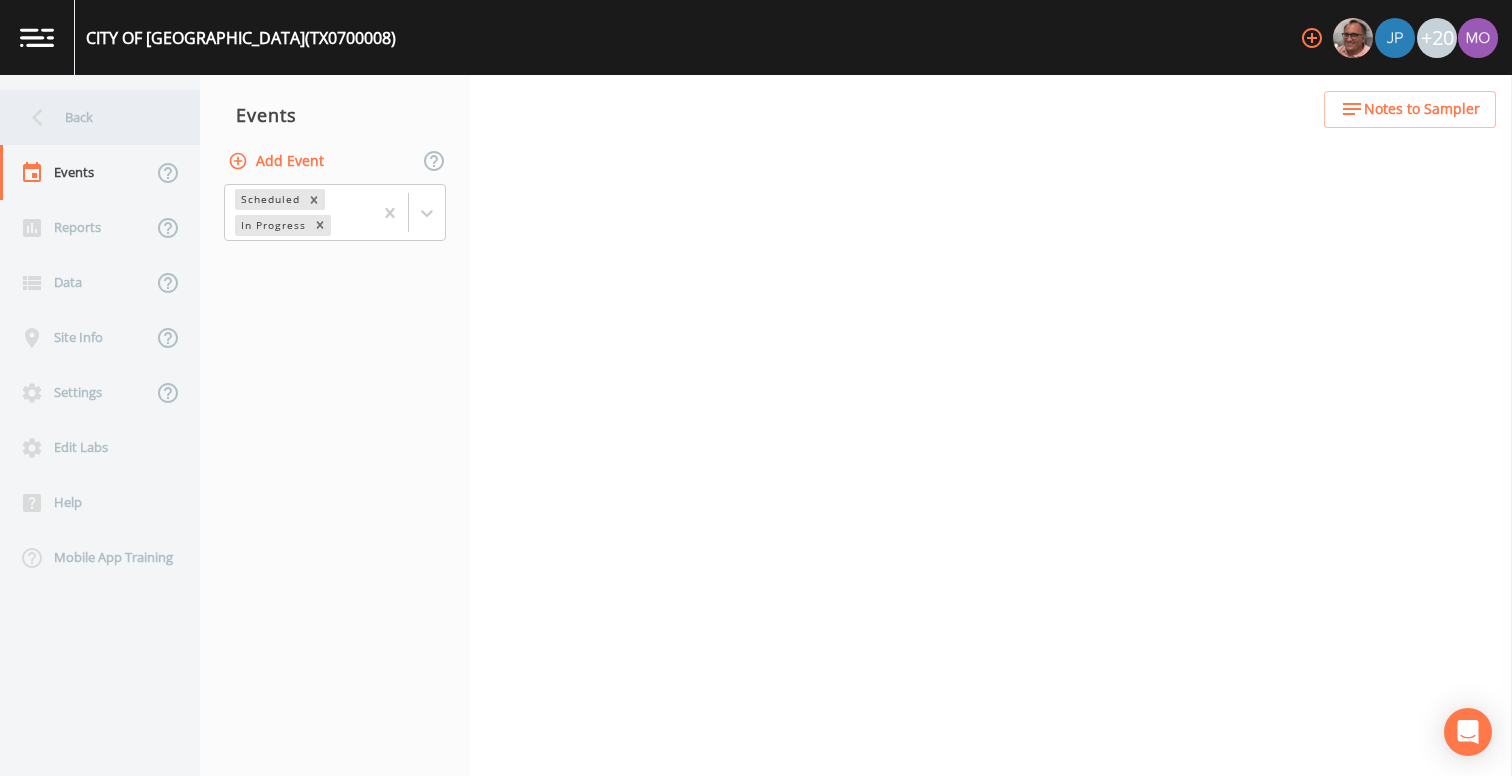 click on "Back" at bounding box center (90, 117) 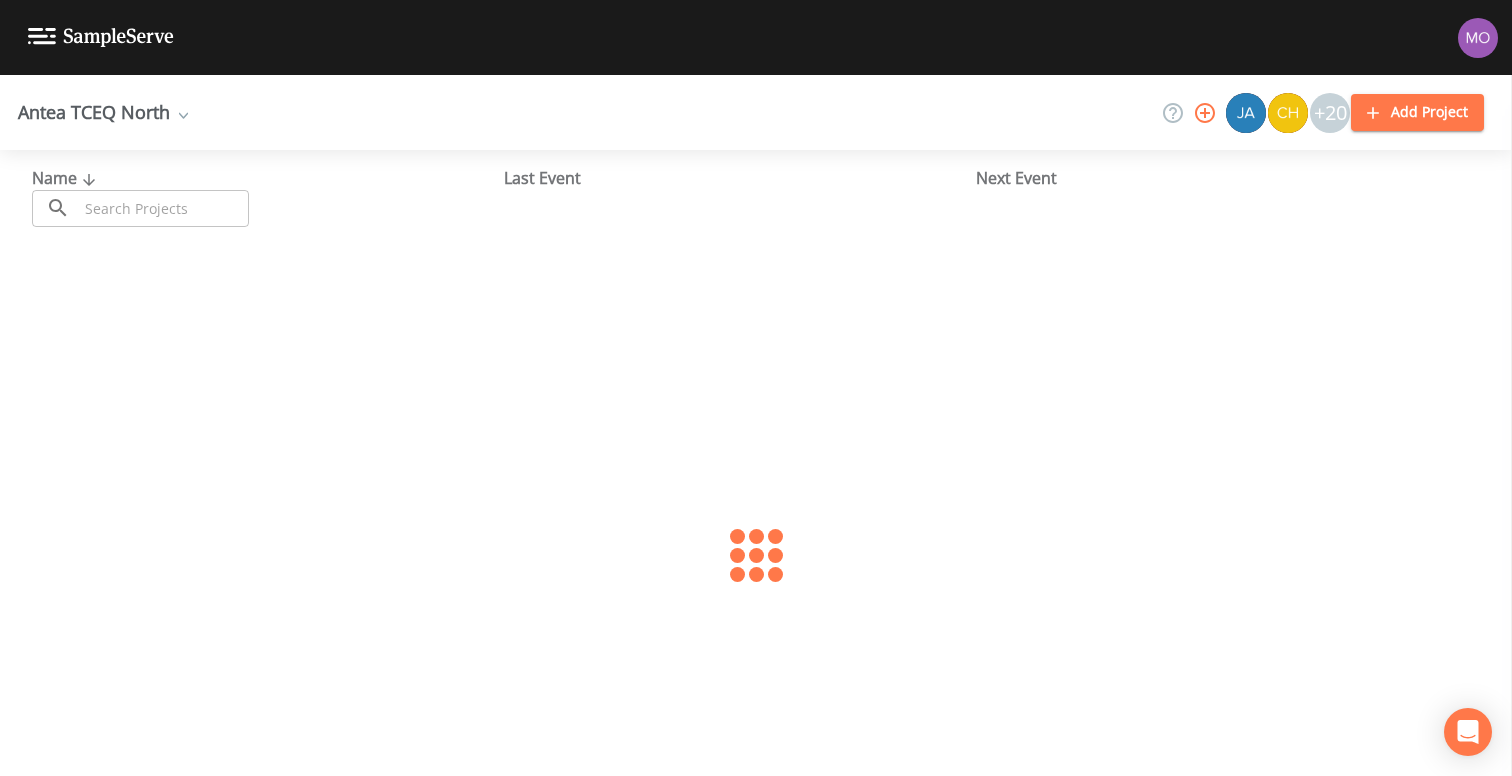 click at bounding box center (163, 208) 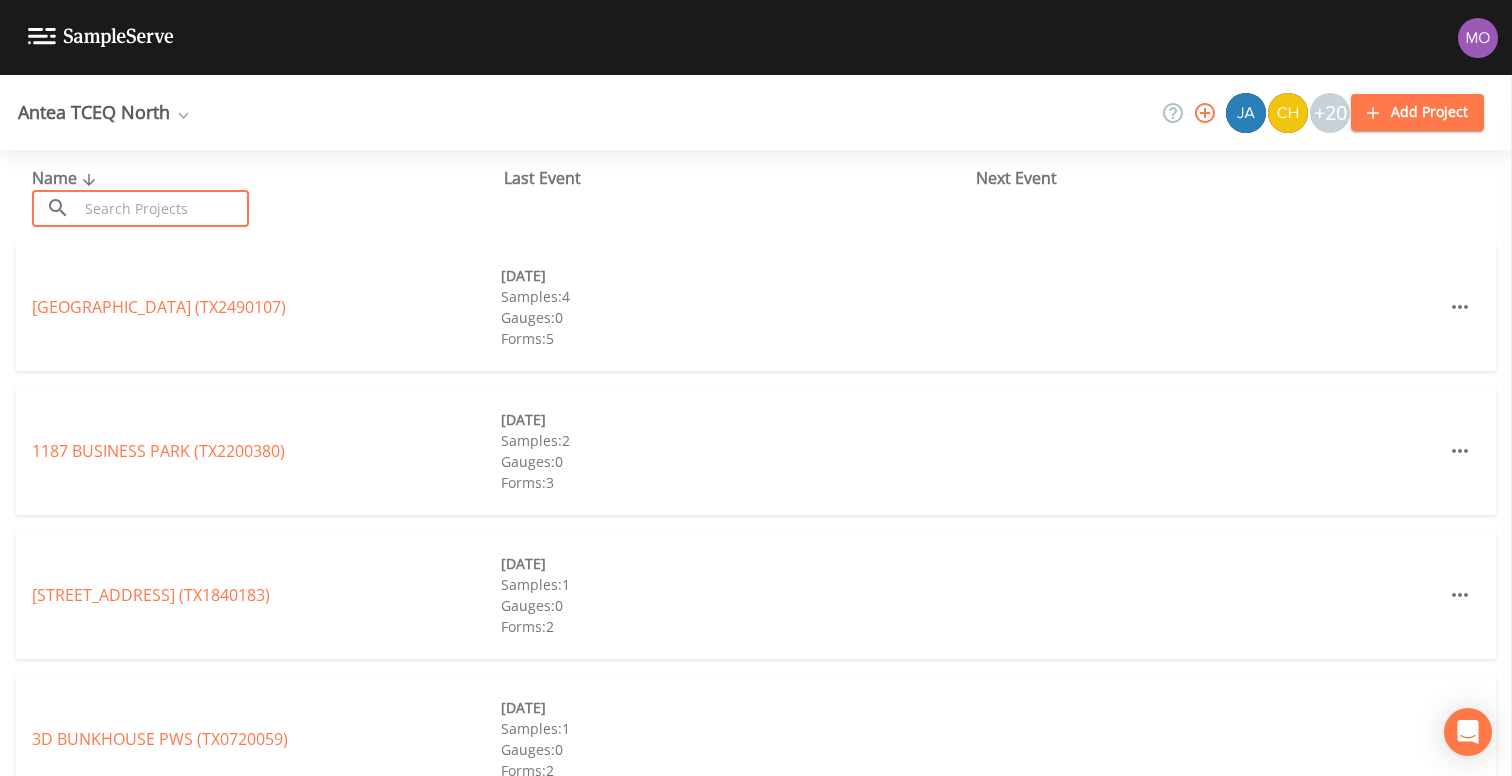 paste on "TX1260006" 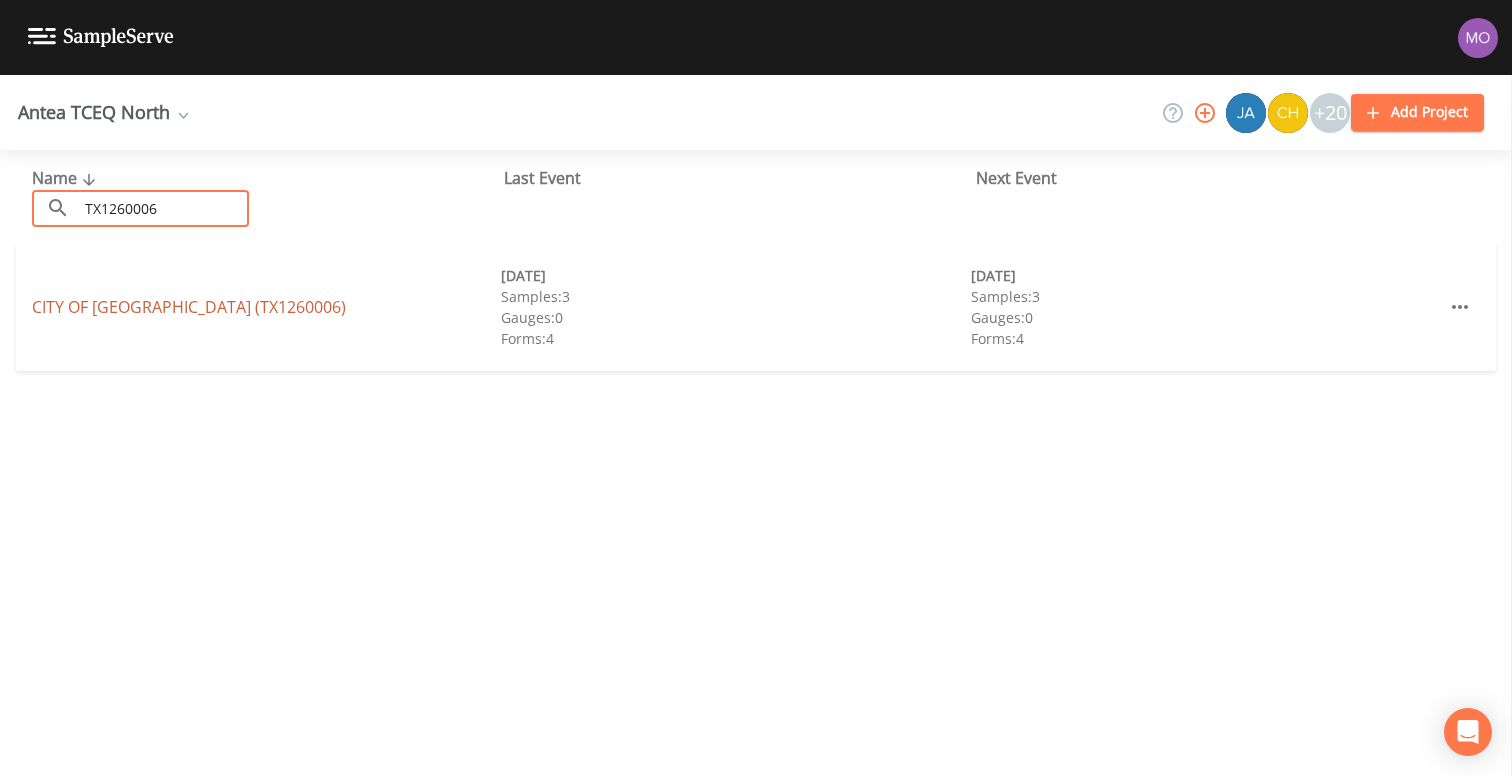 type on "TX1260006" 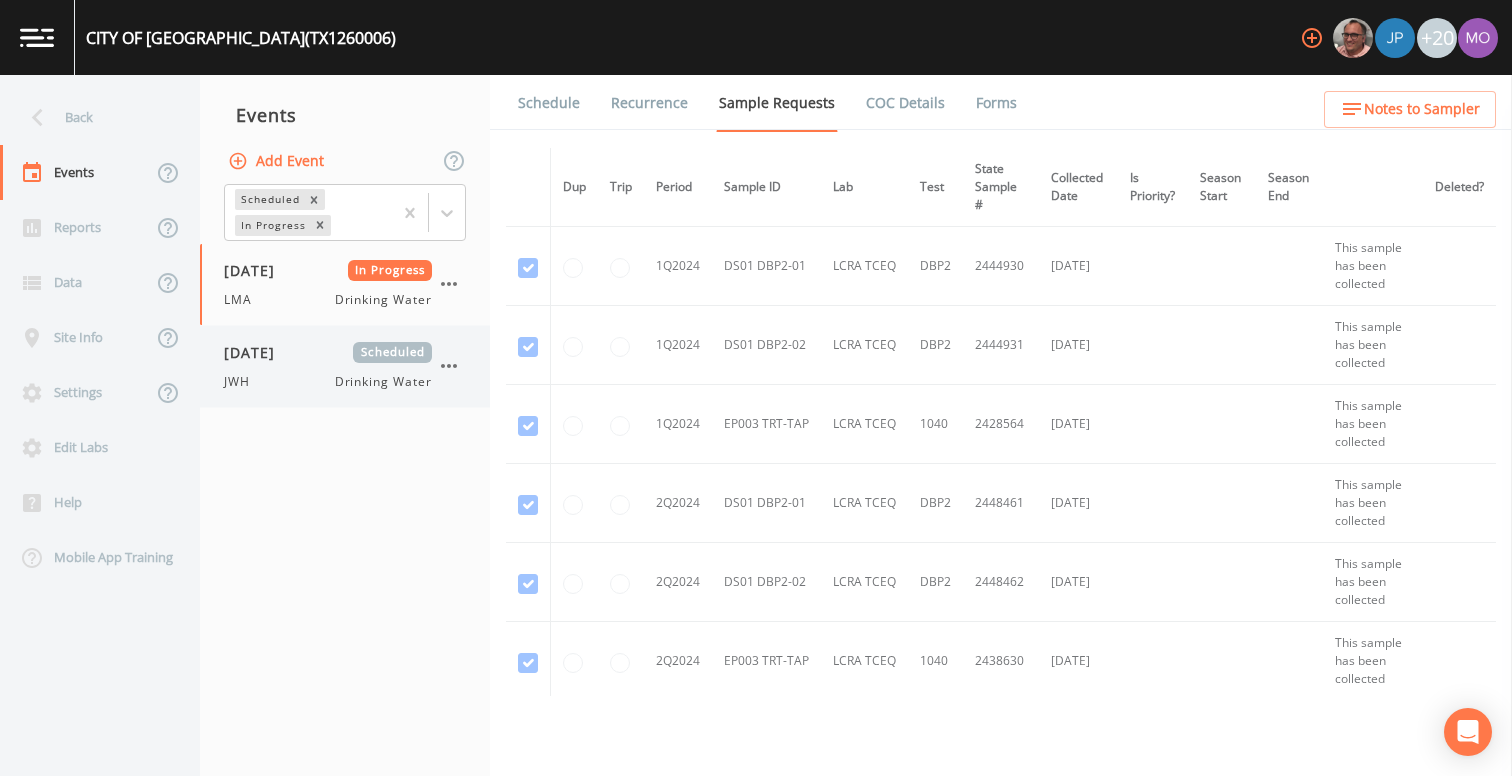 click on "[DATE]" at bounding box center (256, 352) 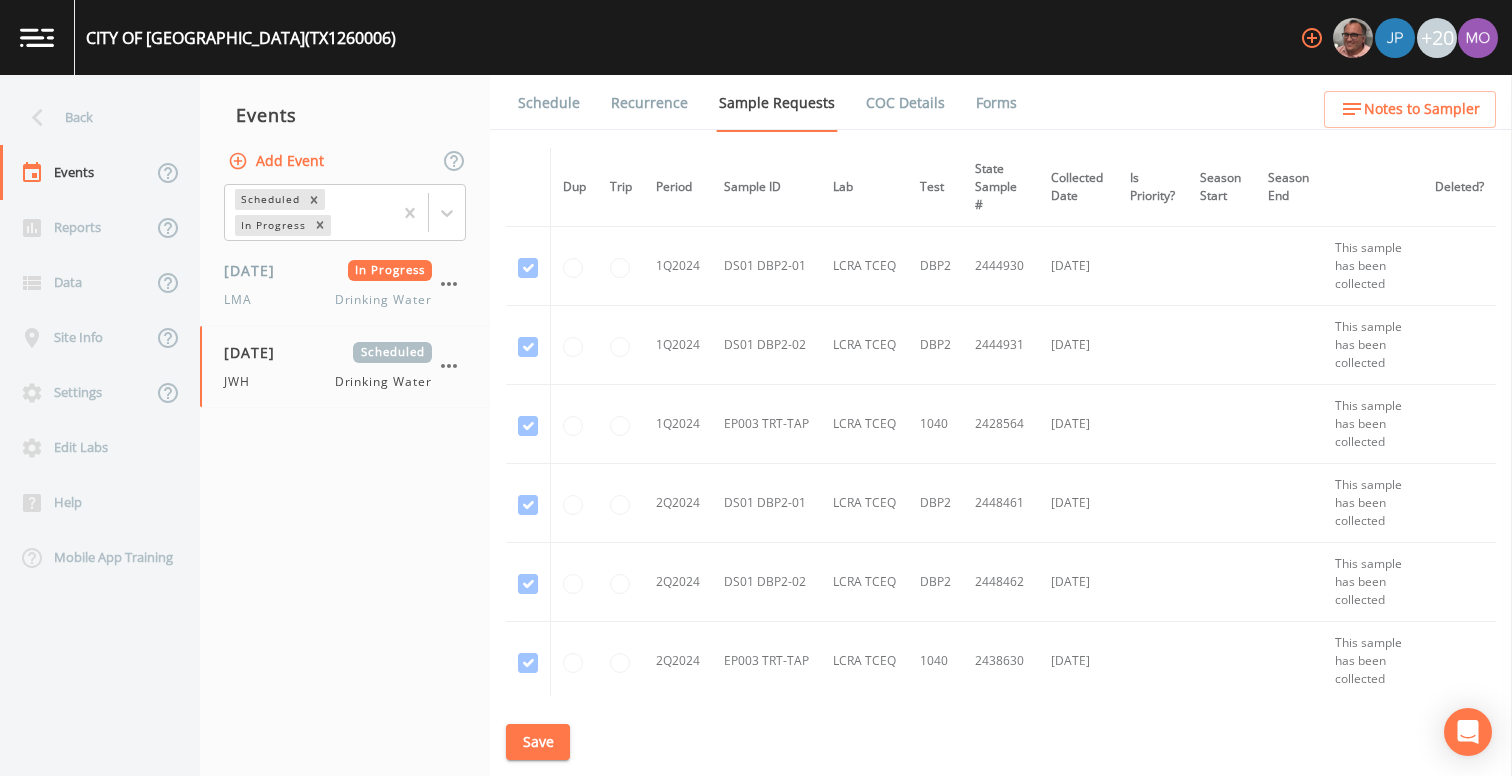 click on "Forms" at bounding box center (996, 103) 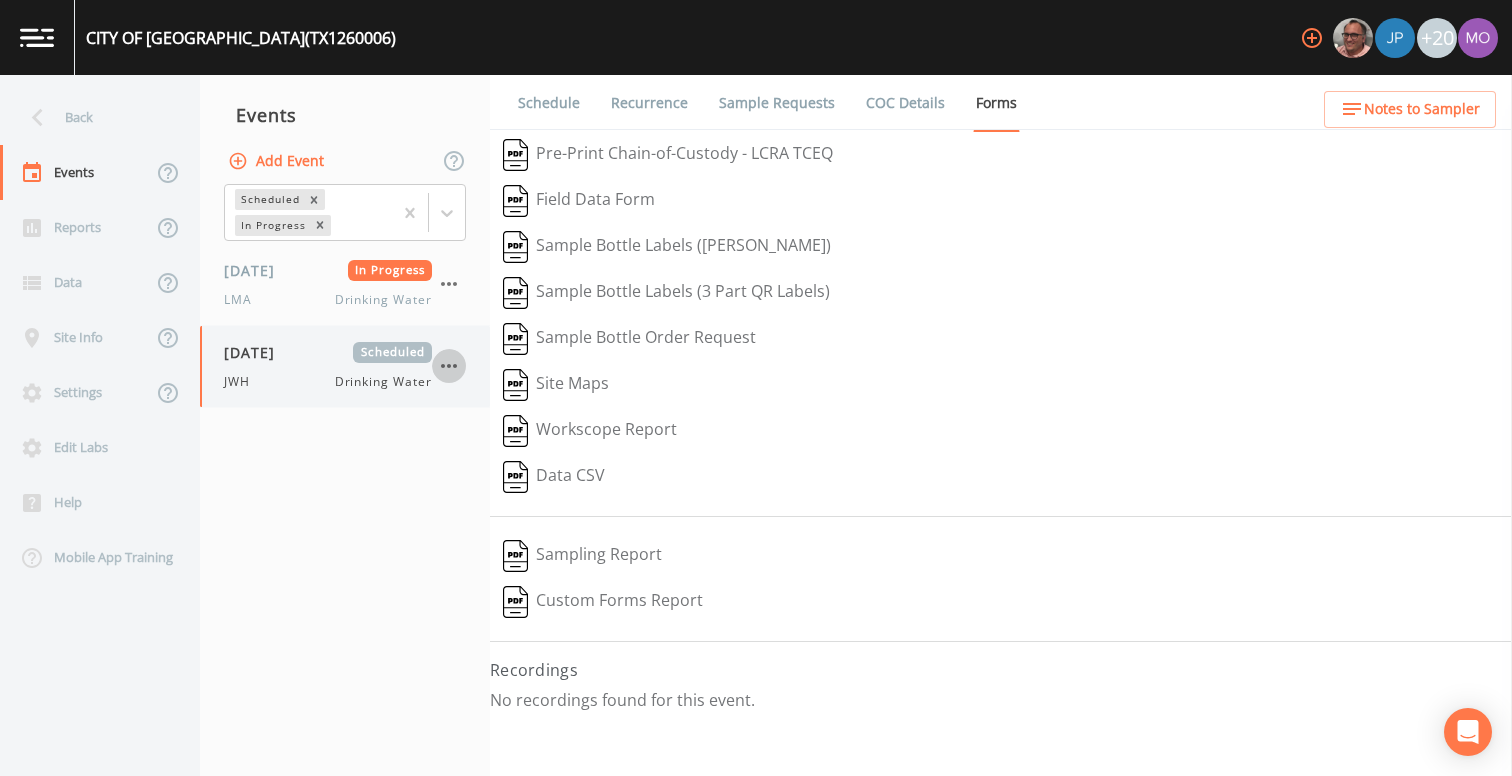 click 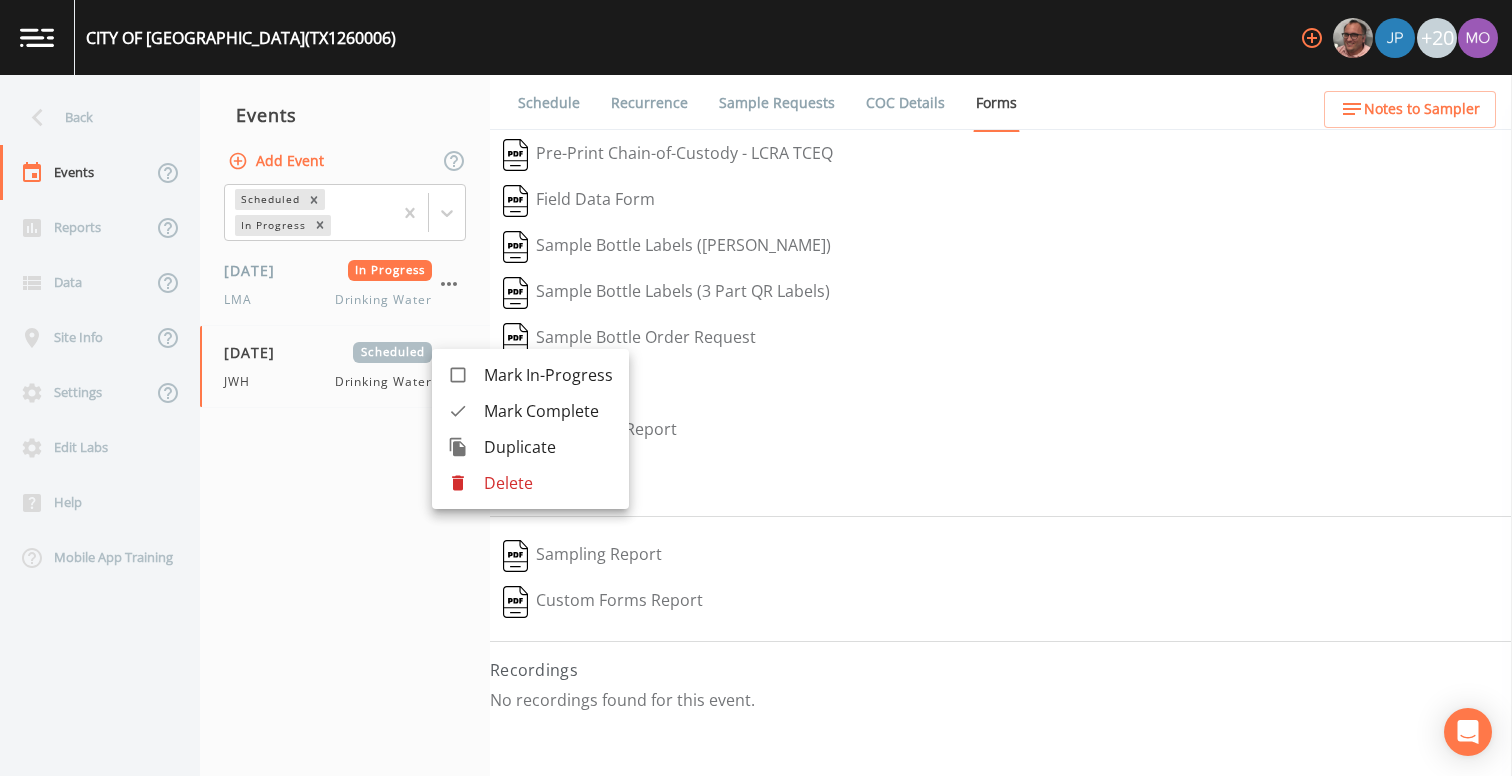 click 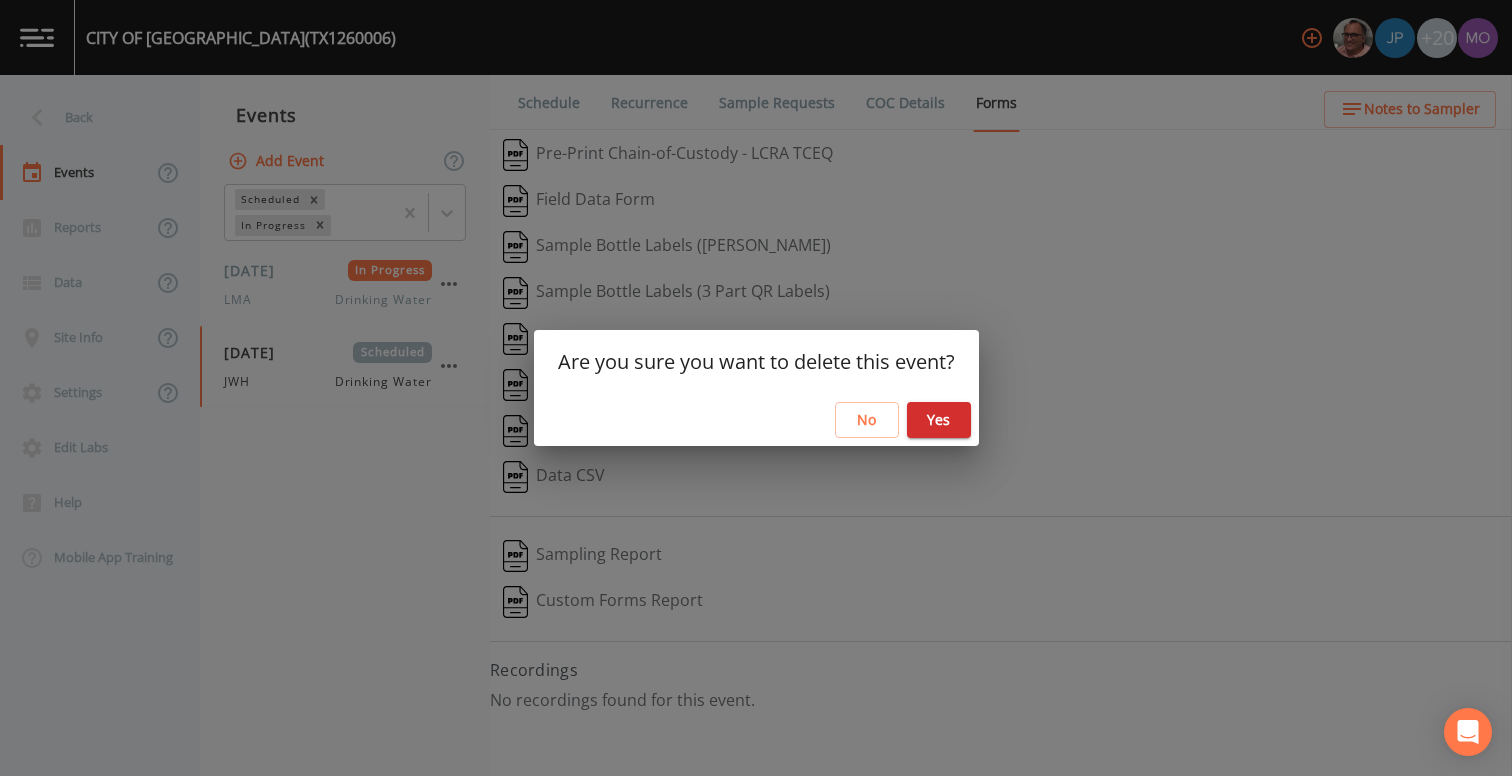 click on "Yes" at bounding box center [939, 420] 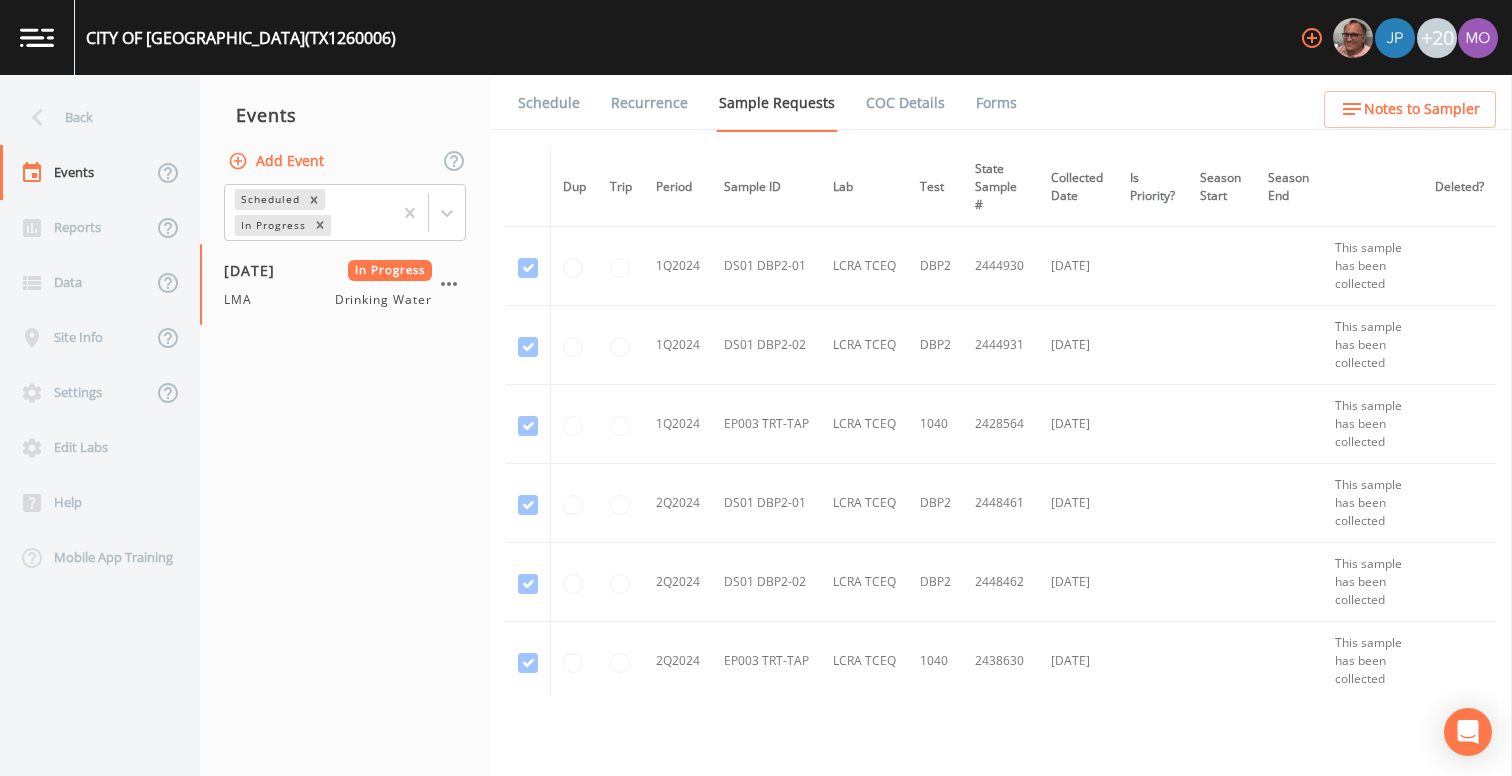 click on "Back" at bounding box center [90, 117] 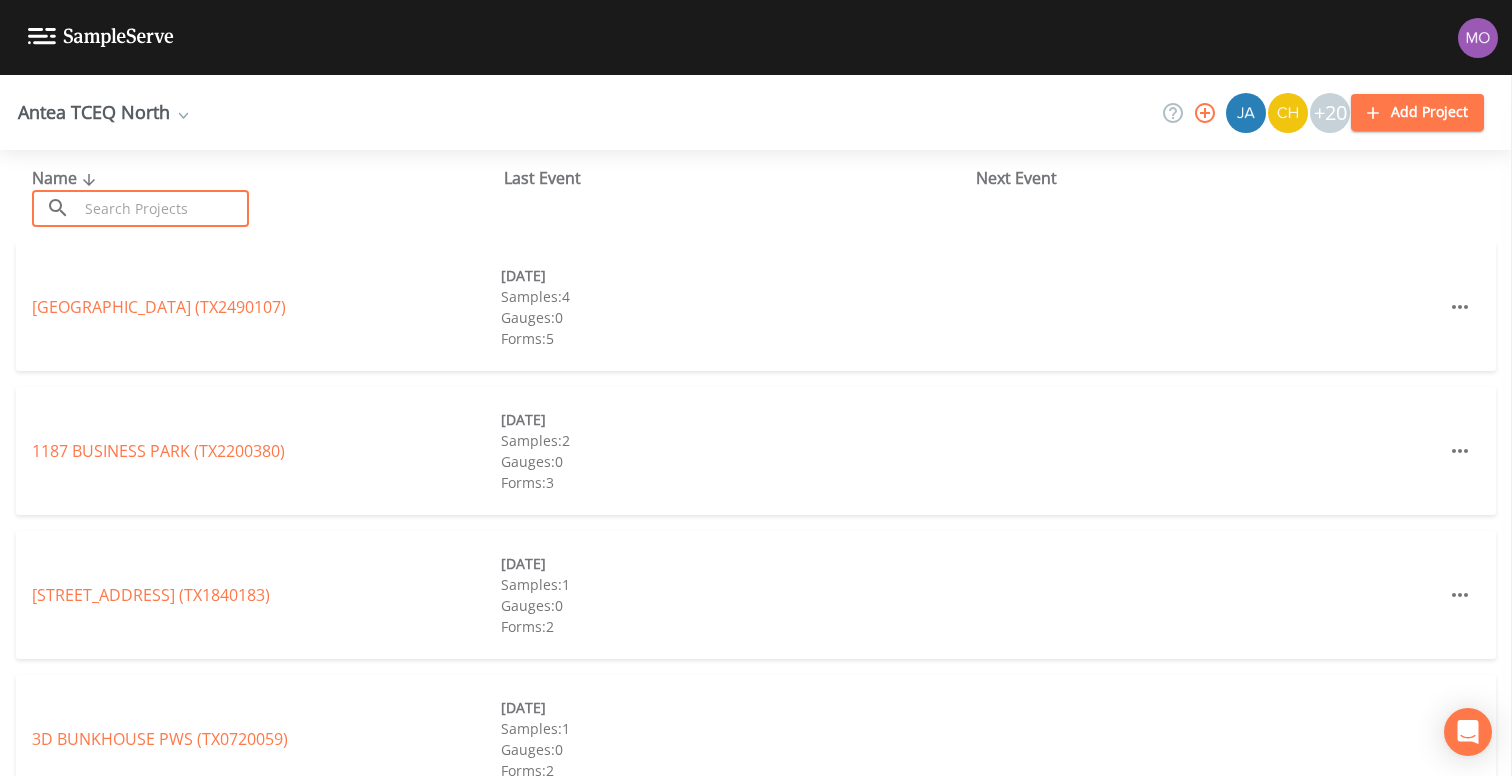 click at bounding box center (163, 208) 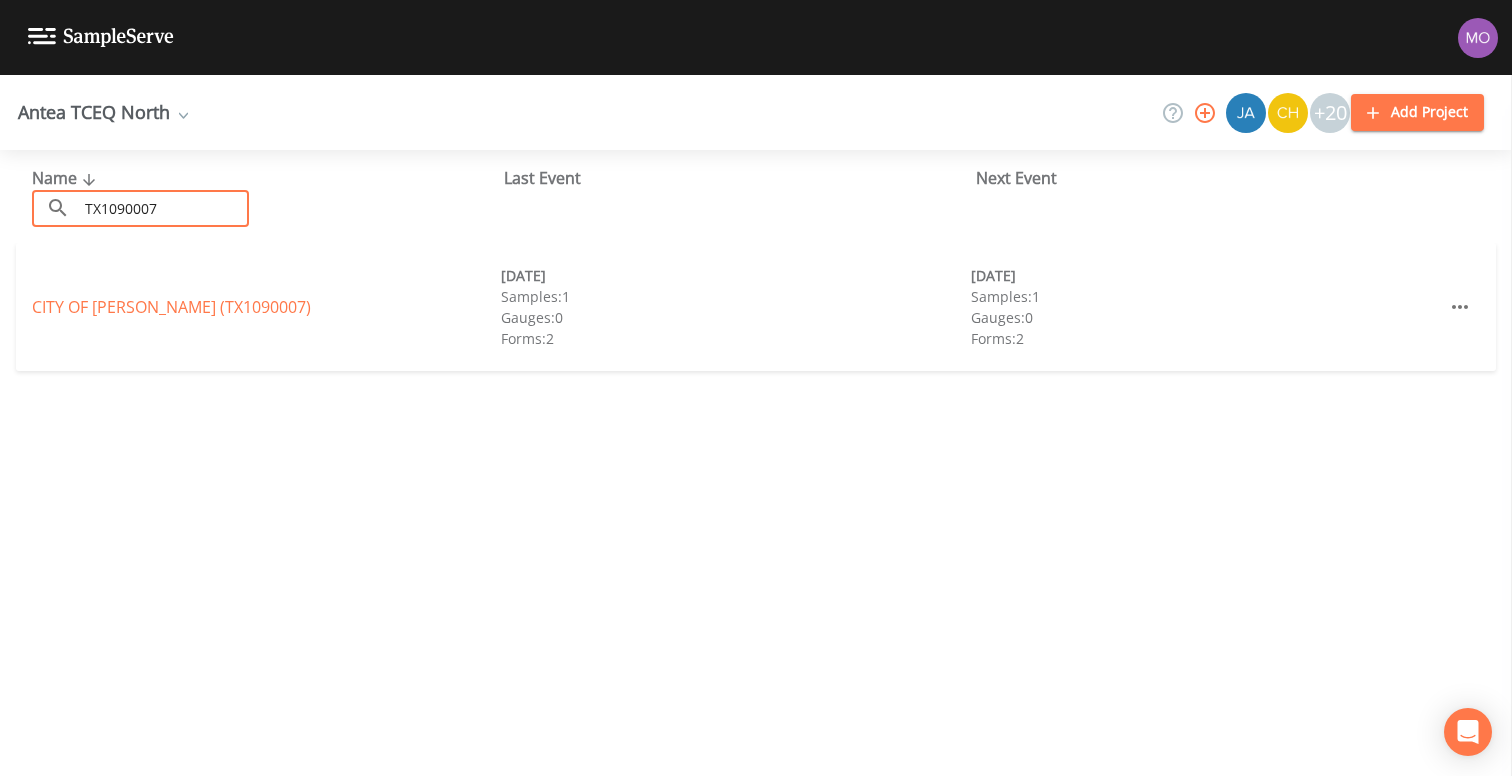 type on "TX1090007" 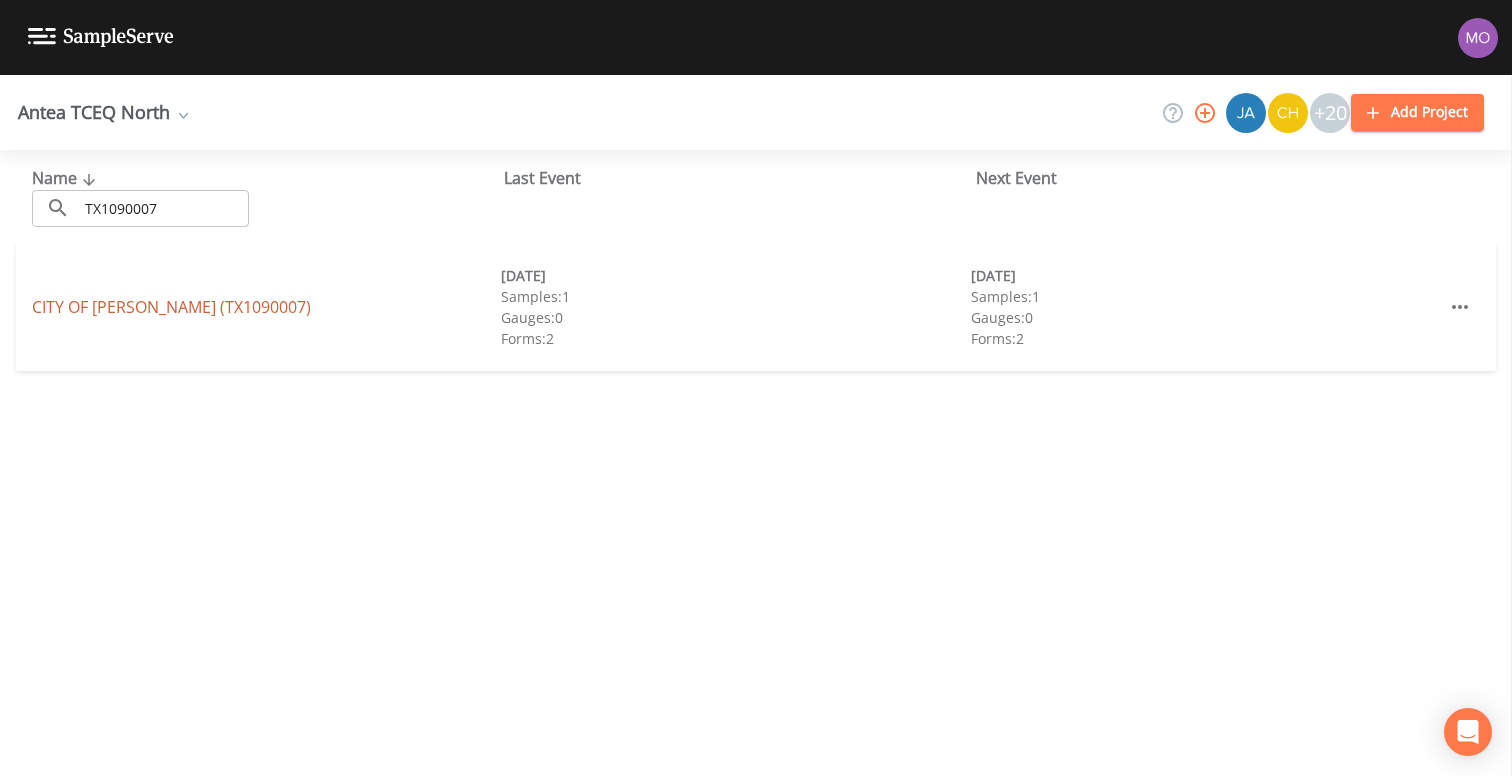 click on "[GEOGRAPHIC_DATA][PERSON_NAME]   (TX1090007)" at bounding box center (266, 307) 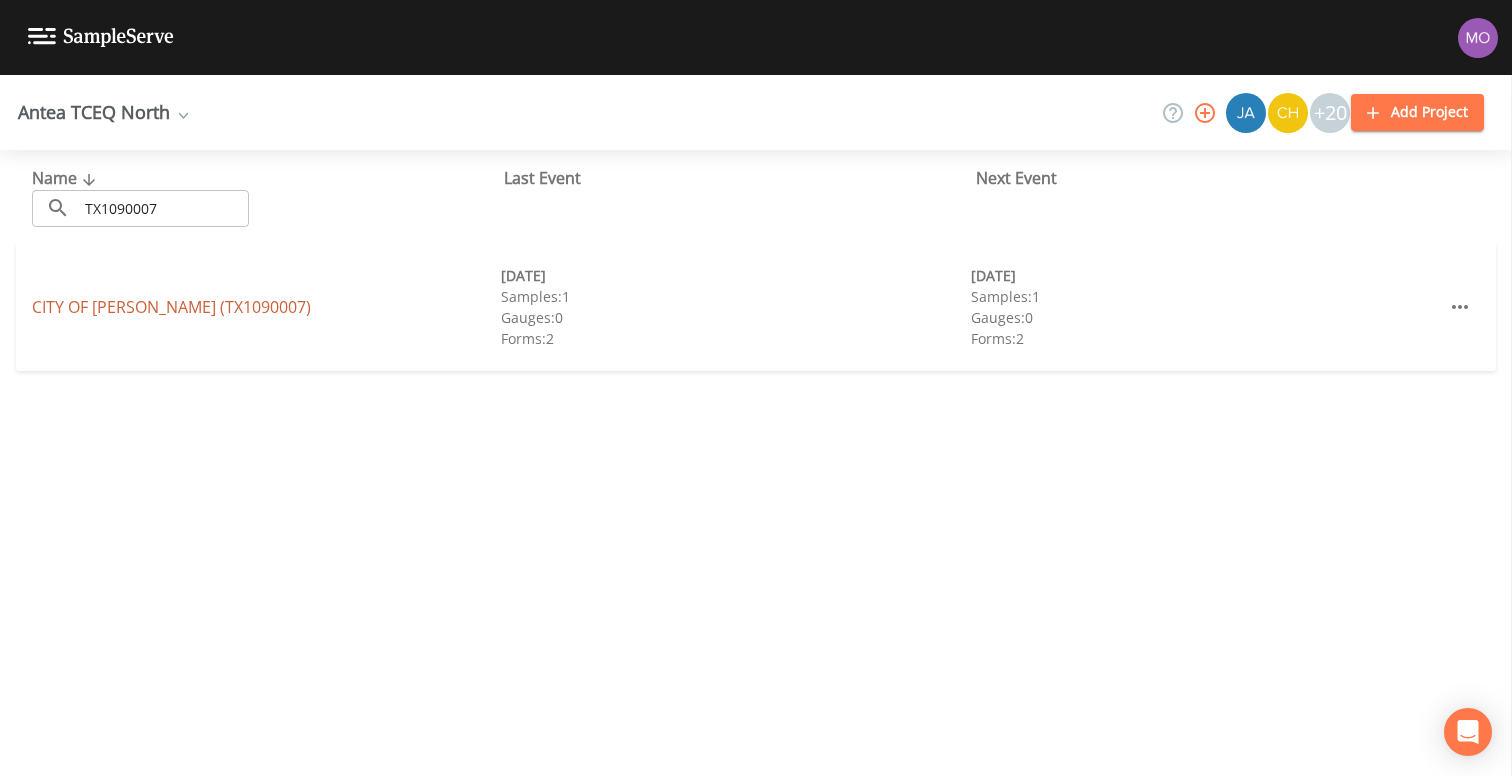 click on "[GEOGRAPHIC_DATA][PERSON_NAME]   (TX1090007)" at bounding box center [171, 307] 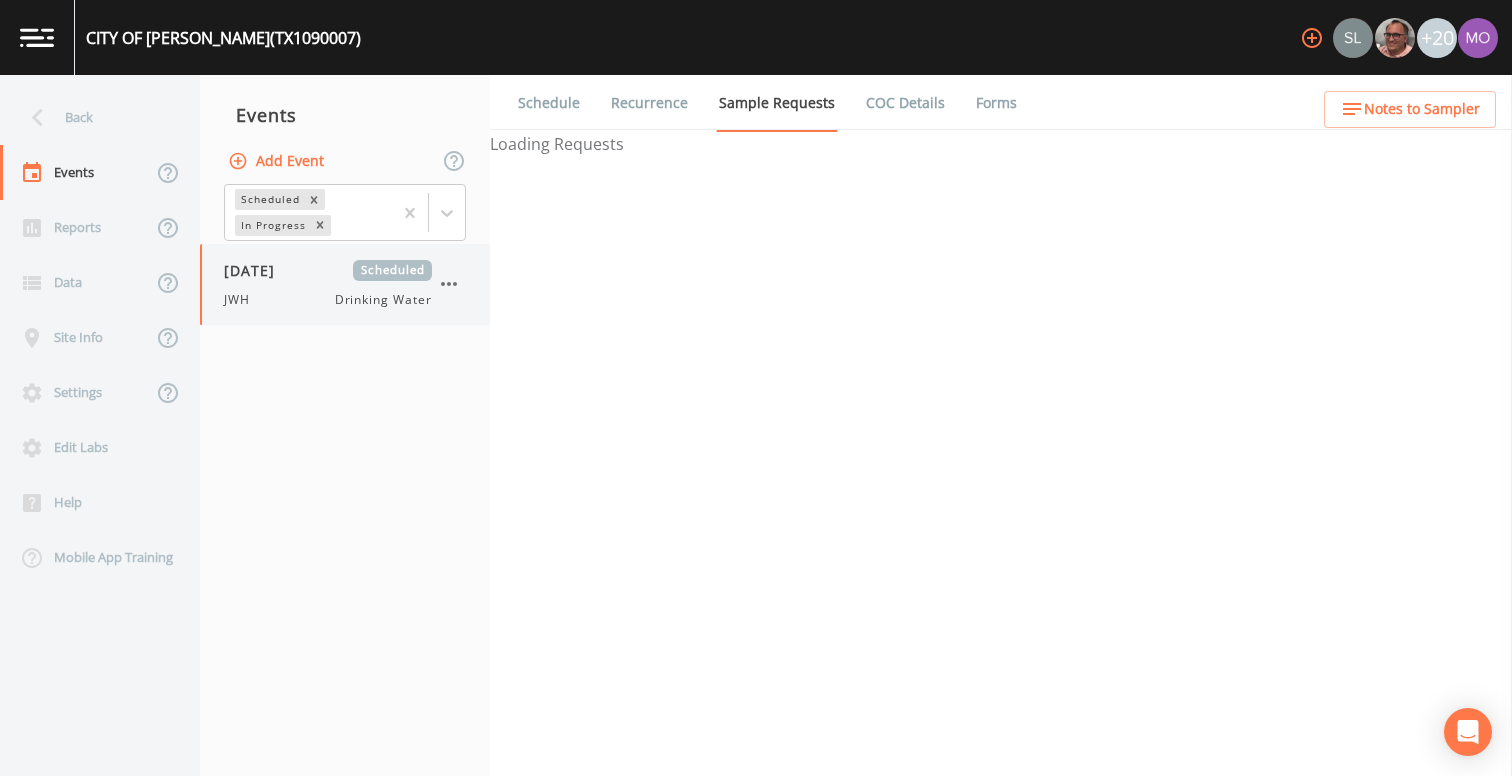 click on "[DATE] Scheduled JWH Drinking Water" at bounding box center (328, 284) 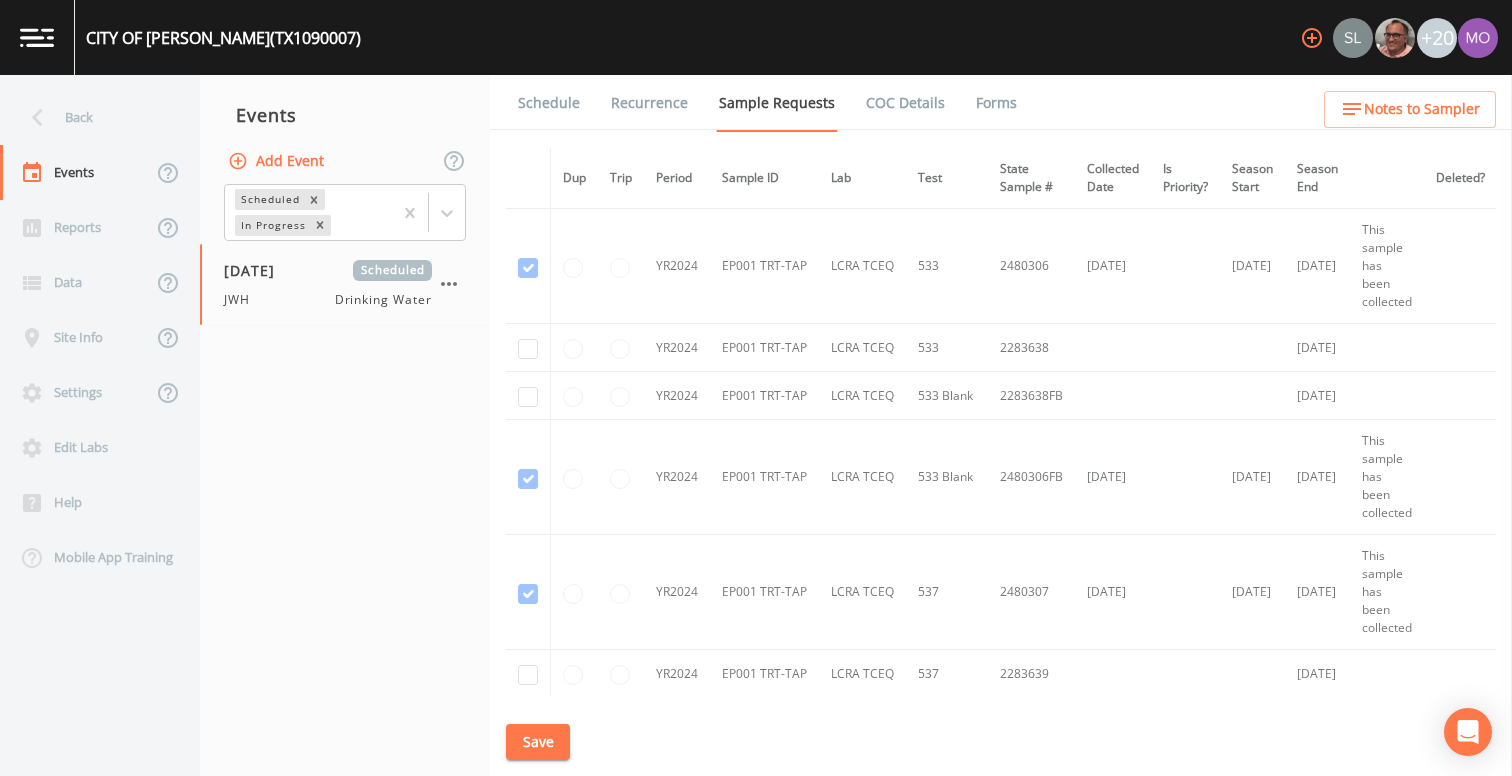 click on "Forms" at bounding box center (996, 103) 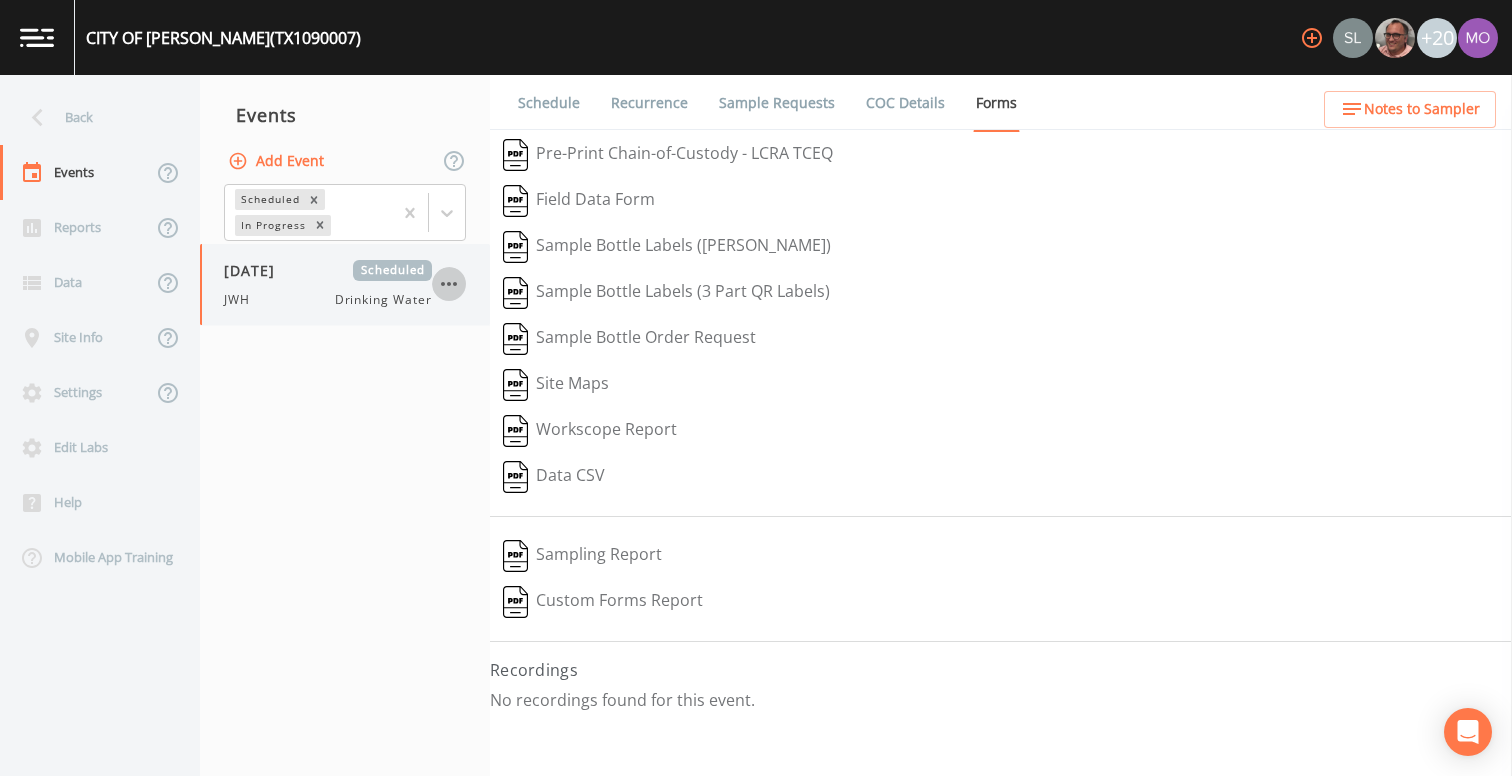 click 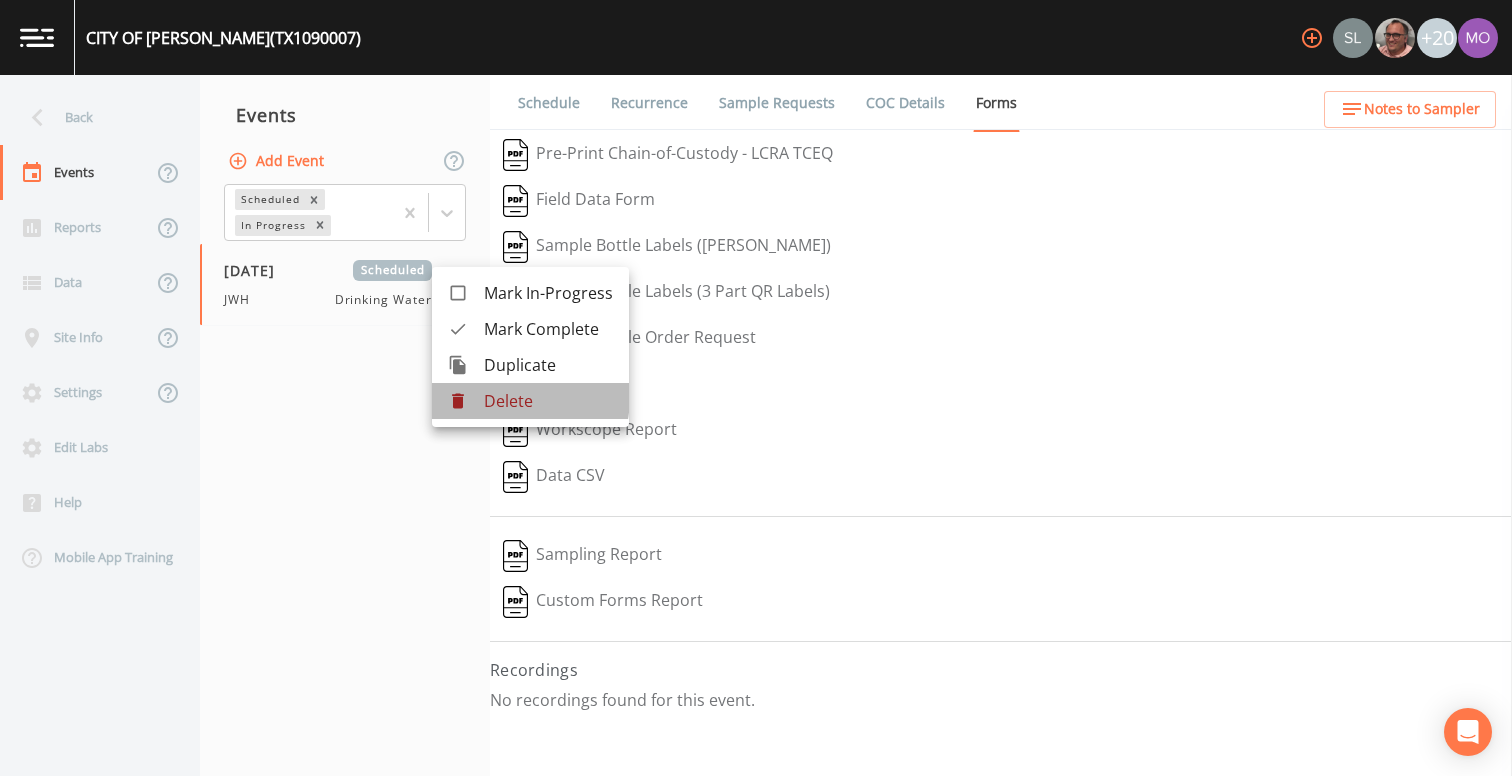 click at bounding box center (466, 401) 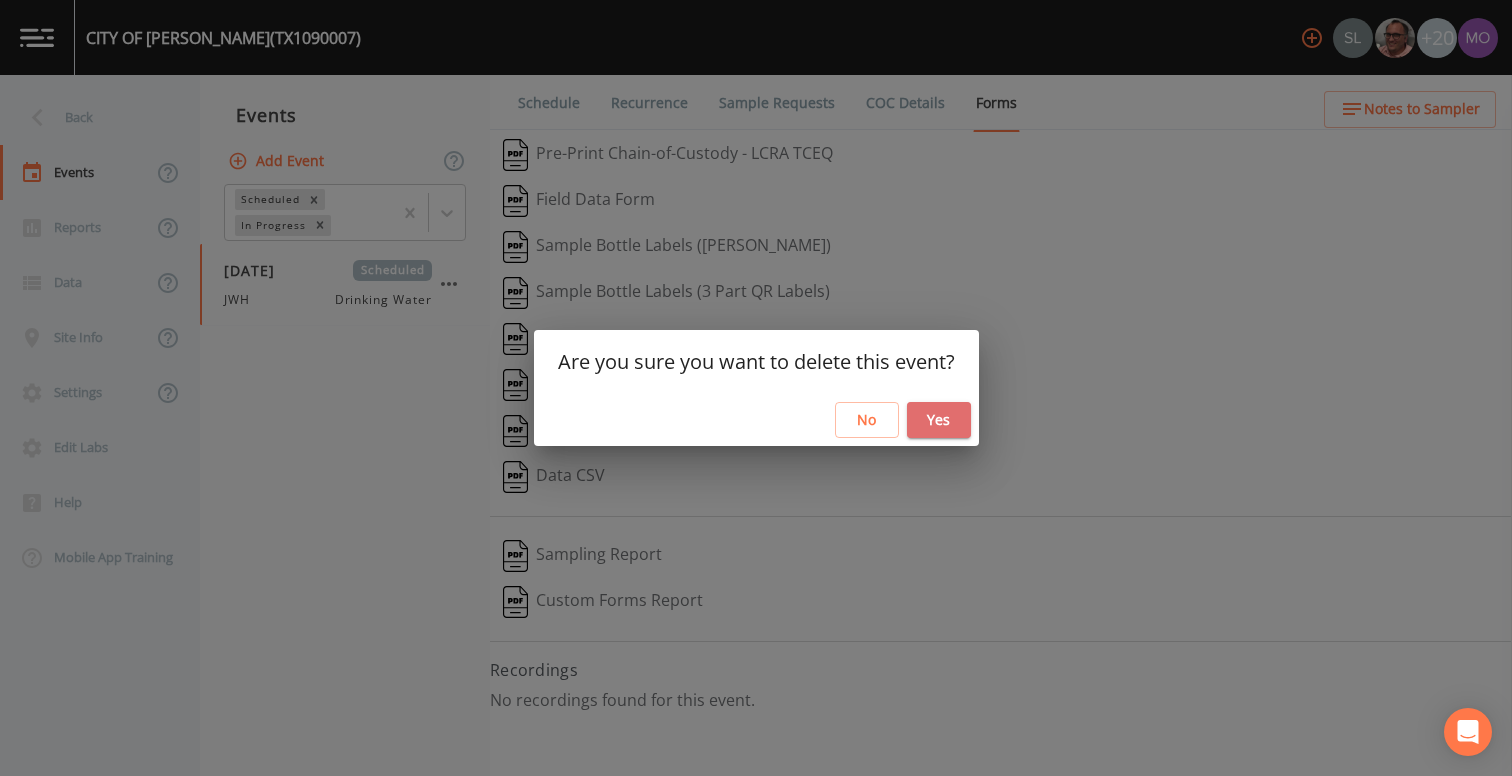 click on "Yes" at bounding box center [939, 420] 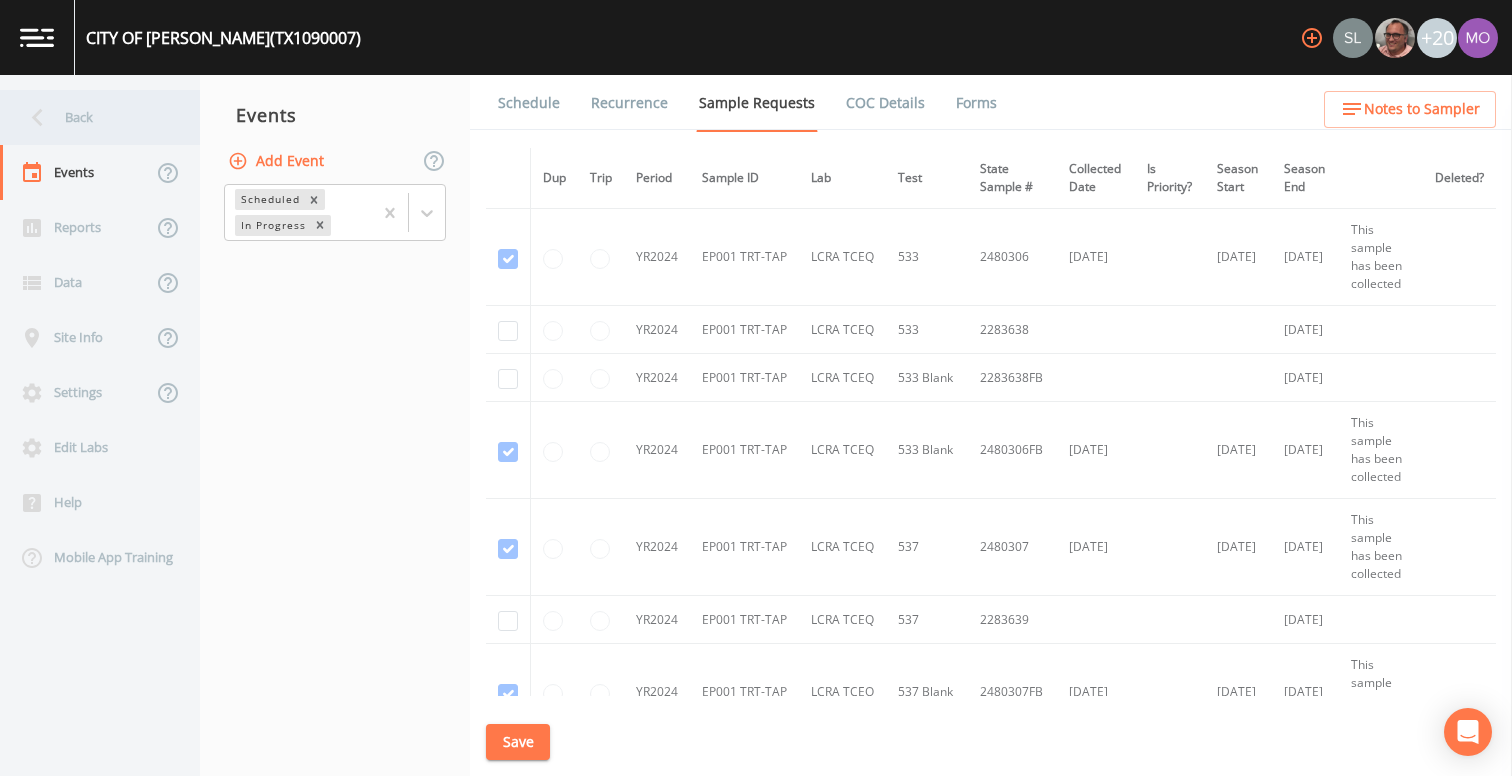 click on "Back" at bounding box center [90, 117] 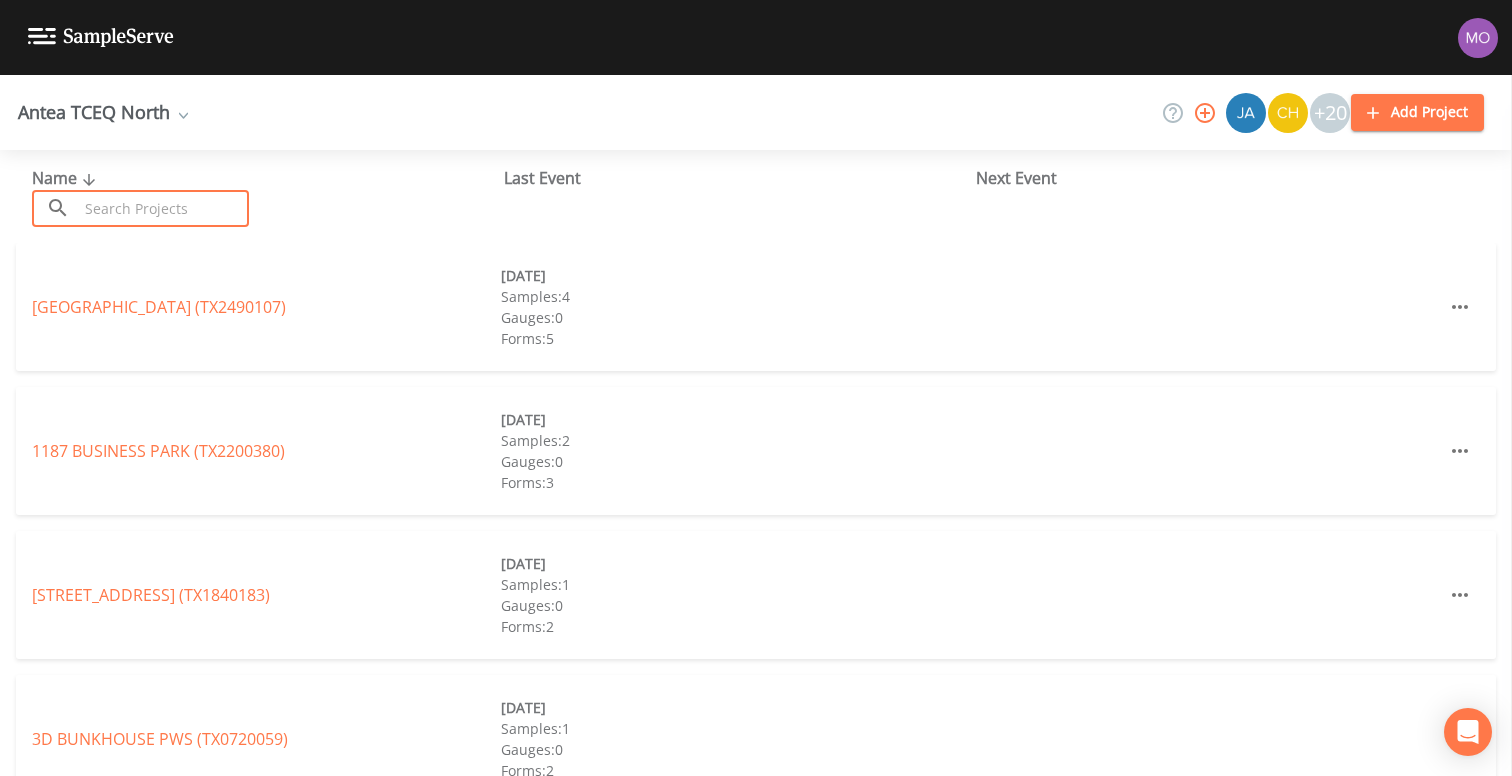 click at bounding box center (163, 208) 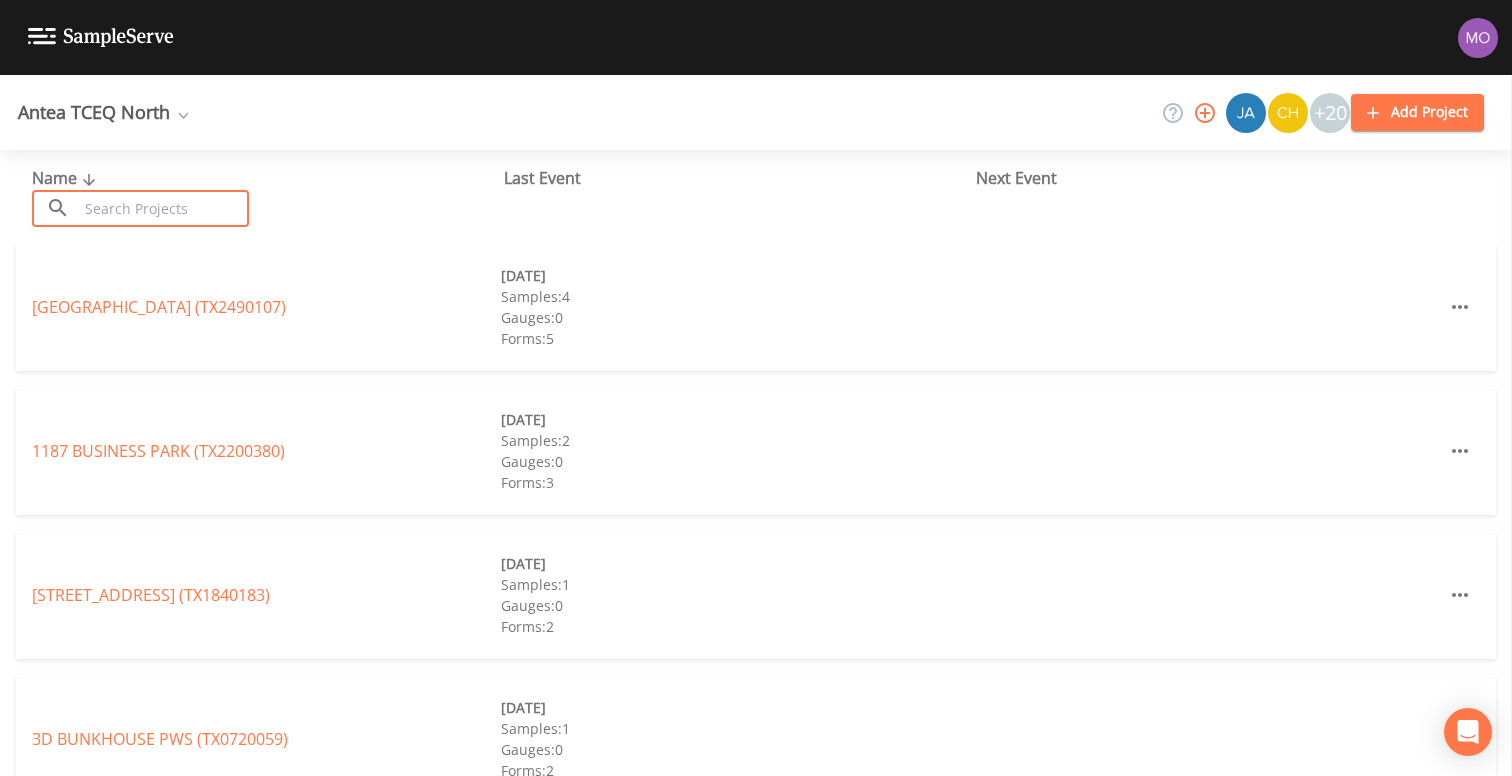 paste on "TX1840132" 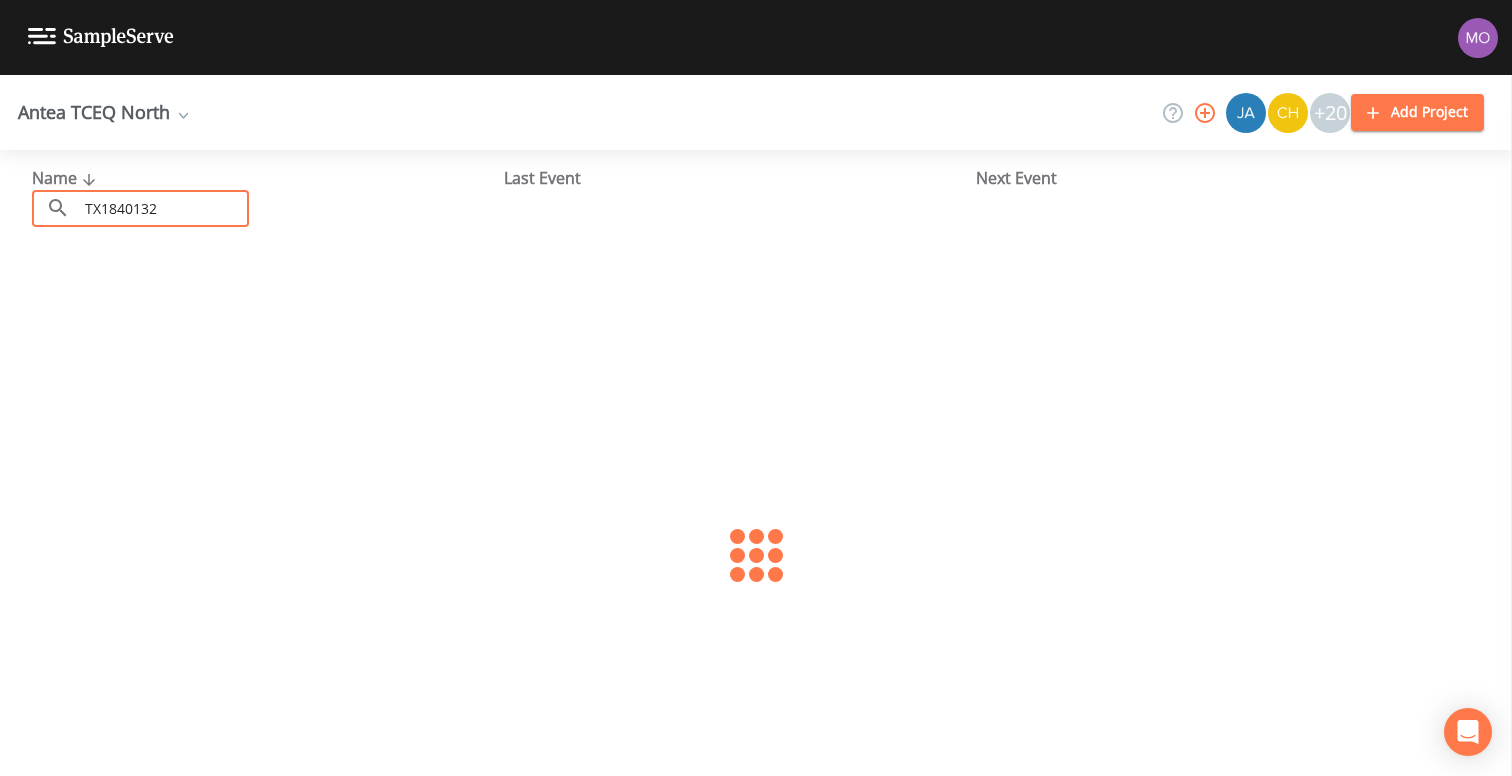 type on "TX1840132" 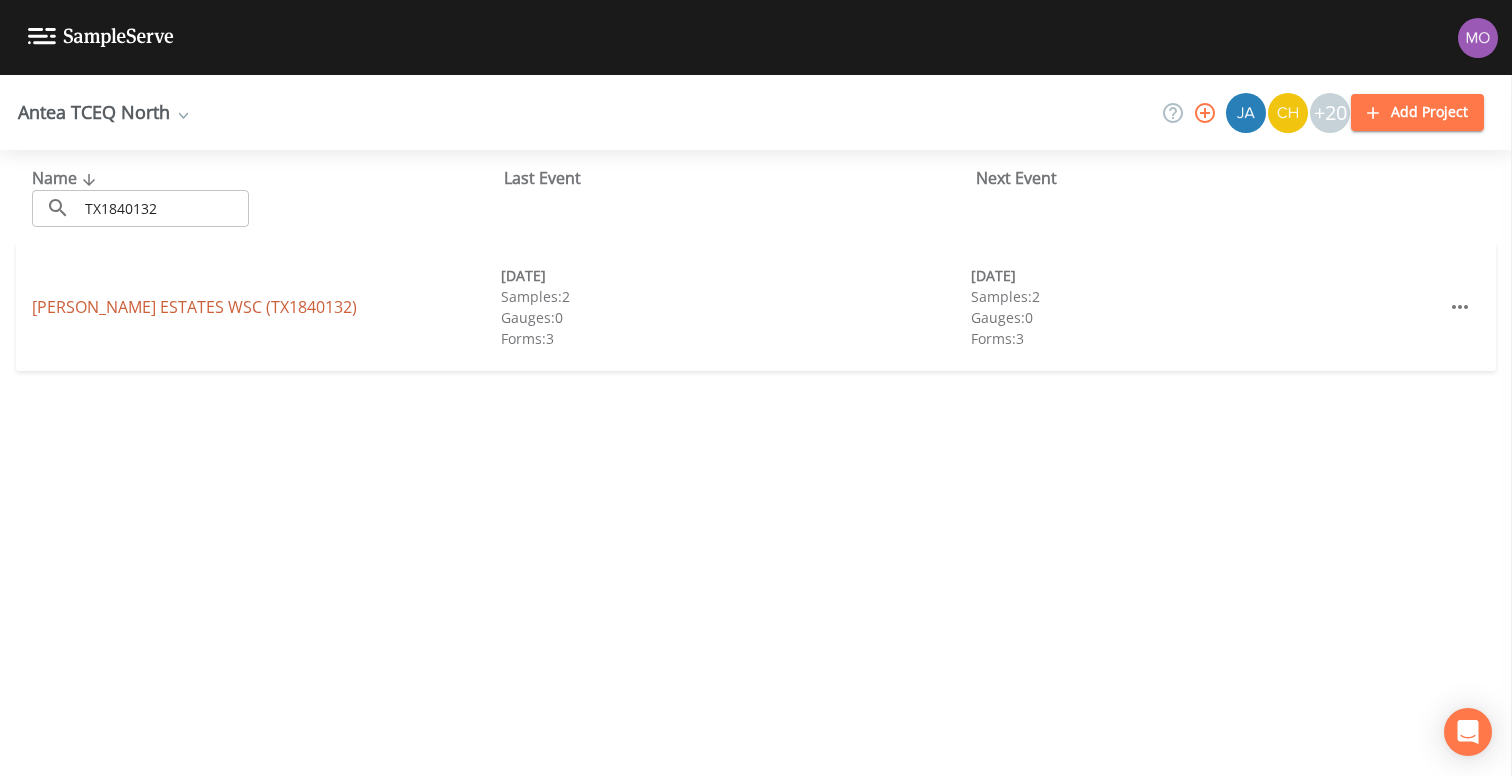 click on "[PERSON_NAME][GEOGRAPHIC_DATA]   (TX1840132)" at bounding box center [194, 307] 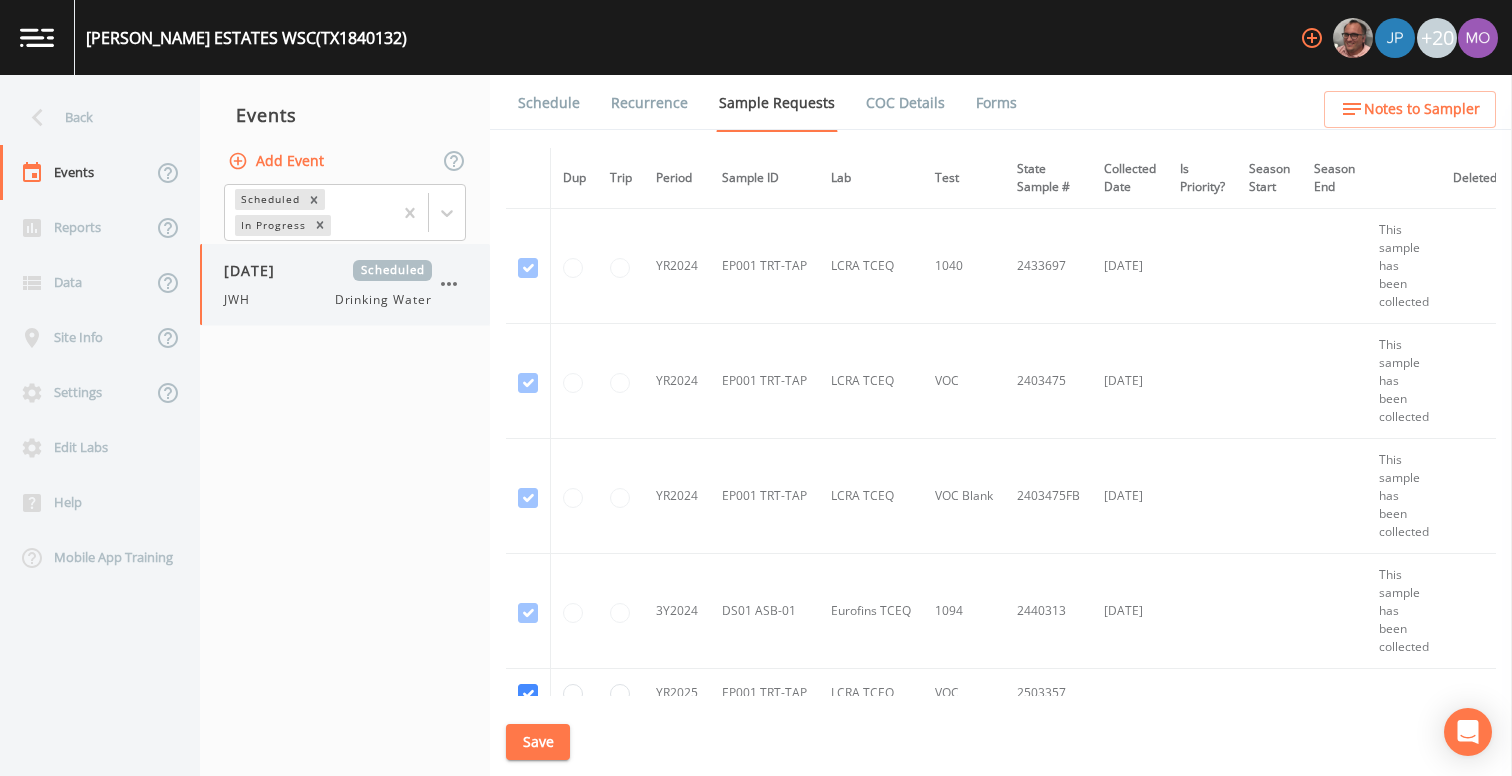 click on "[DATE]" at bounding box center [256, 270] 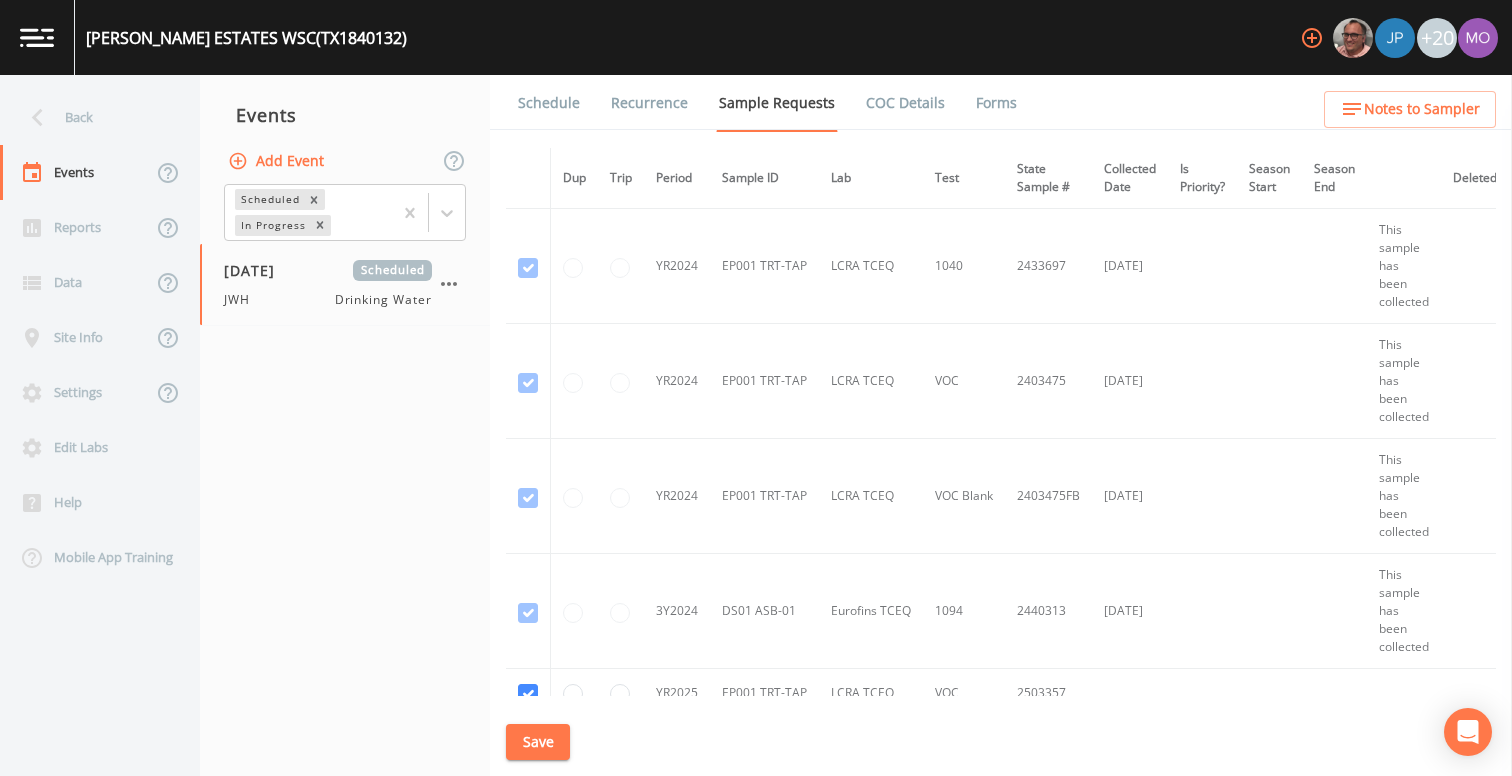 click on "Forms" at bounding box center [996, 103] 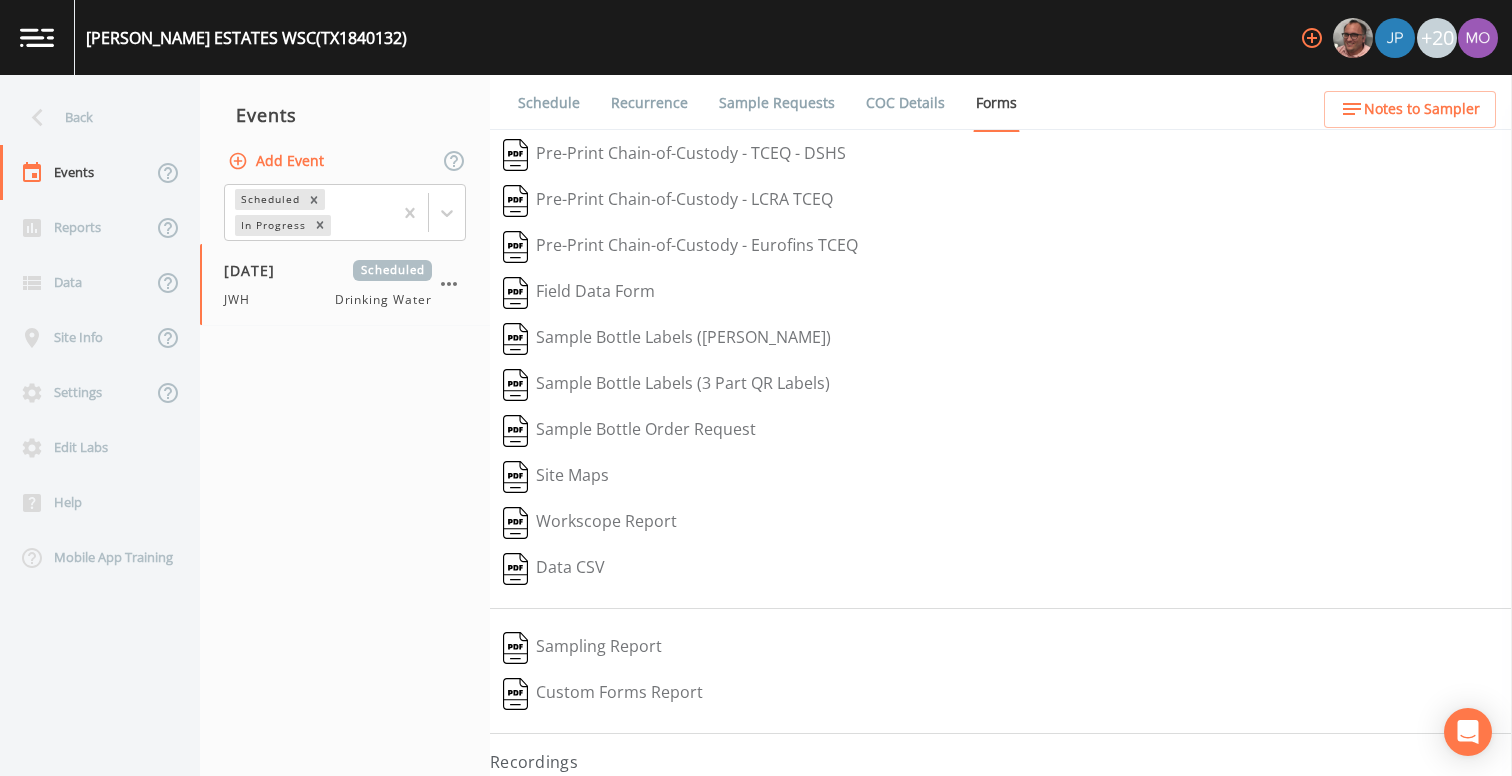 scroll, scrollTop: 42, scrollLeft: 0, axis: vertical 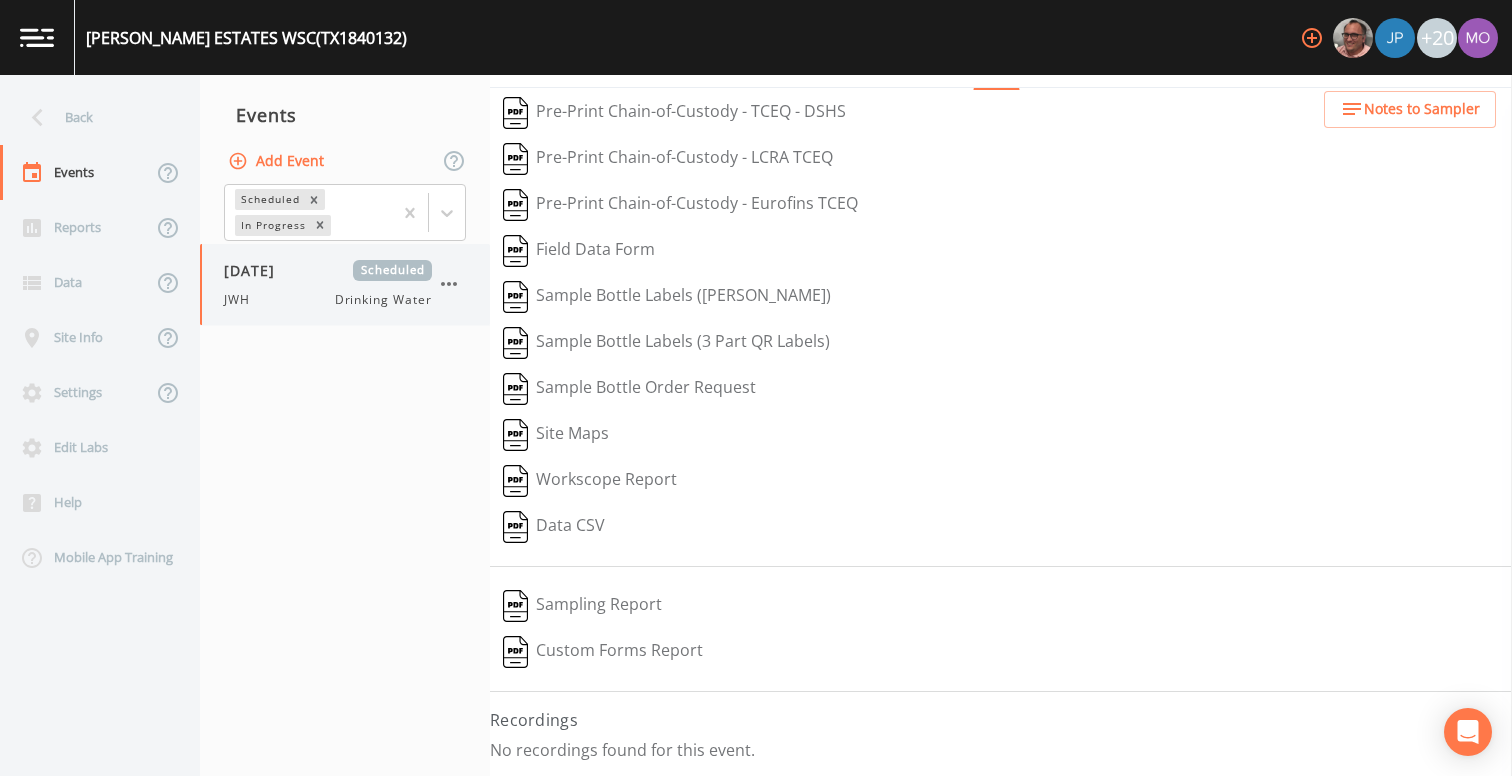 click at bounding box center [449, 284] 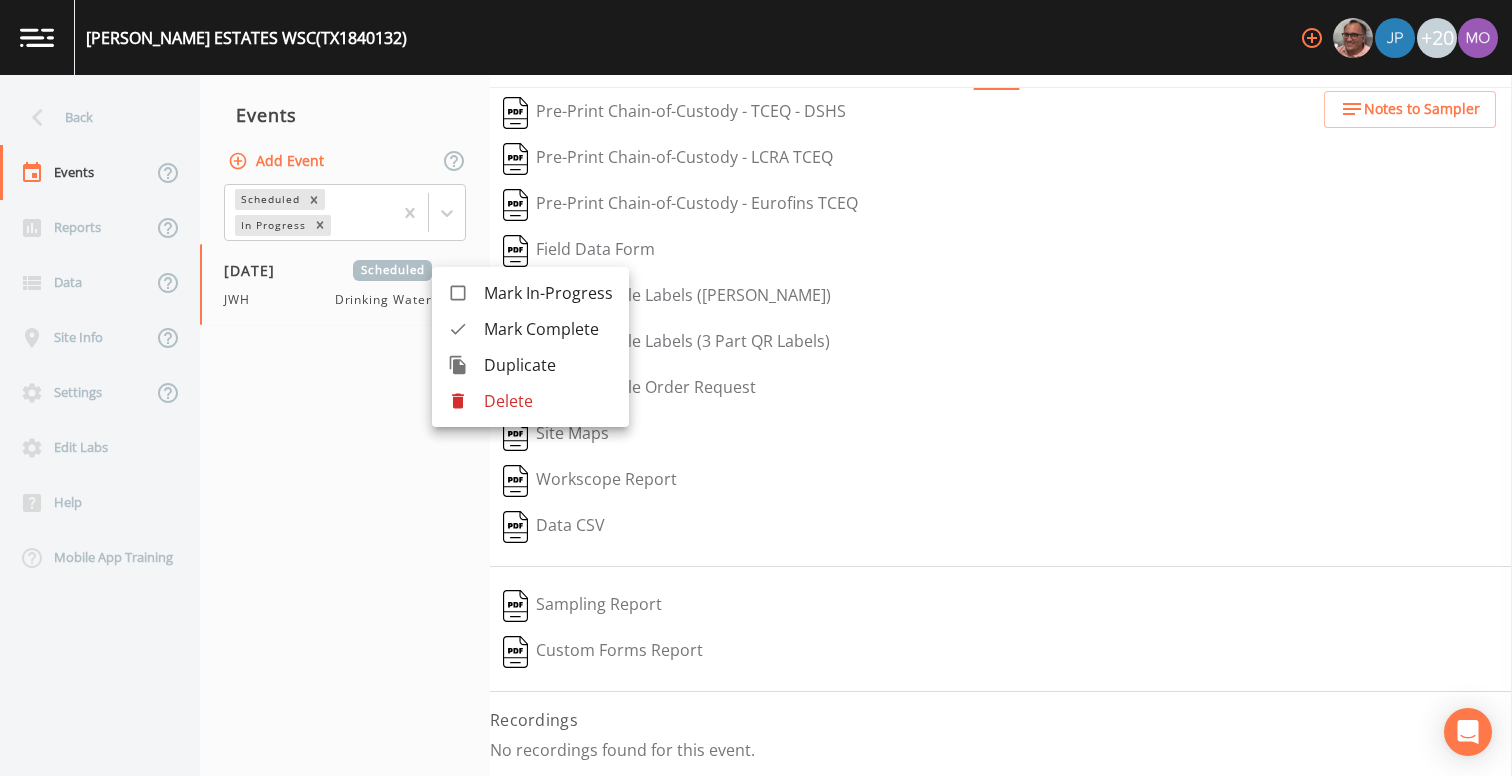 click 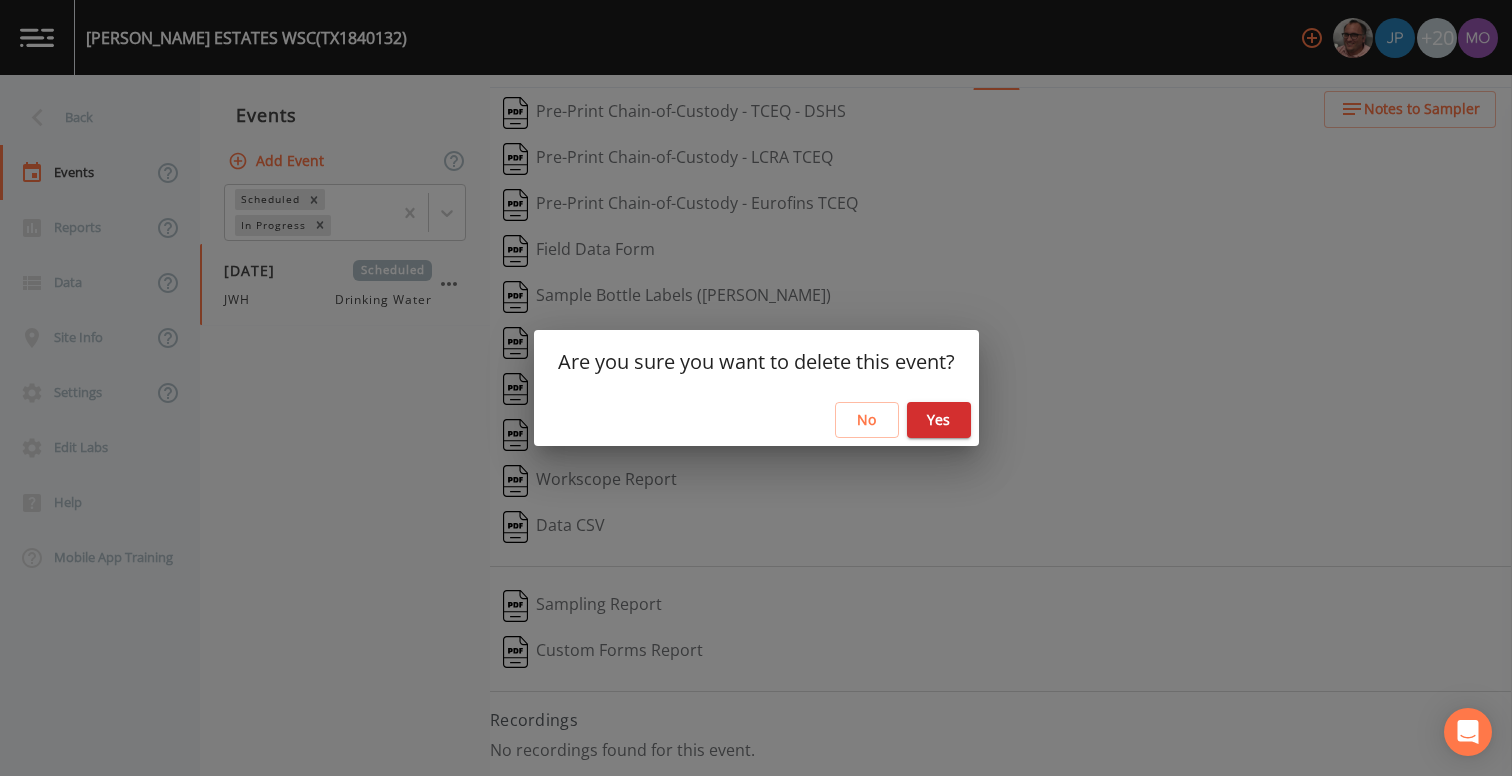 click on "Yes" at bounding box center (939, 420) 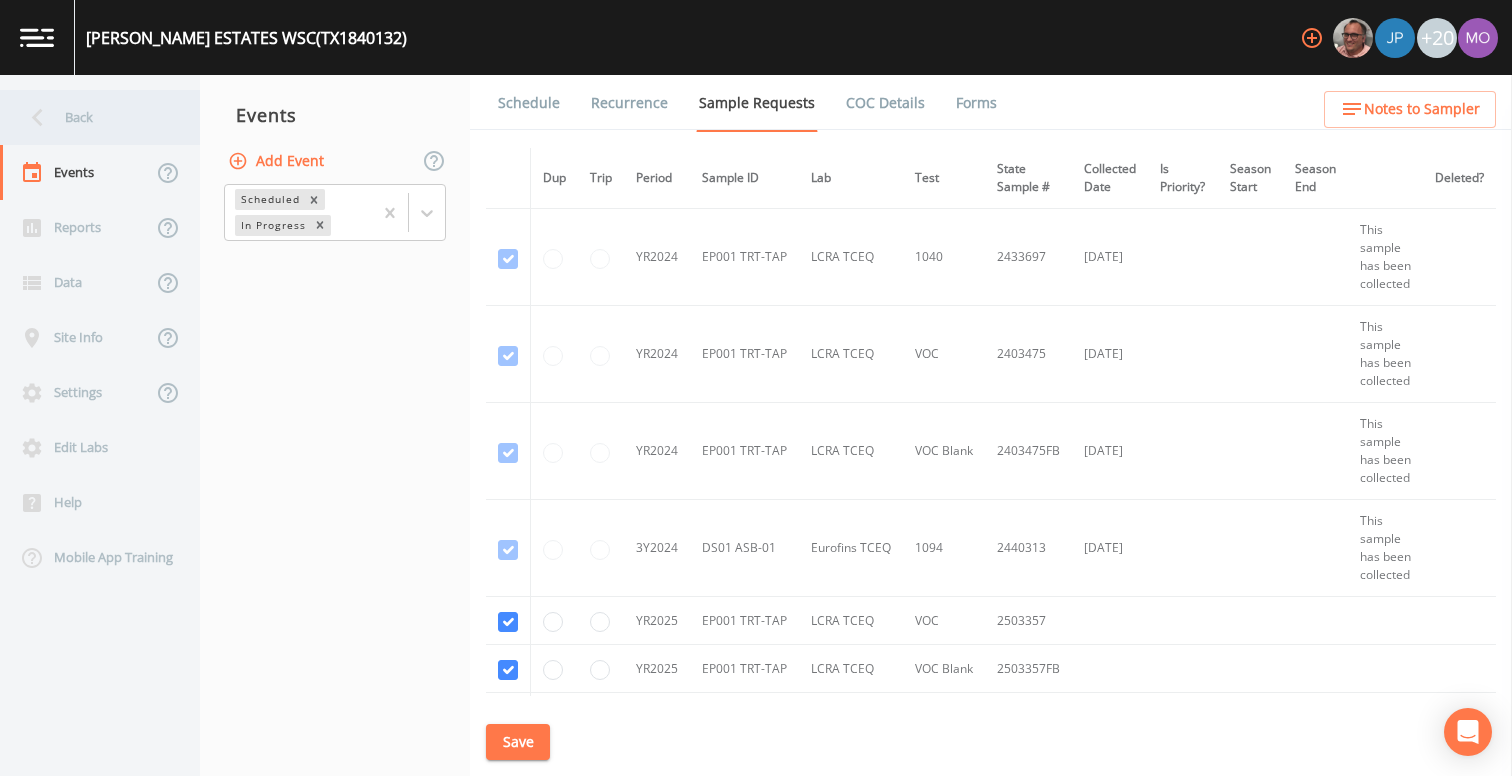 drag, startPoint x: 38, startPoint y: 112, endPoint x: 57, endPoint y: 103, distance: 21.023796 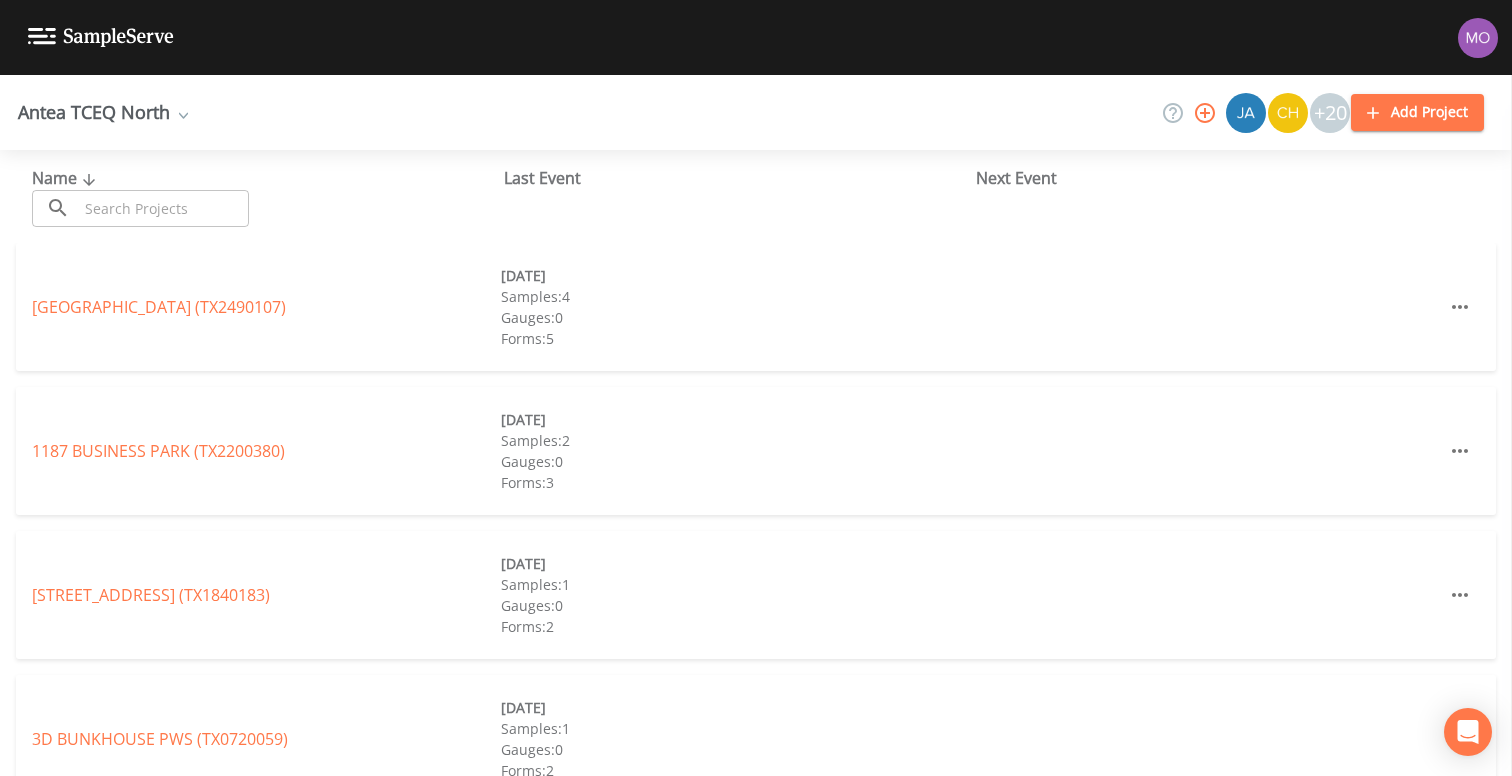 click at bounding box center [163, 208] 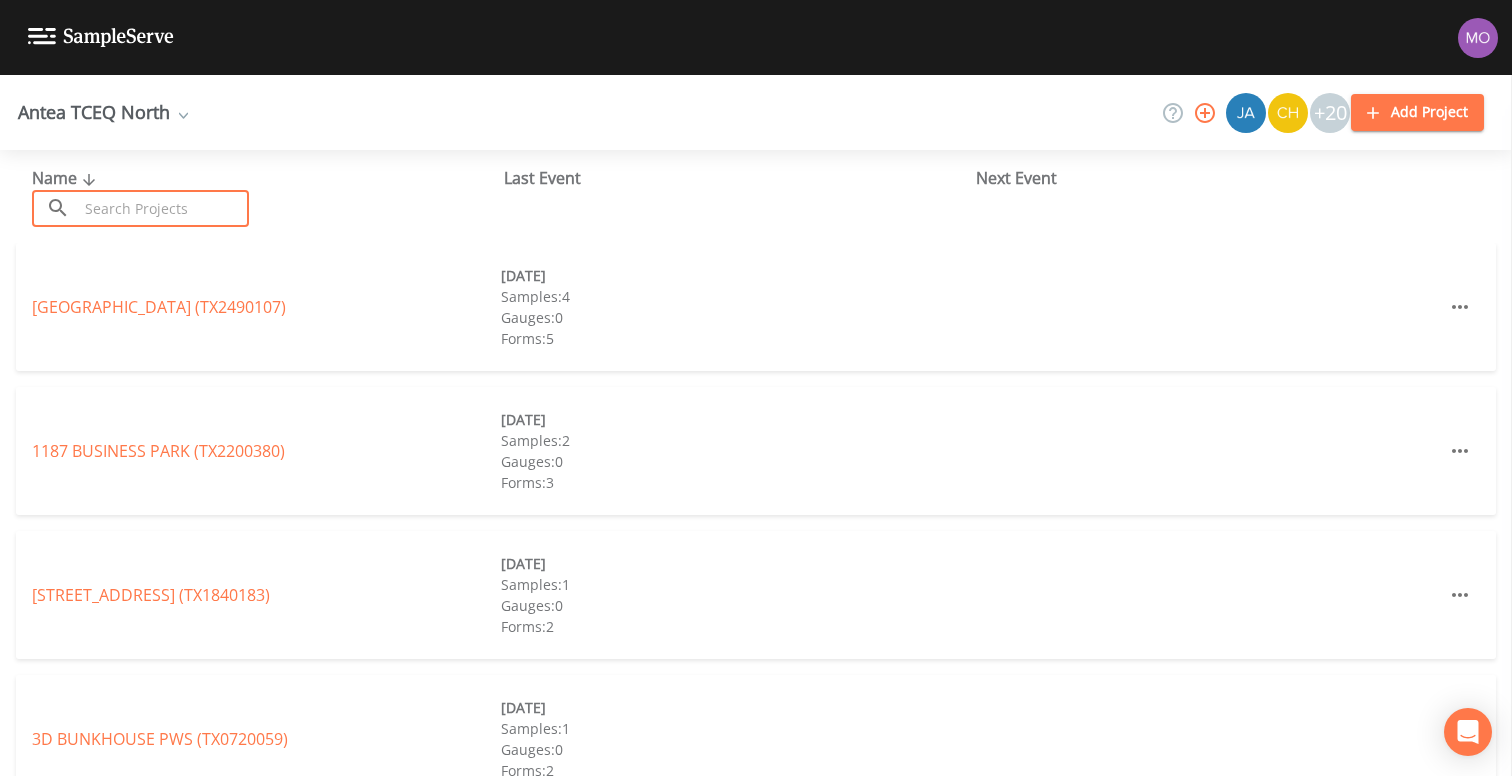 paste on "TX0700008" 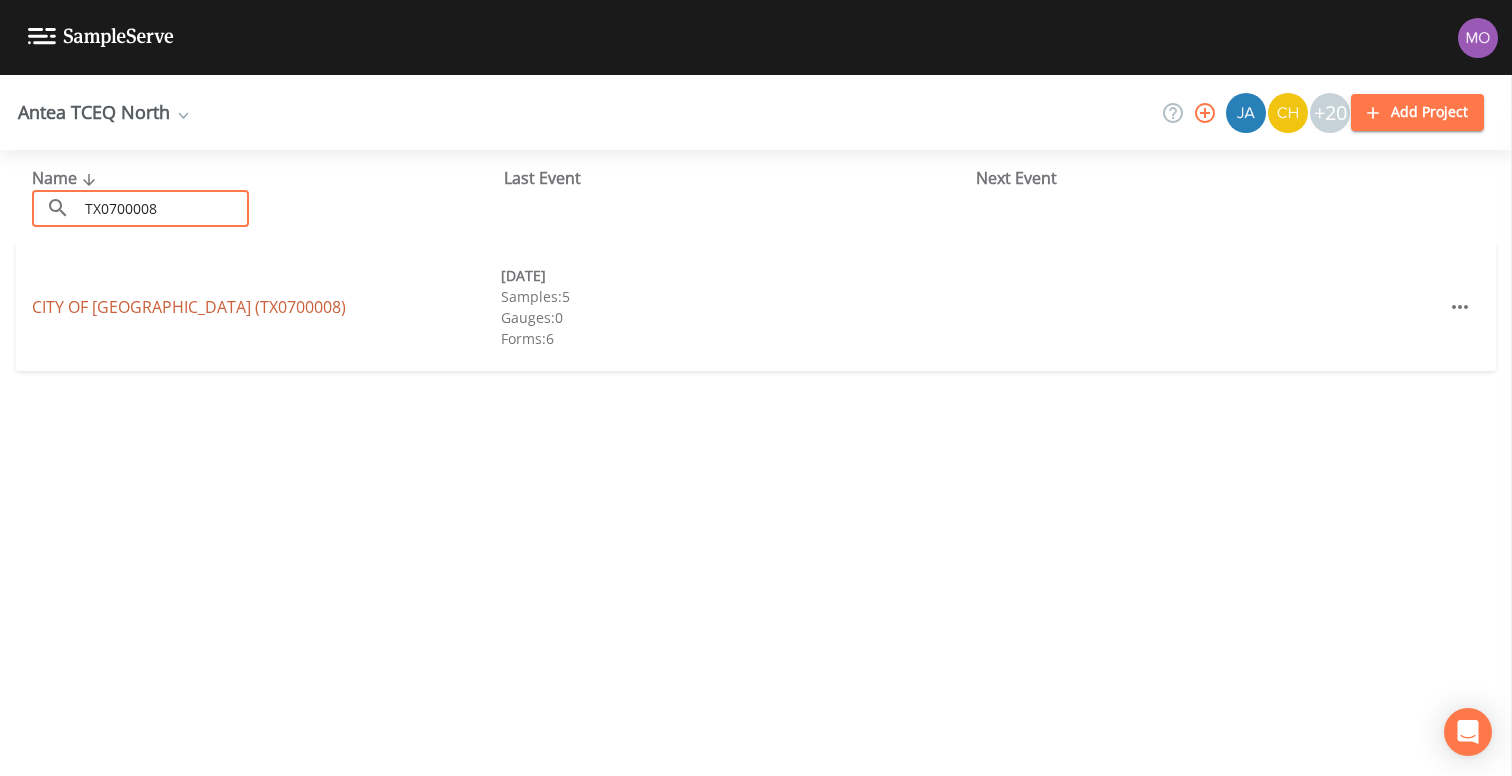 type on "TX0700008" 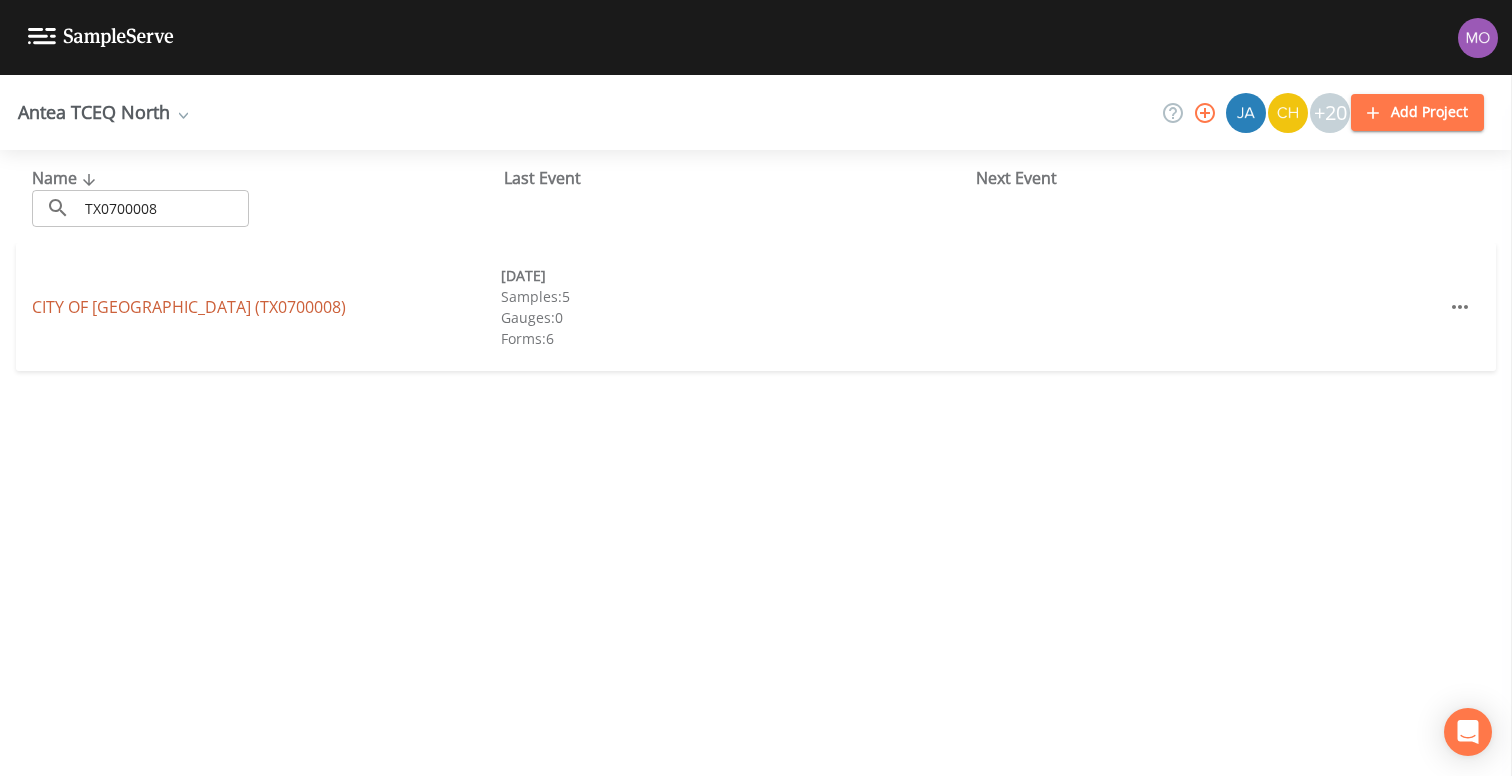 click on "CITY OF [GEOGRAPHIC_DATA]   (TX0700008)" at bounding box center [189, 307] 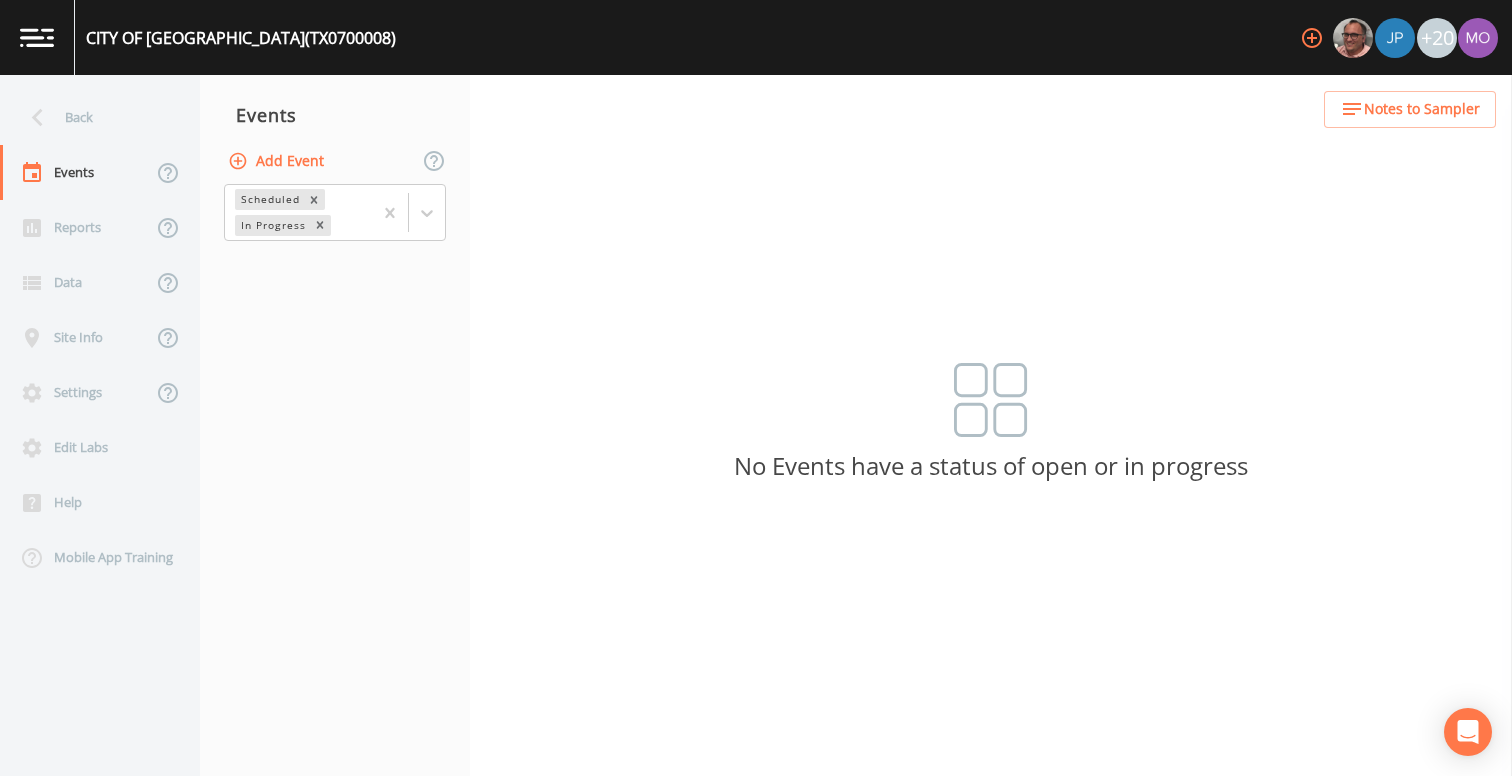 click on "Add Event" at bounding box center (278, 161) 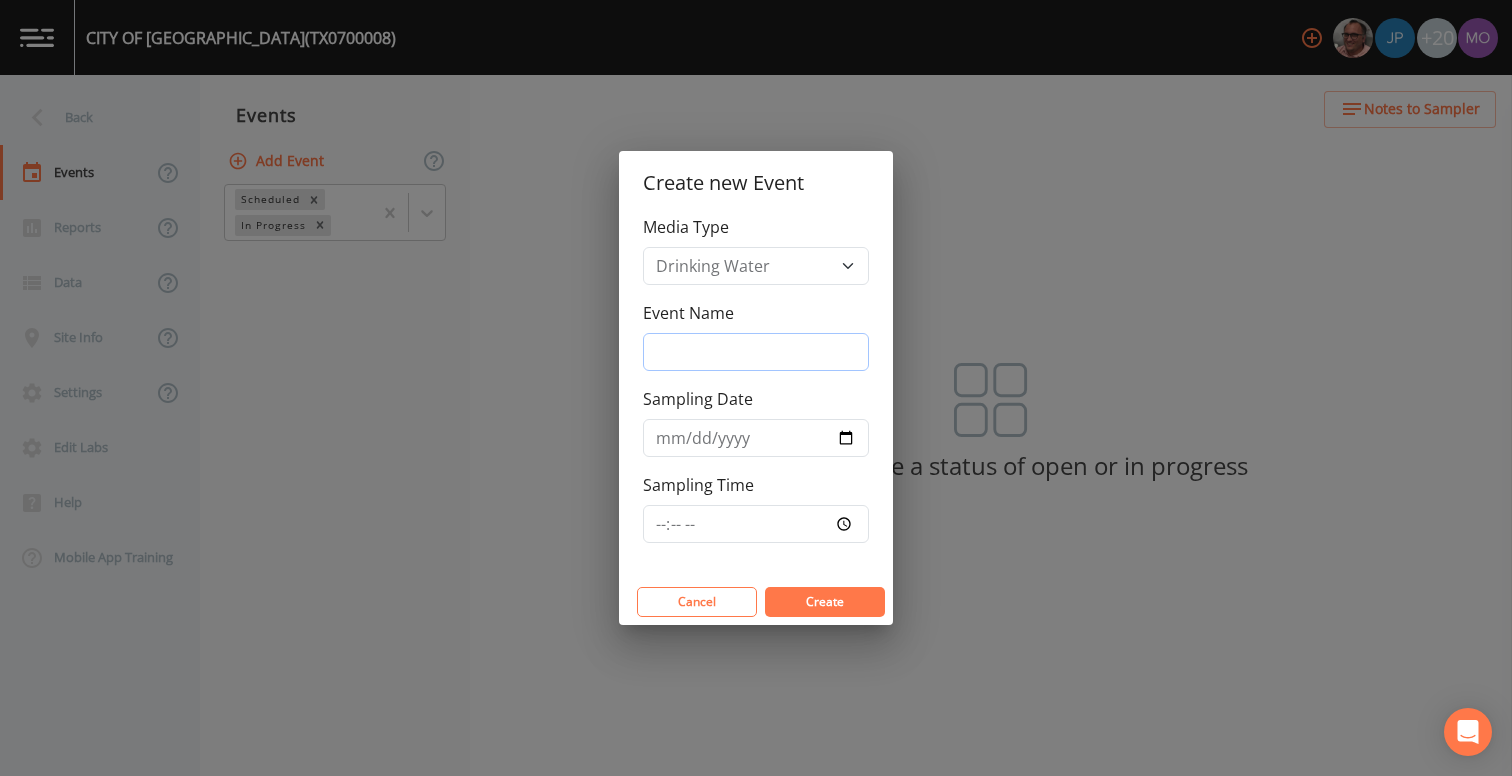click on "Event Name" at bounding box center (756, 352) 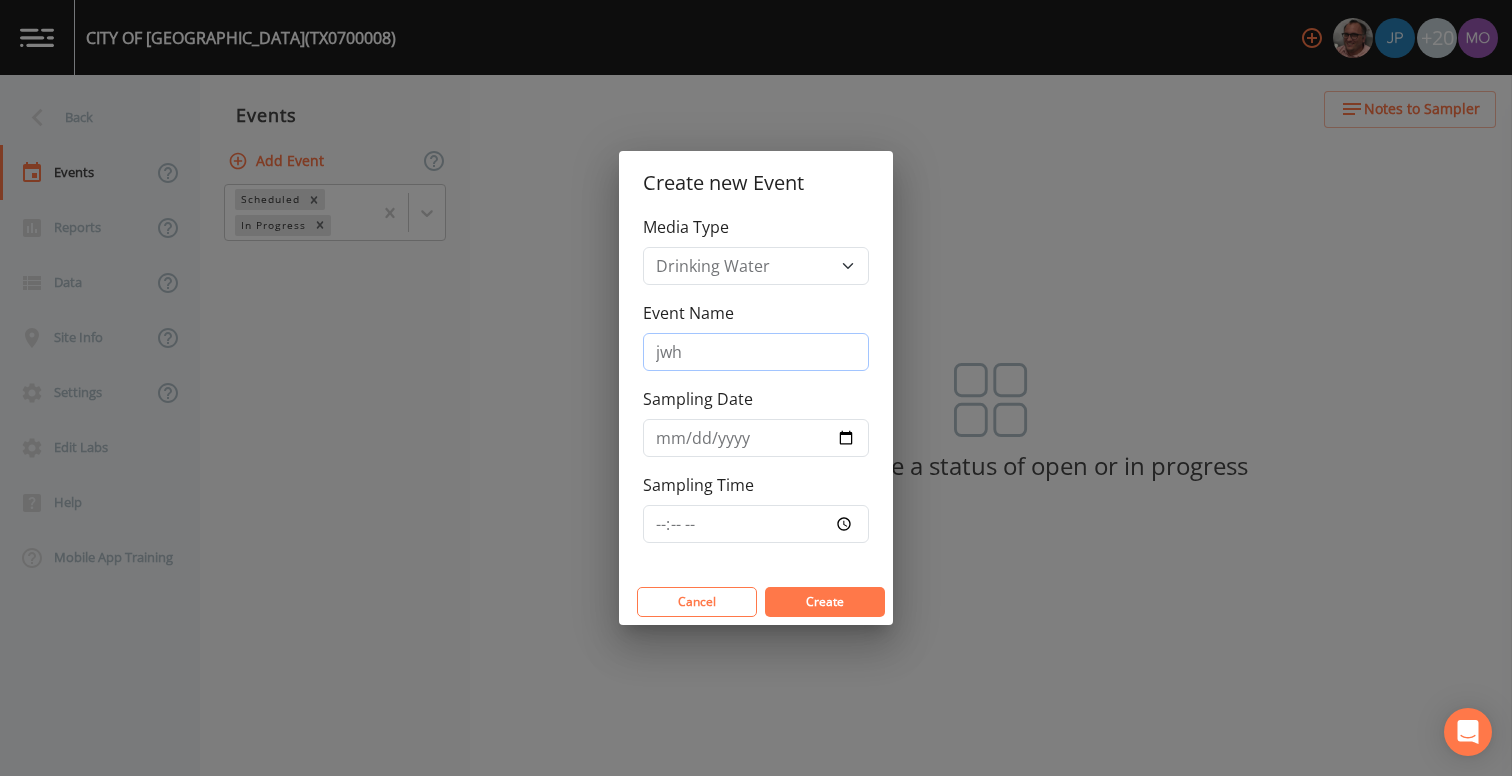 type on "JWH" 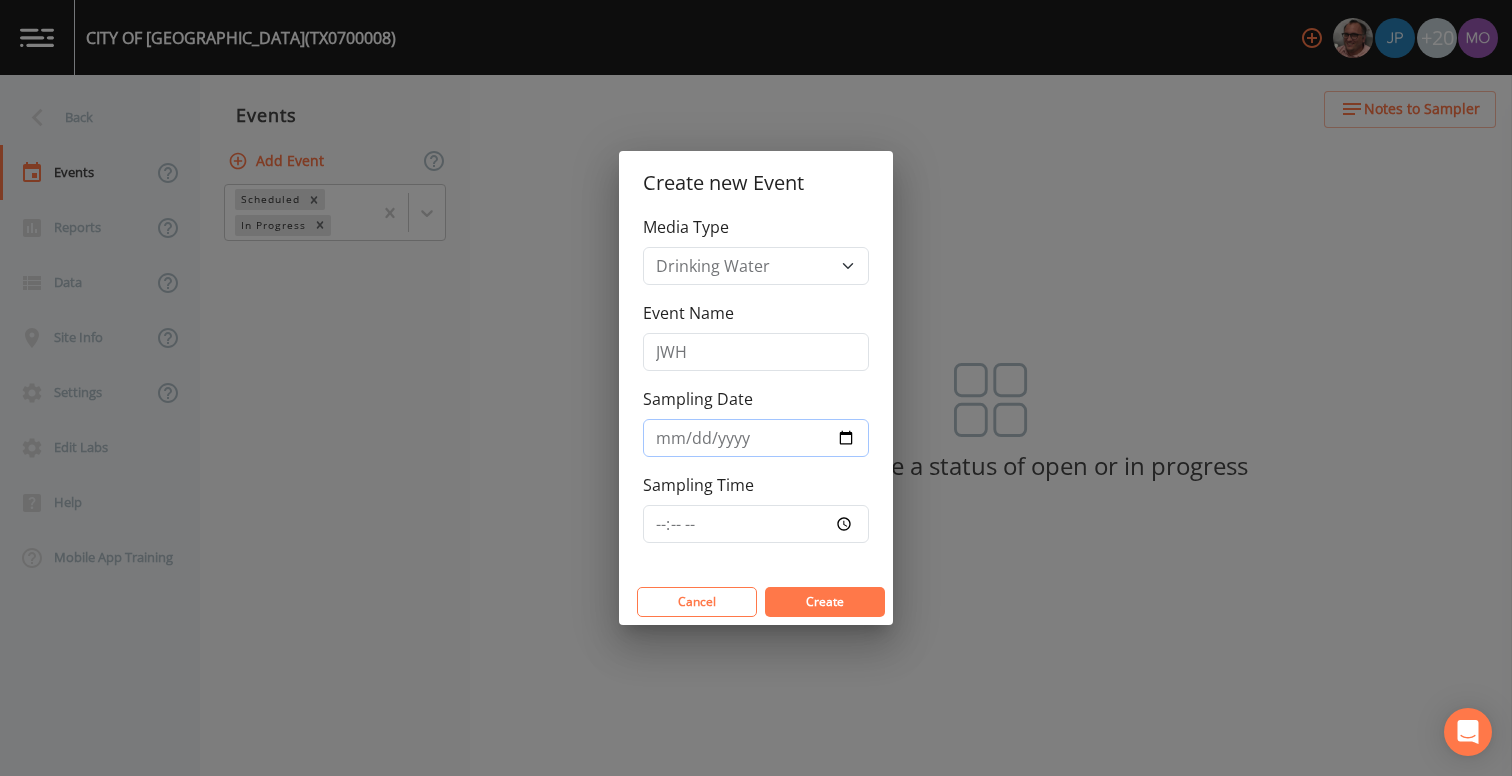 click on "Sampling Date" at bounding box center [756, 438] 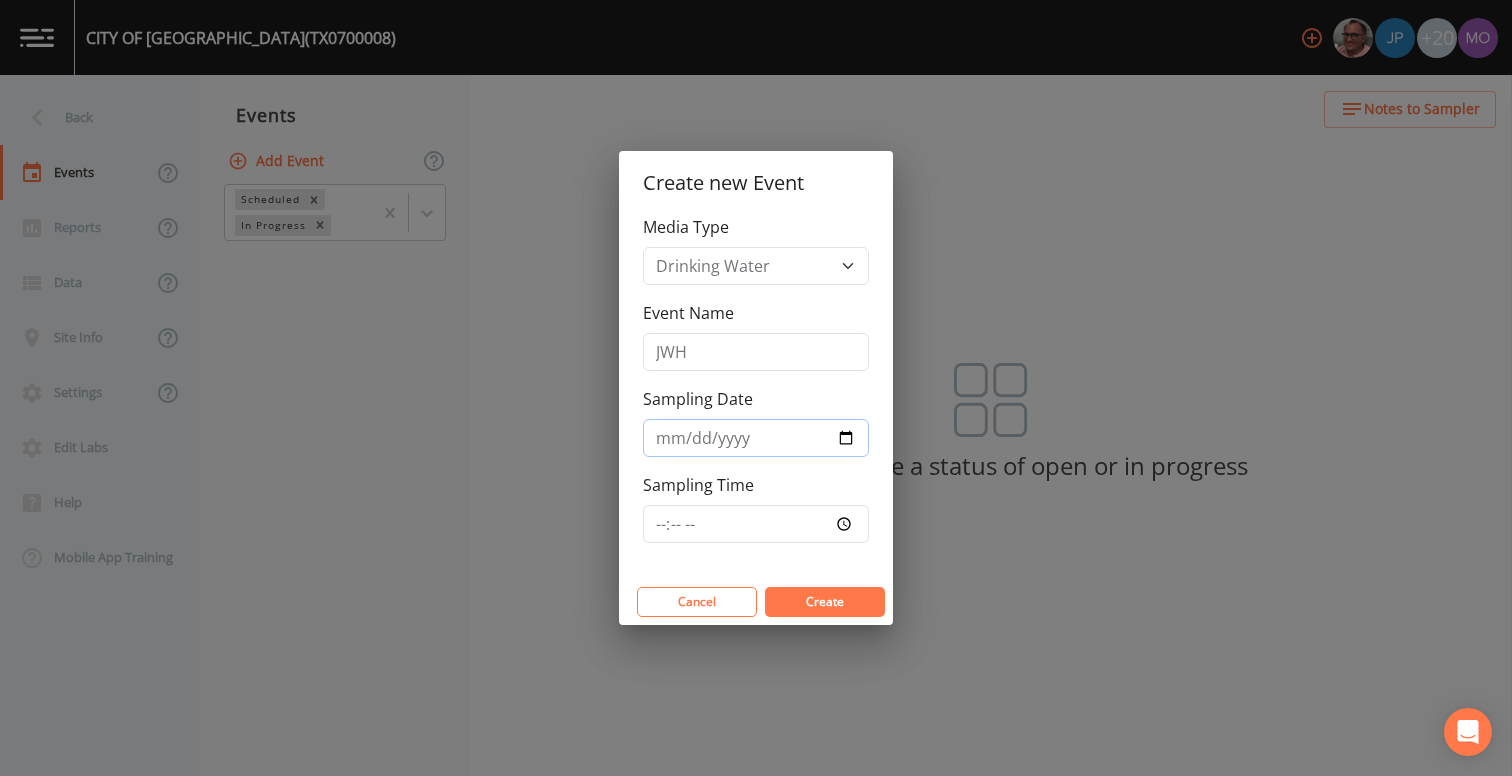 type on "[DATE]" 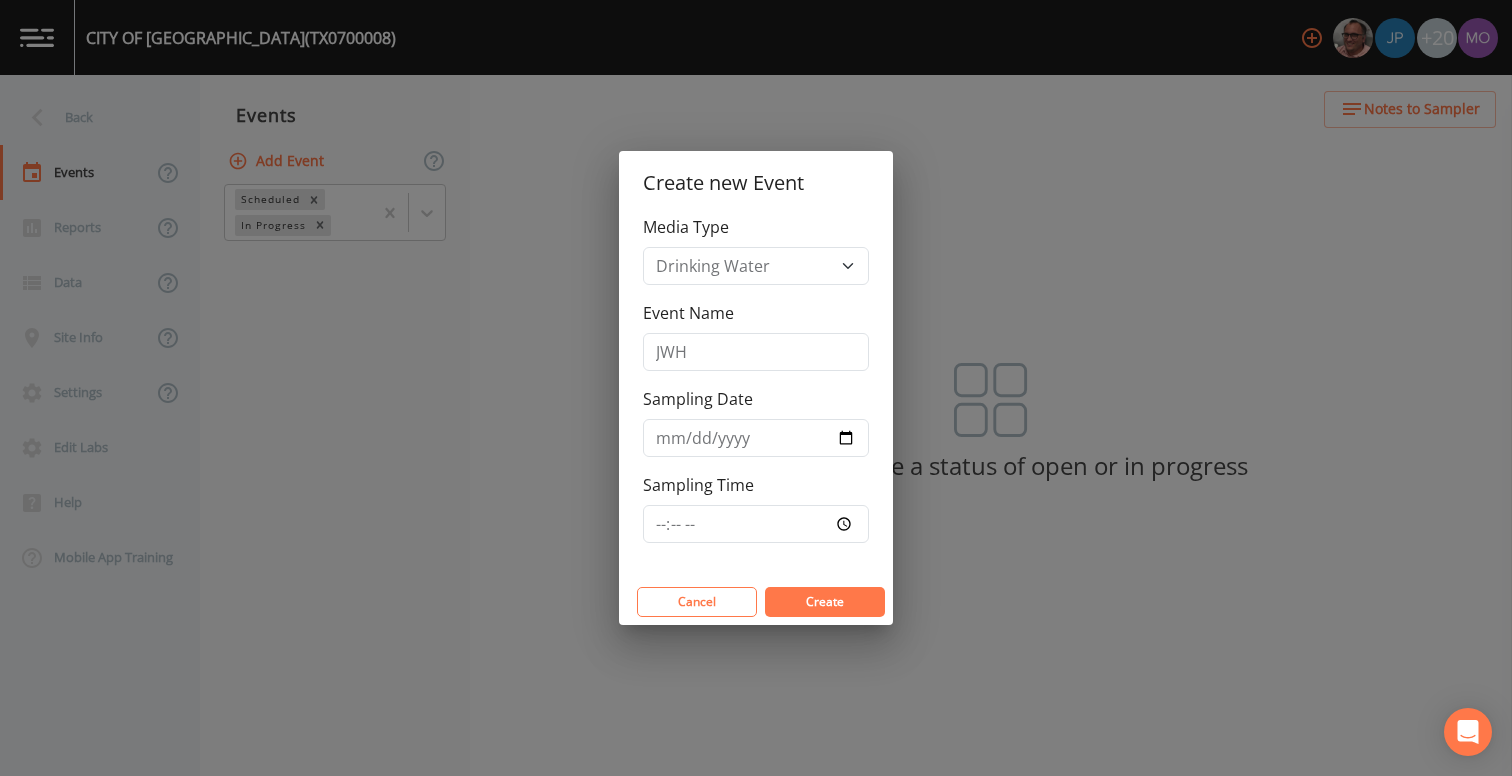 click on "Create" at bounding box center (825, 602) 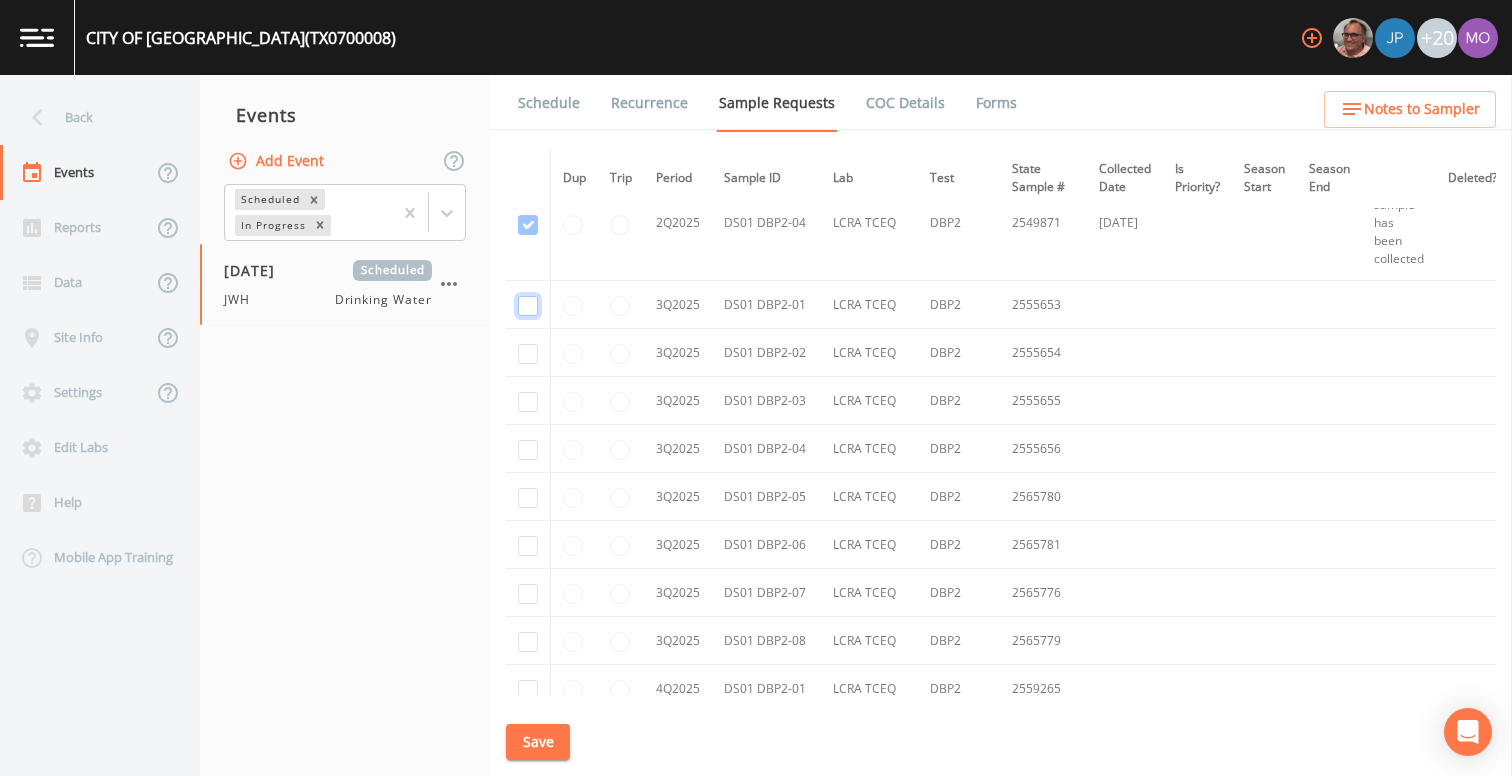 click at bounding box center (528, -4701) 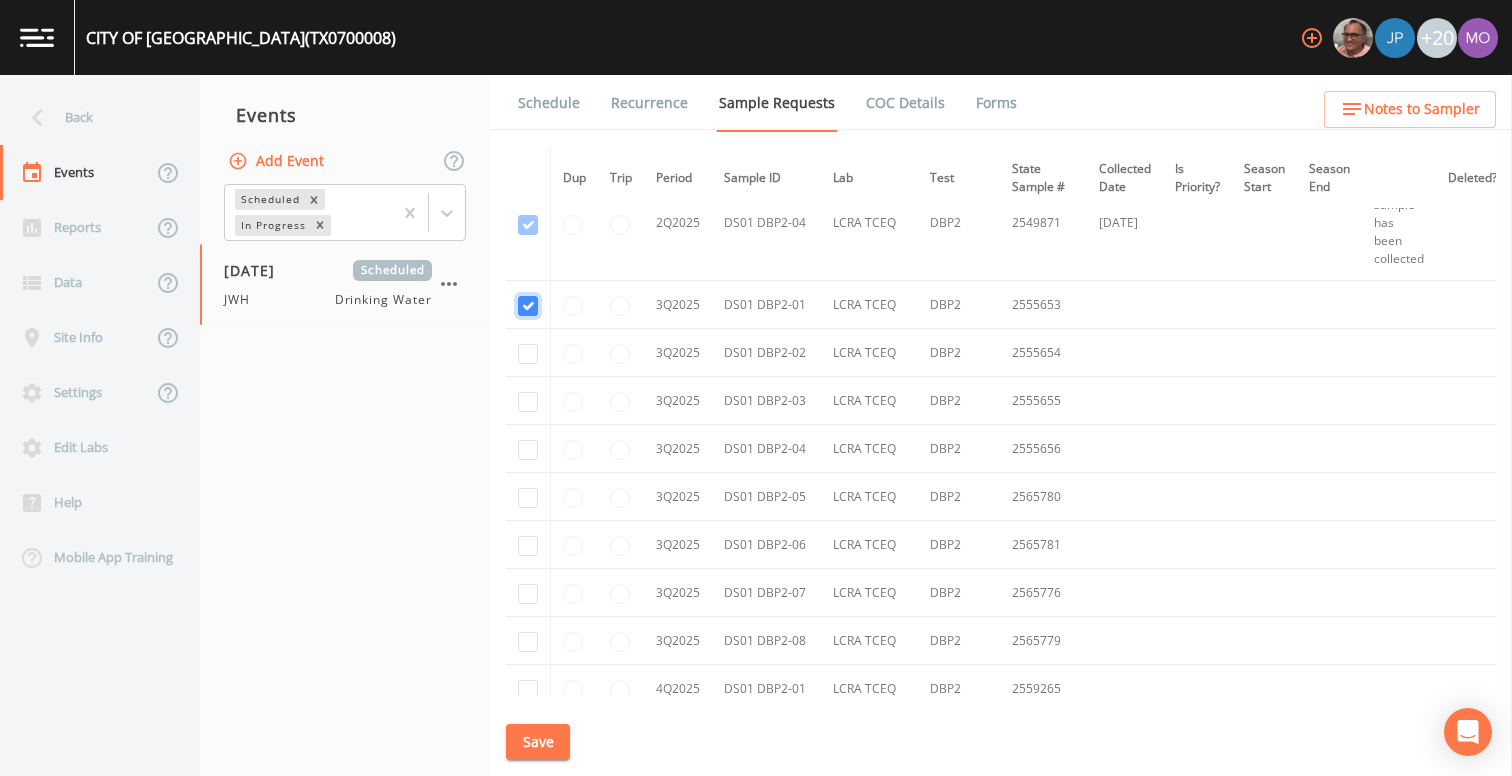 checkbox on "true" 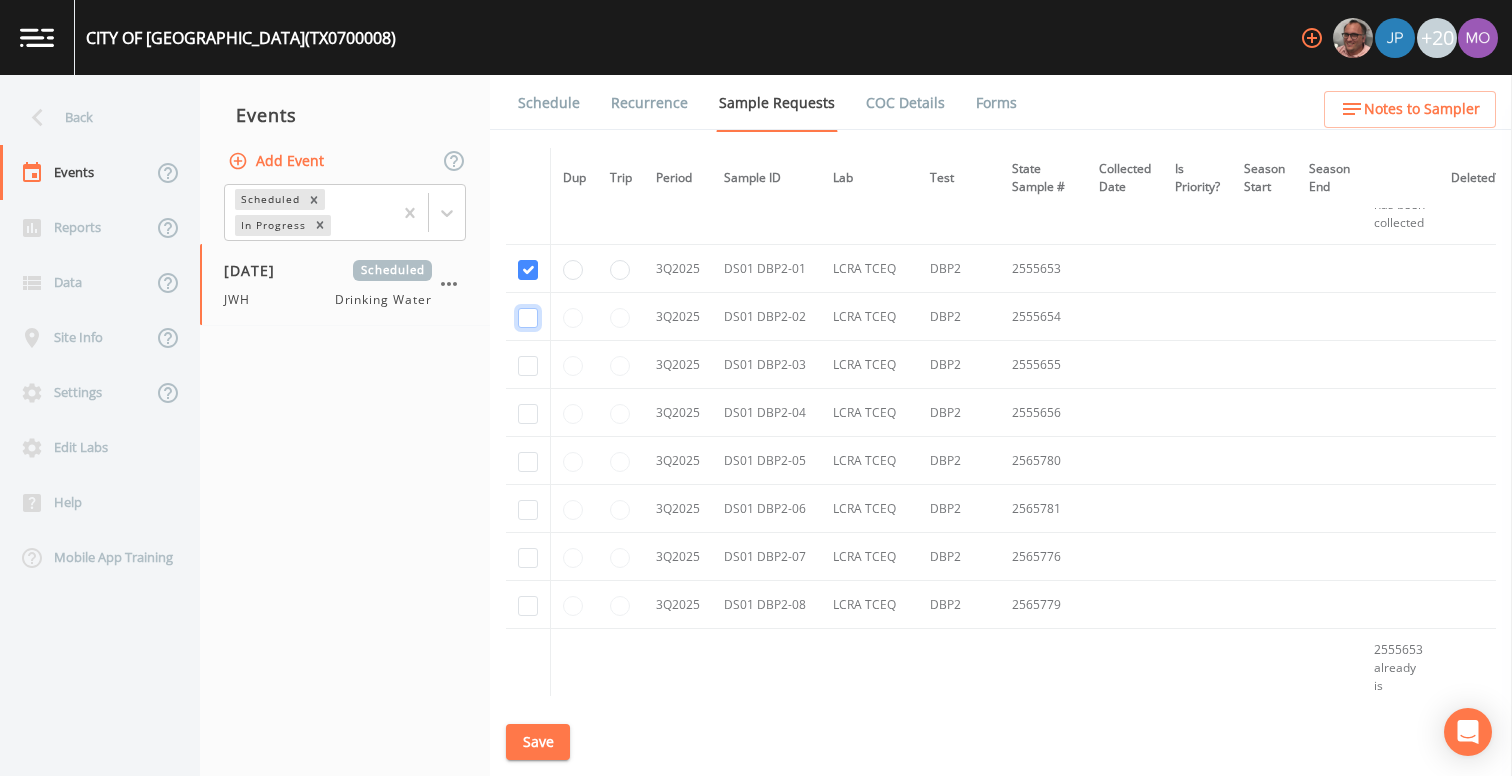 click at bounding box center [528, -3875] 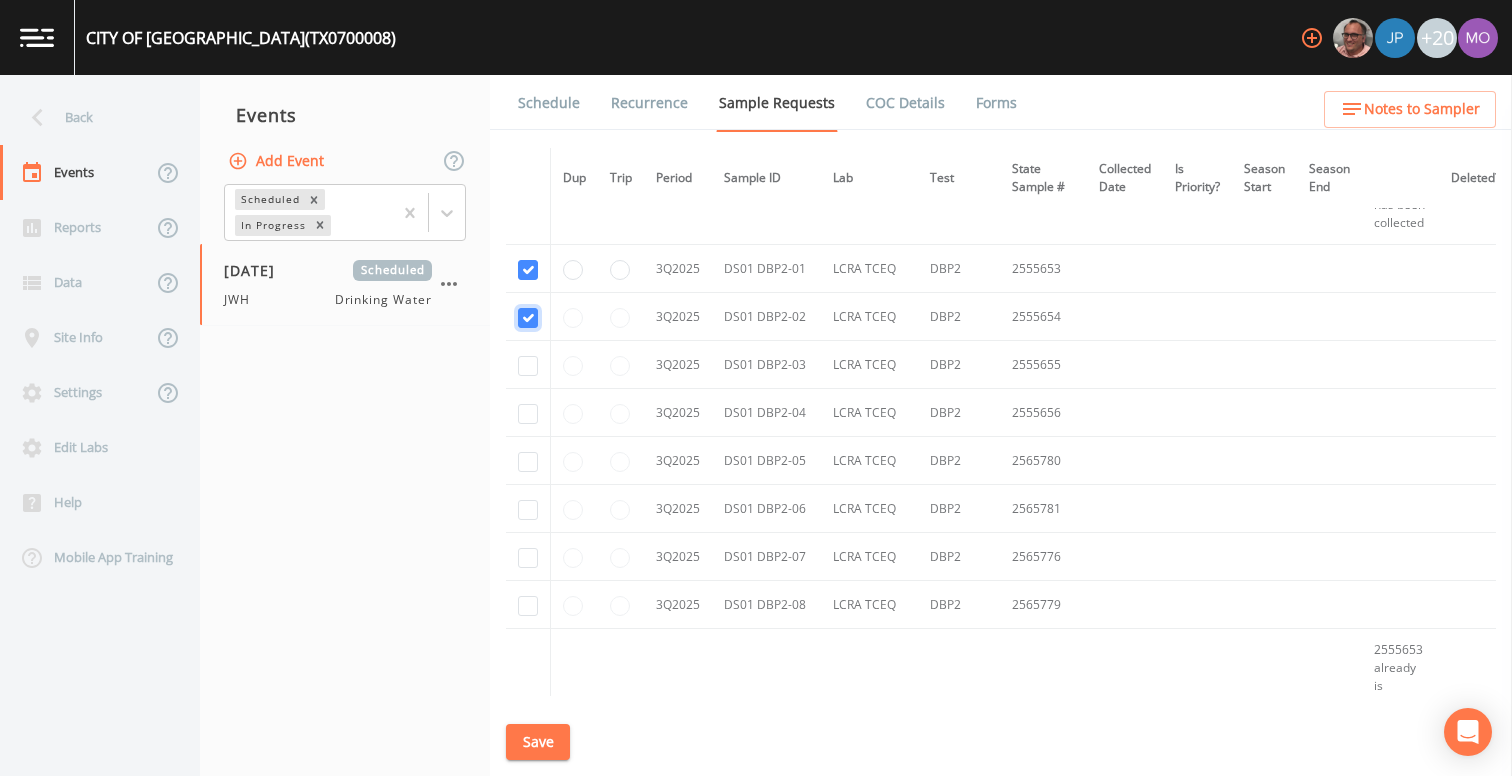 checkbox on "true" 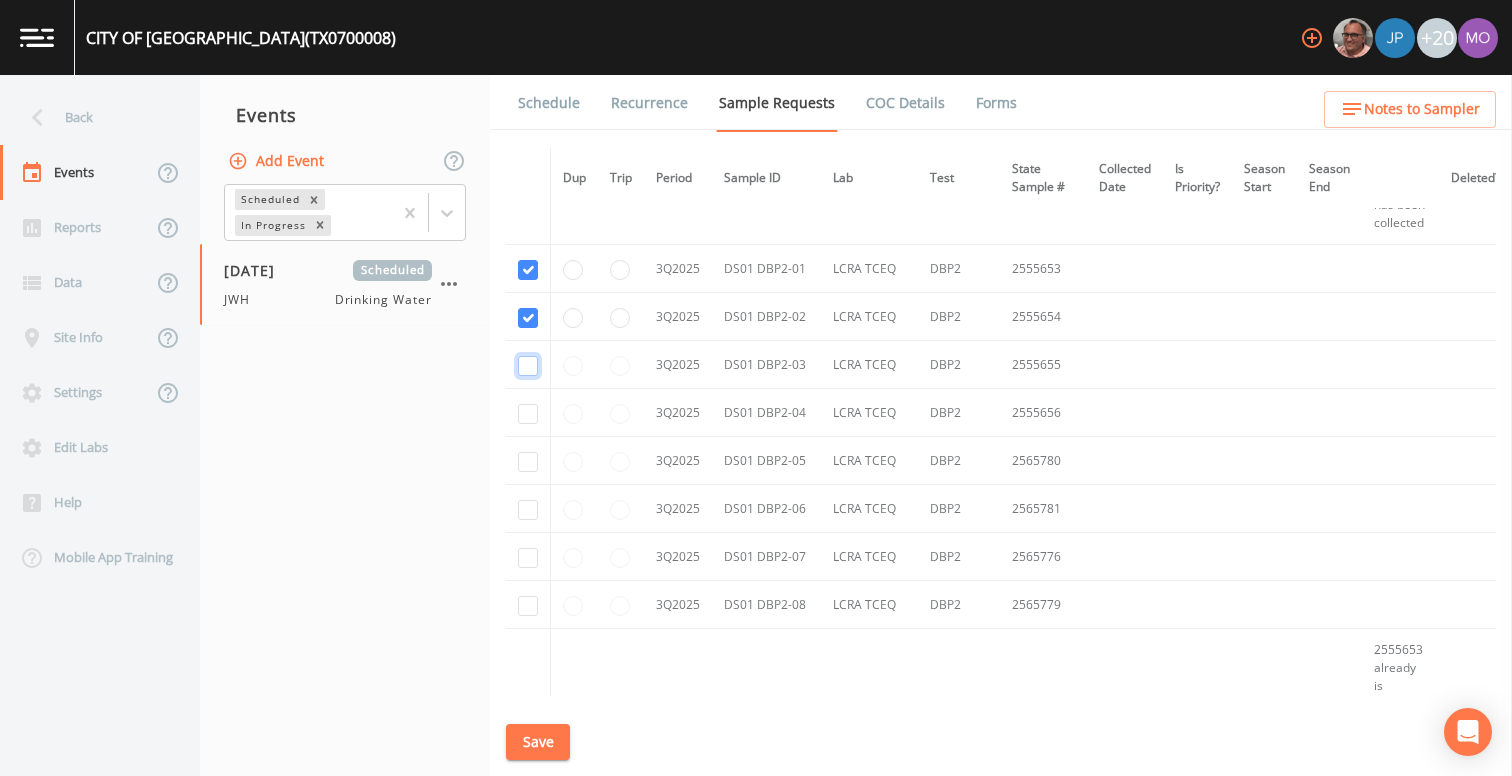 click at bounding box center [528, -3778] 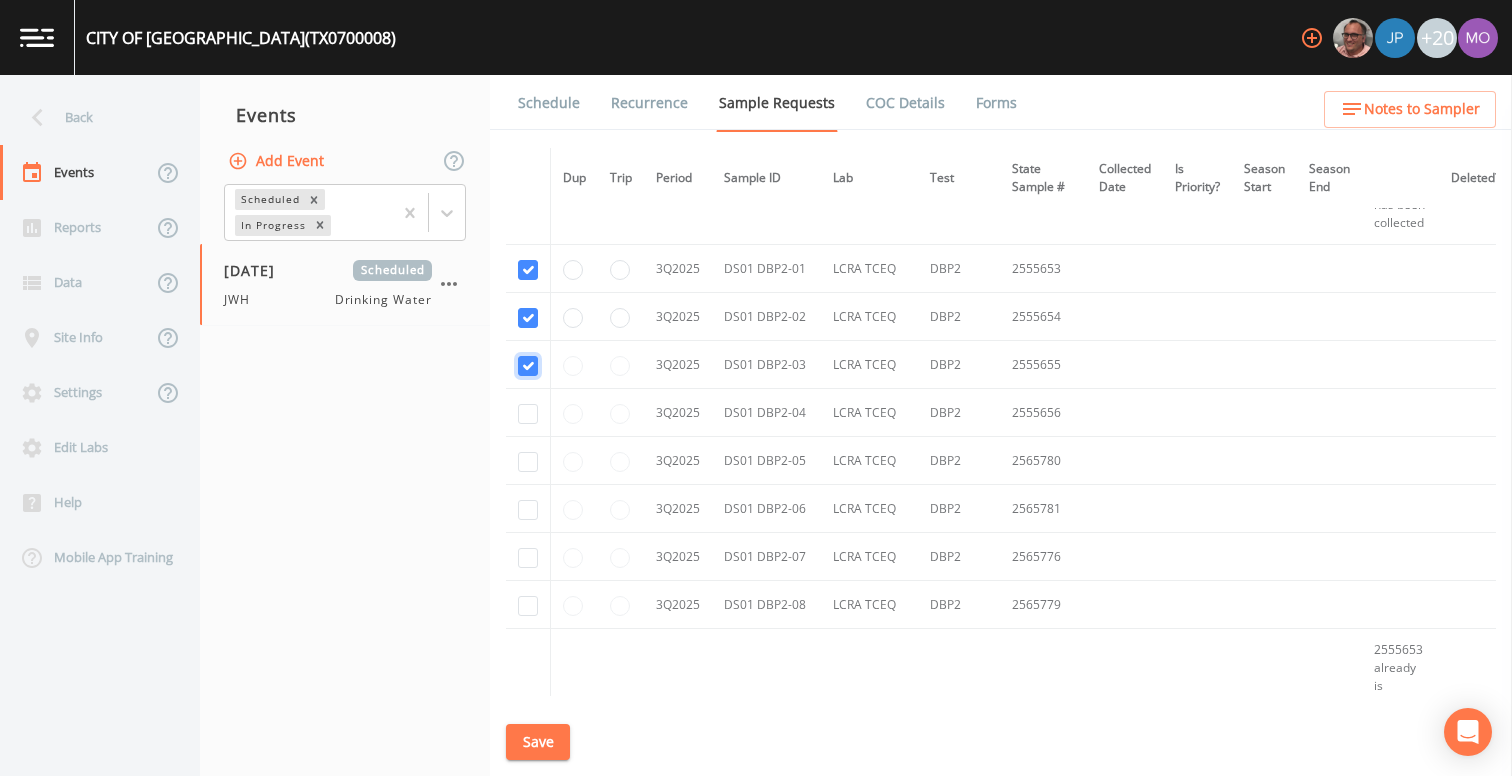 checkbox on "true" 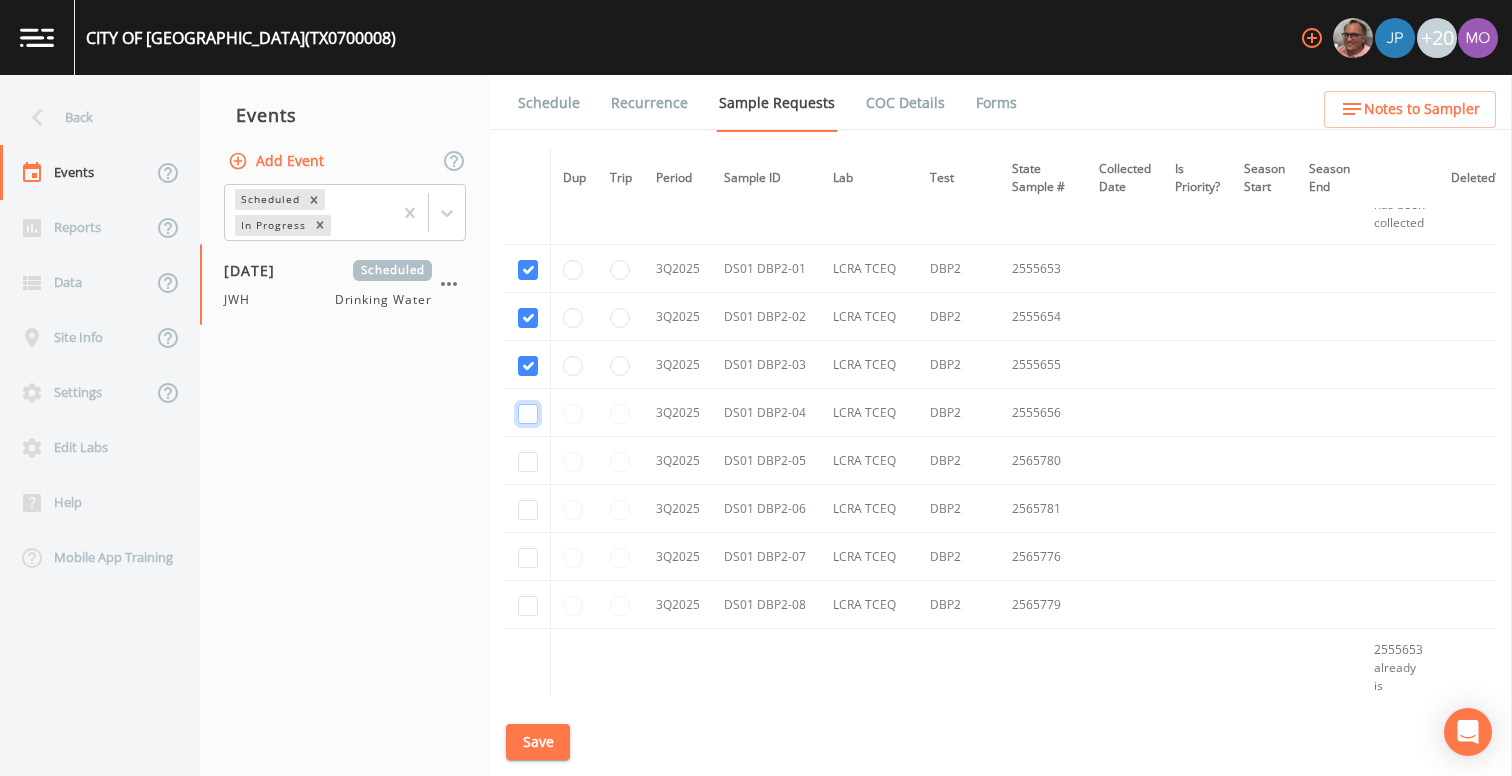 click at bounding box center [528, -3681] 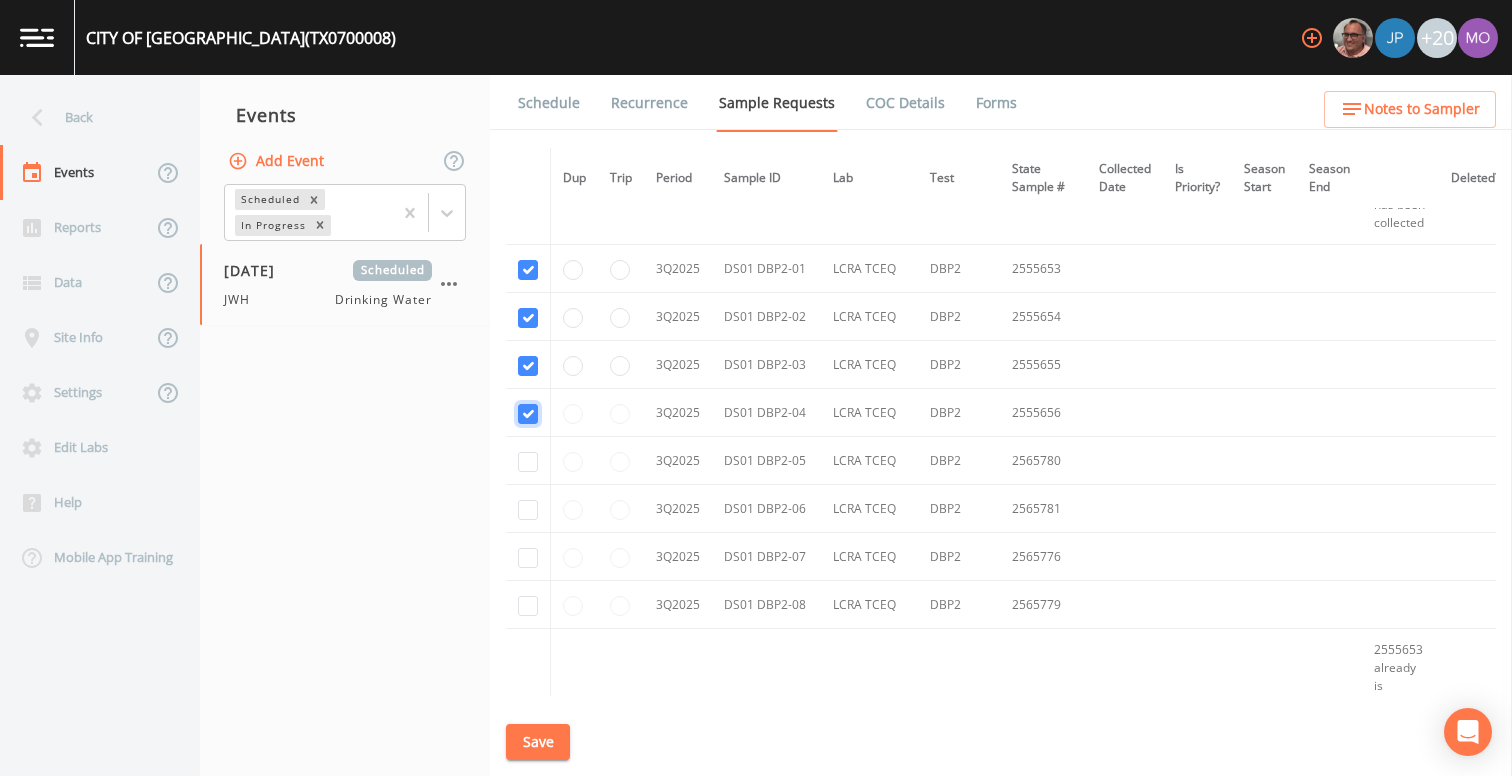 checkbox on "true" 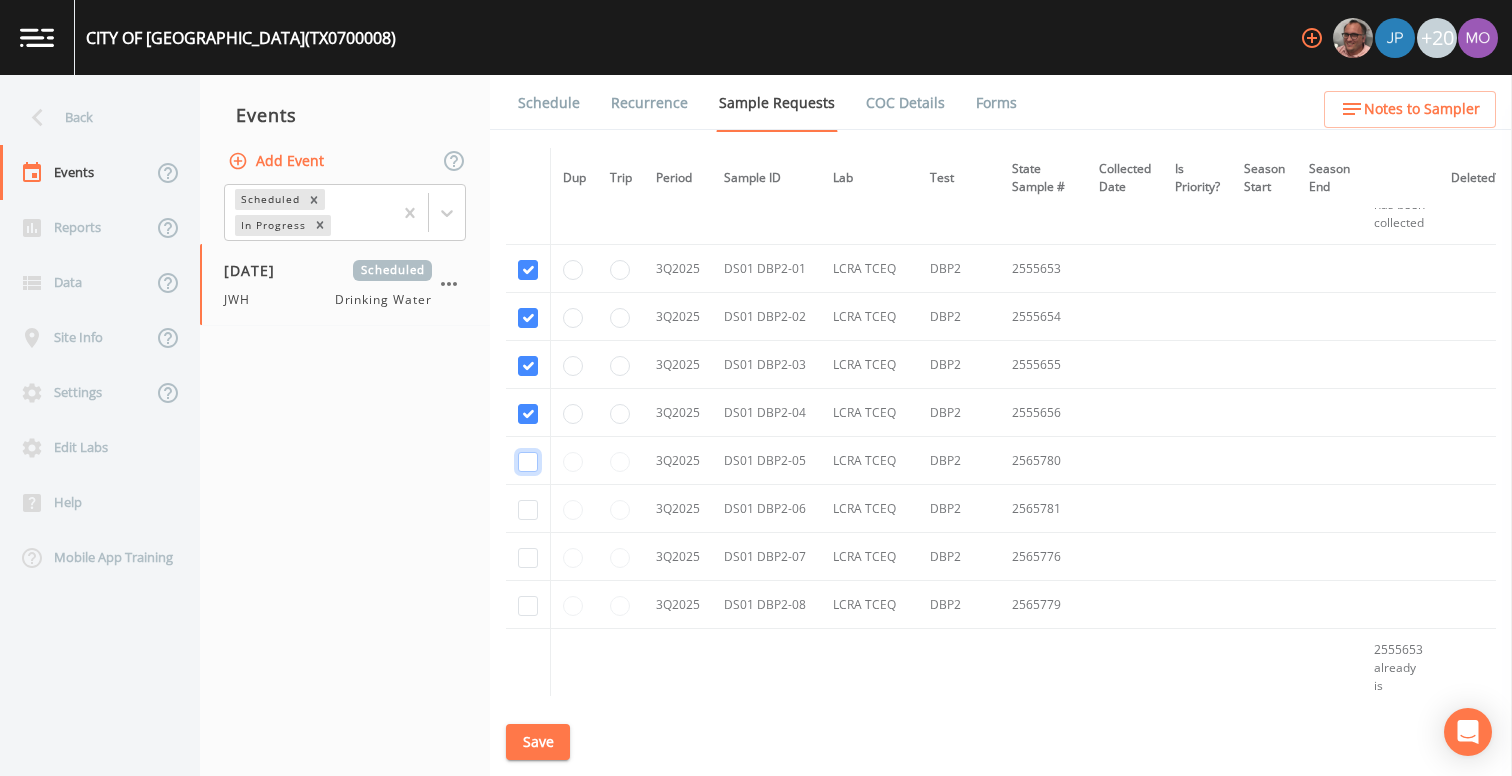 click at bounding box center (528, 462) 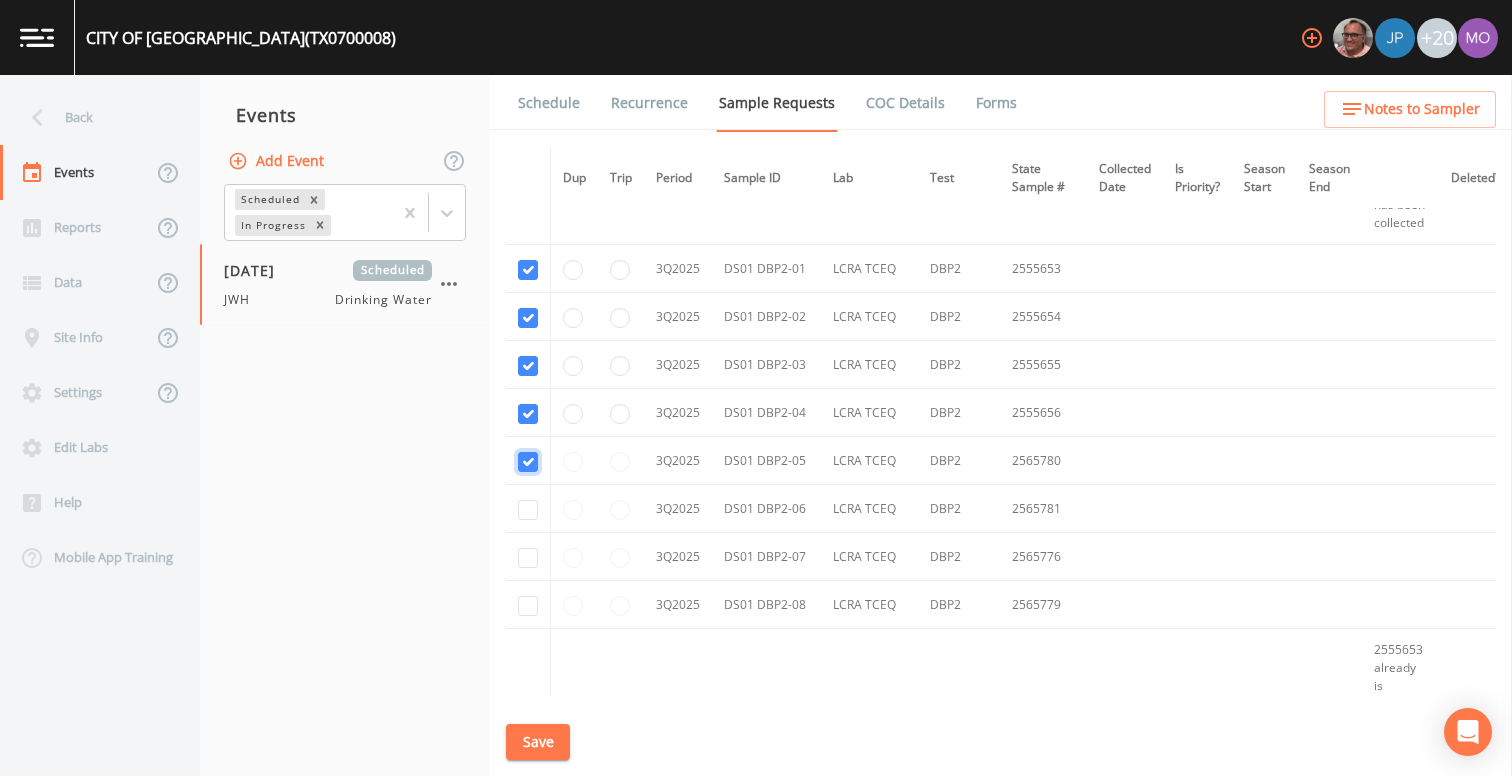 checkbox on "true" 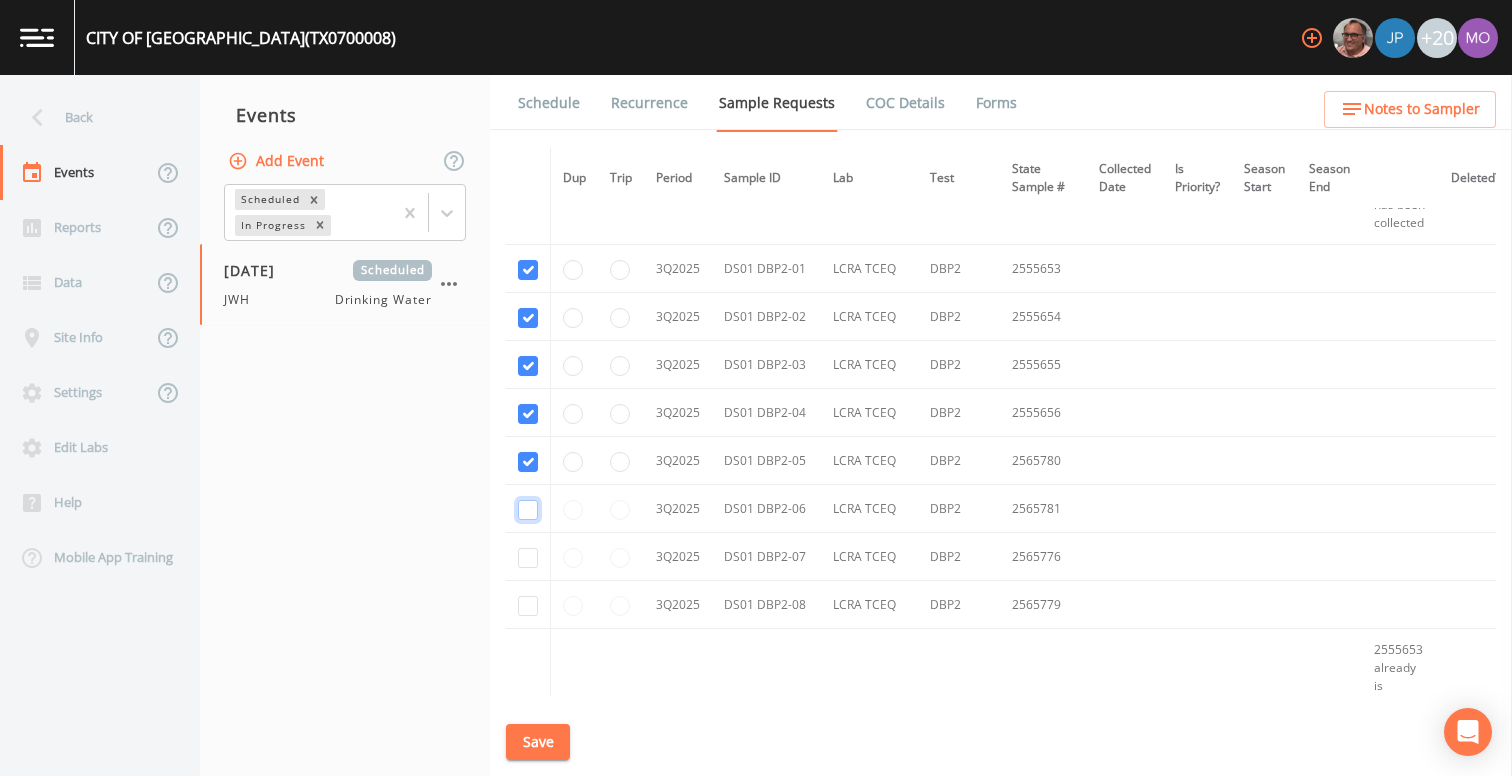 click at bounding box center [528, 510] 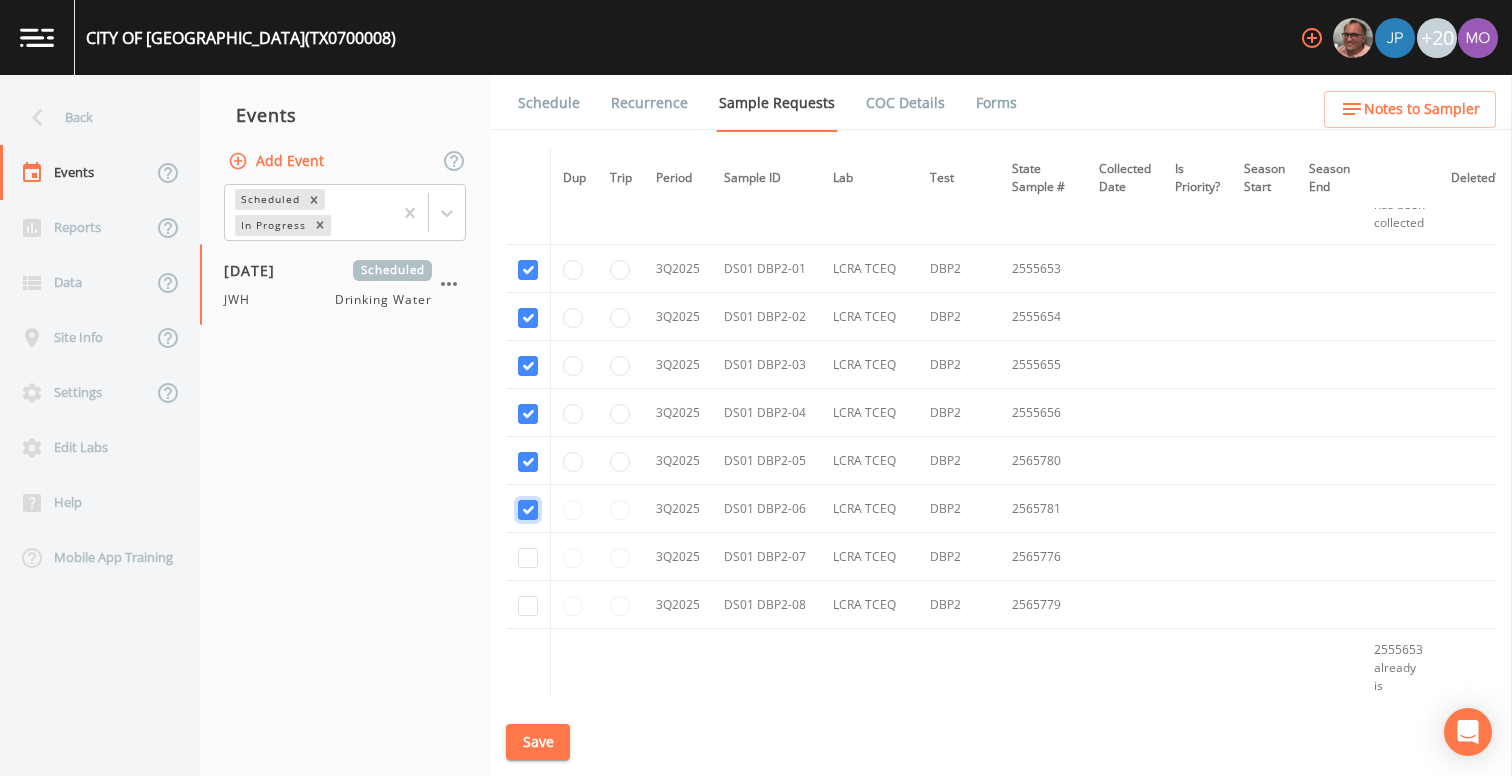 checkbox on "true" 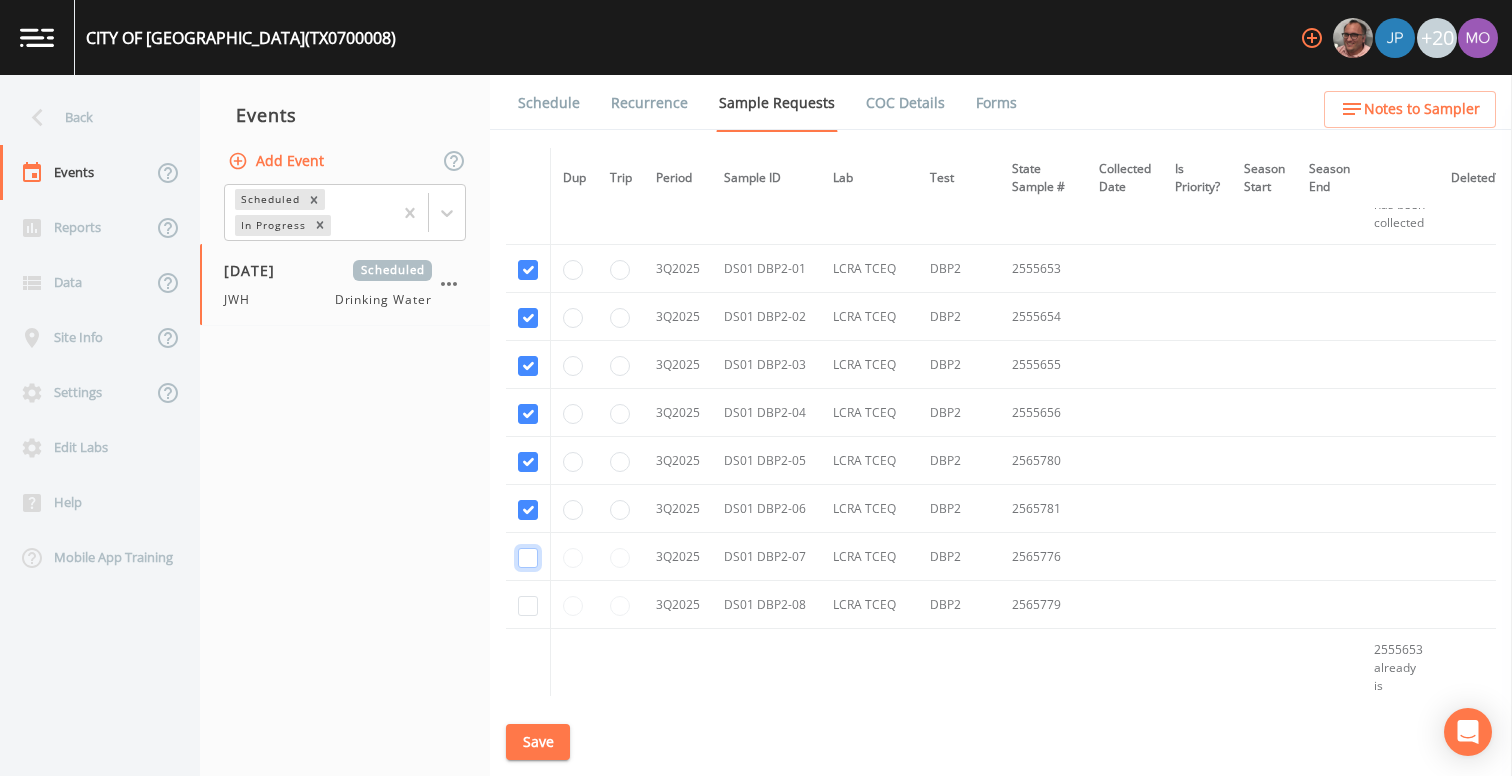 click at bounding box center [528, 558] 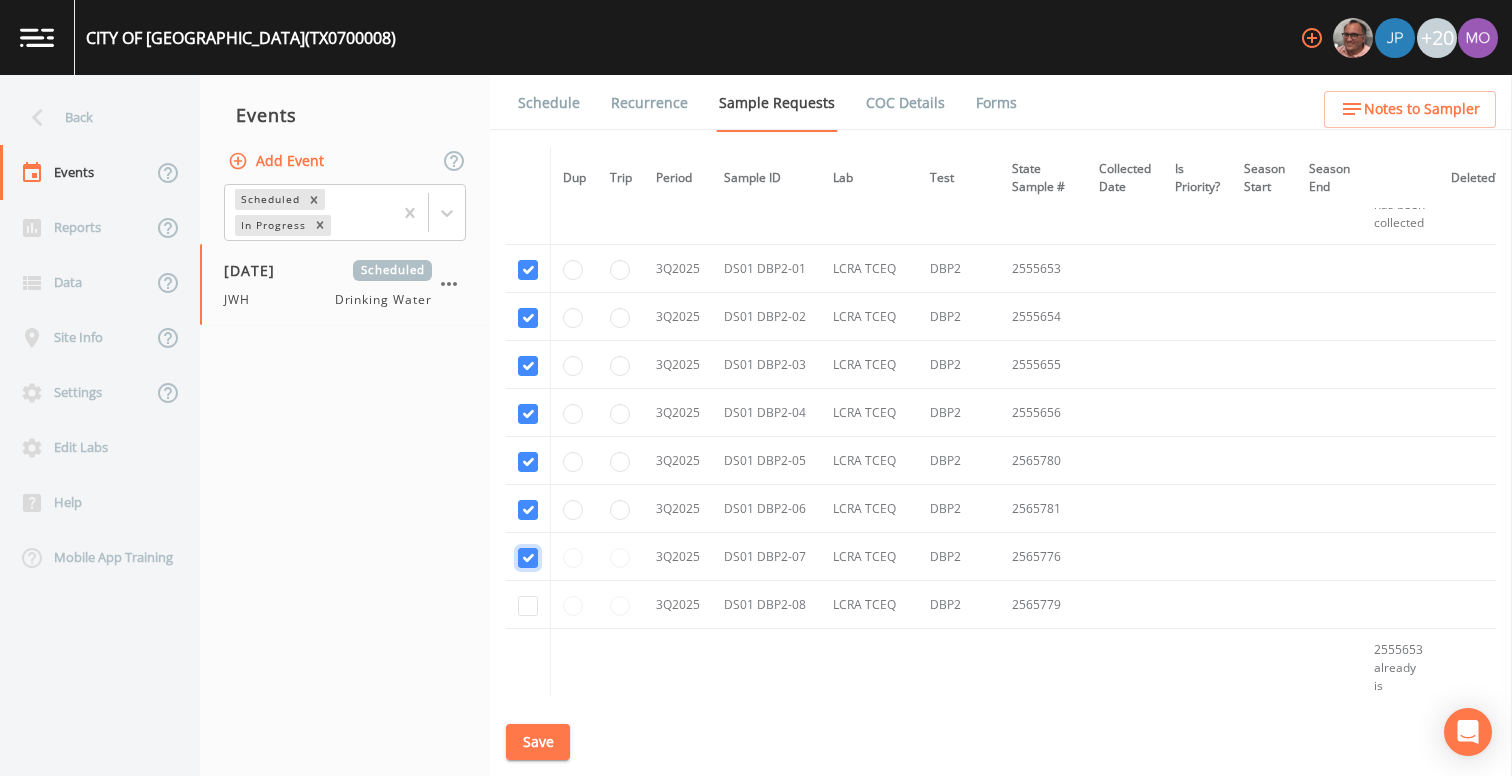 checkbox on "true" 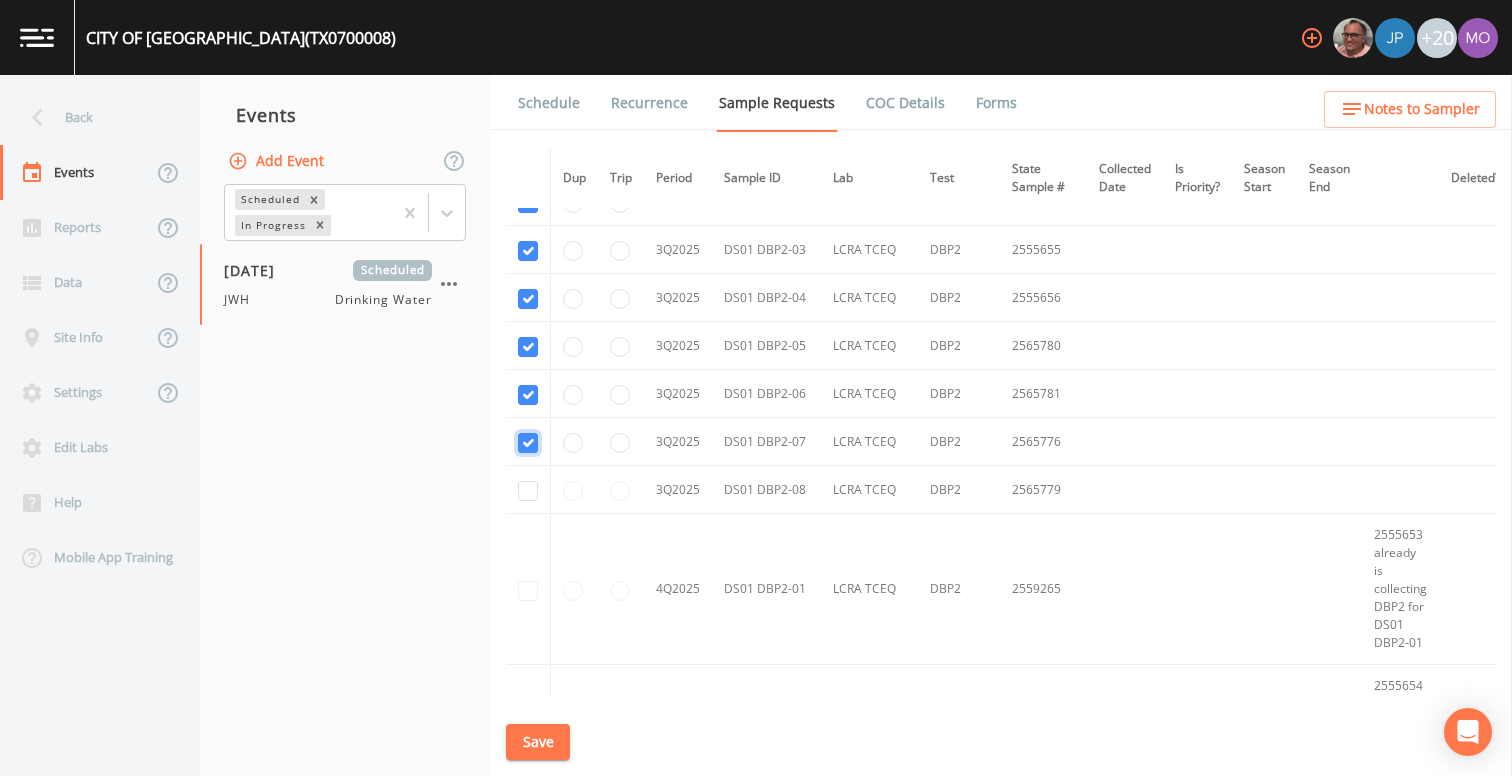 scroll, scrollTop: 5899, scrollLeft: 0, axis: vertical 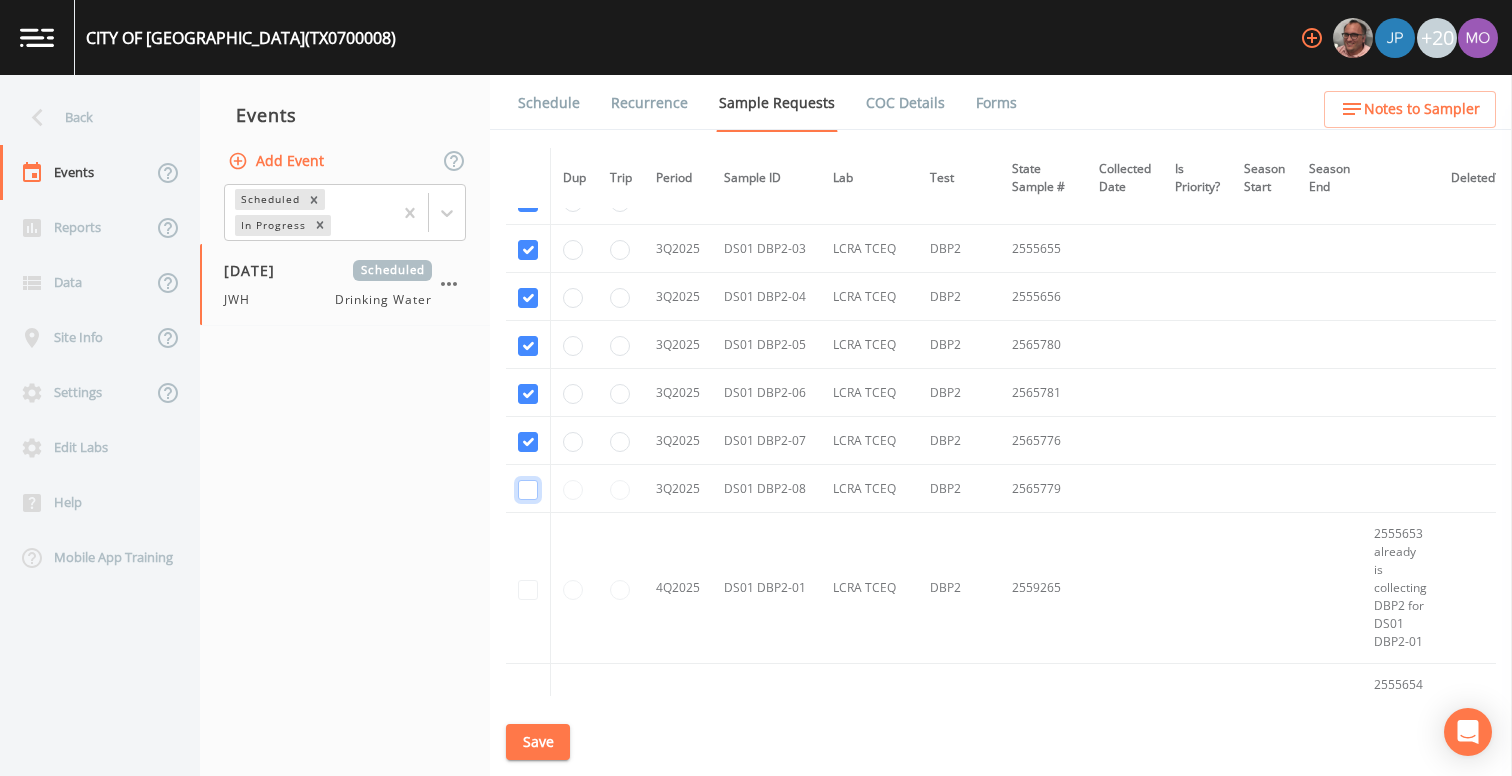 click at bounding box center (528, 490) 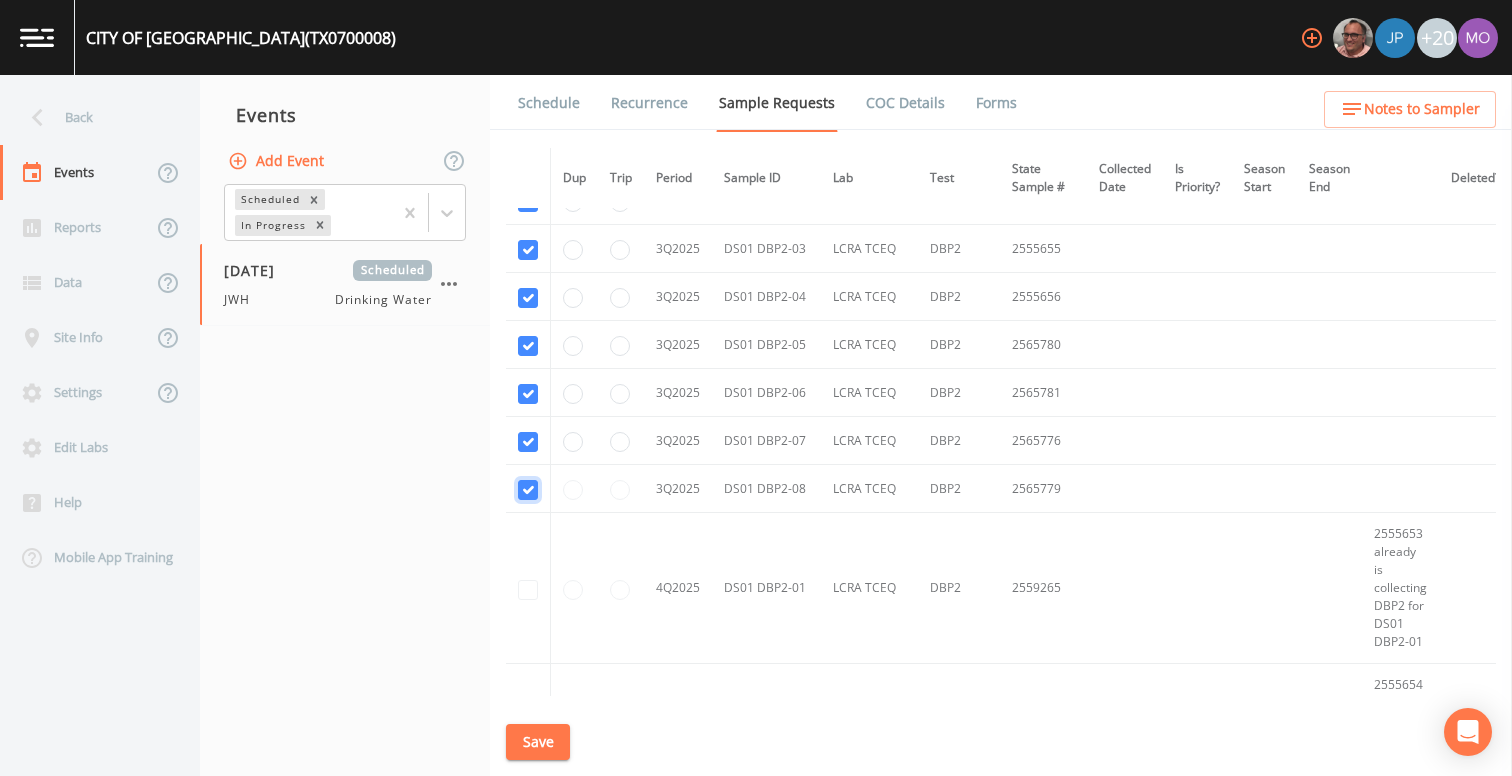 checkbox on "true" 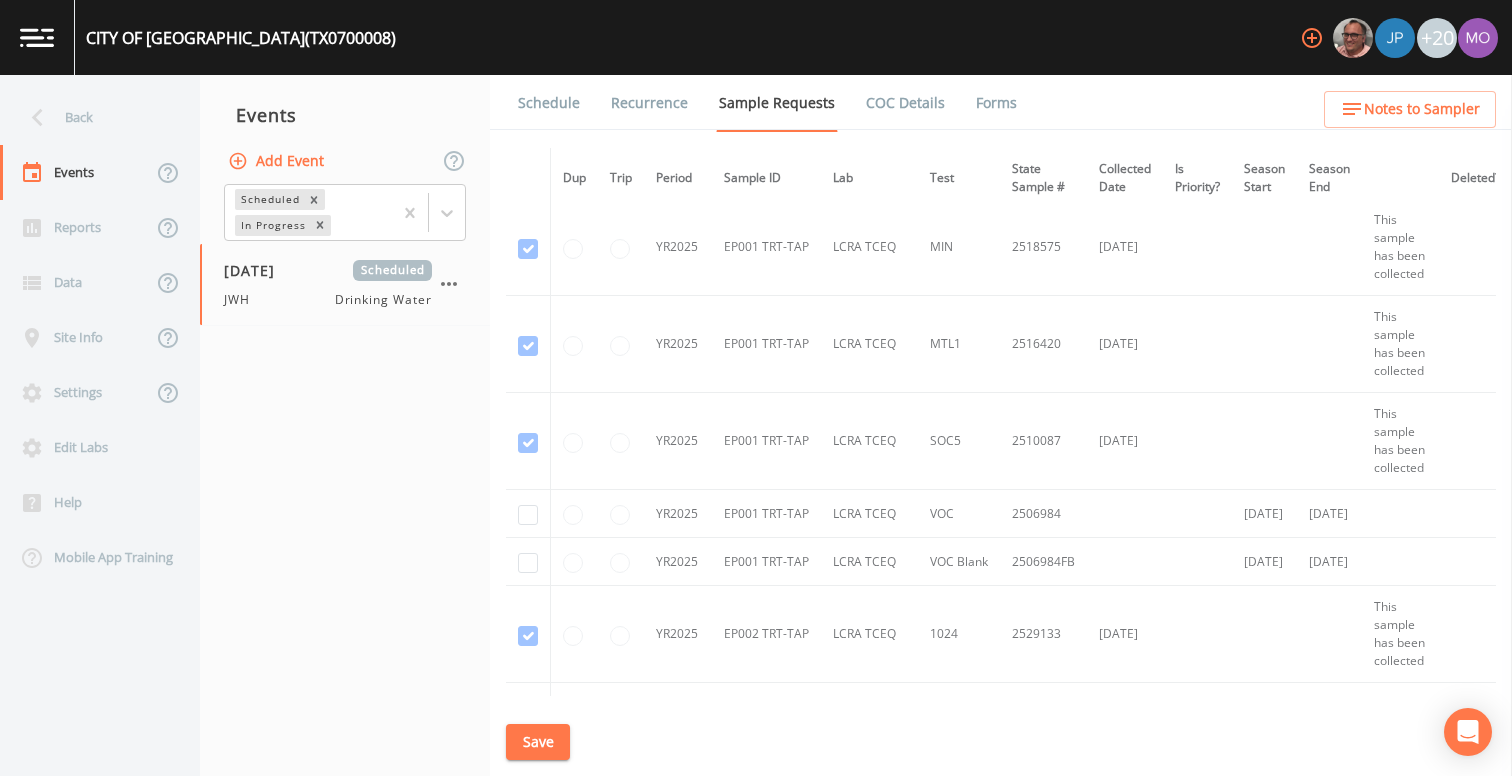 scroll, scrollTop: 3226, scrollLeft: 0, axis: vertical 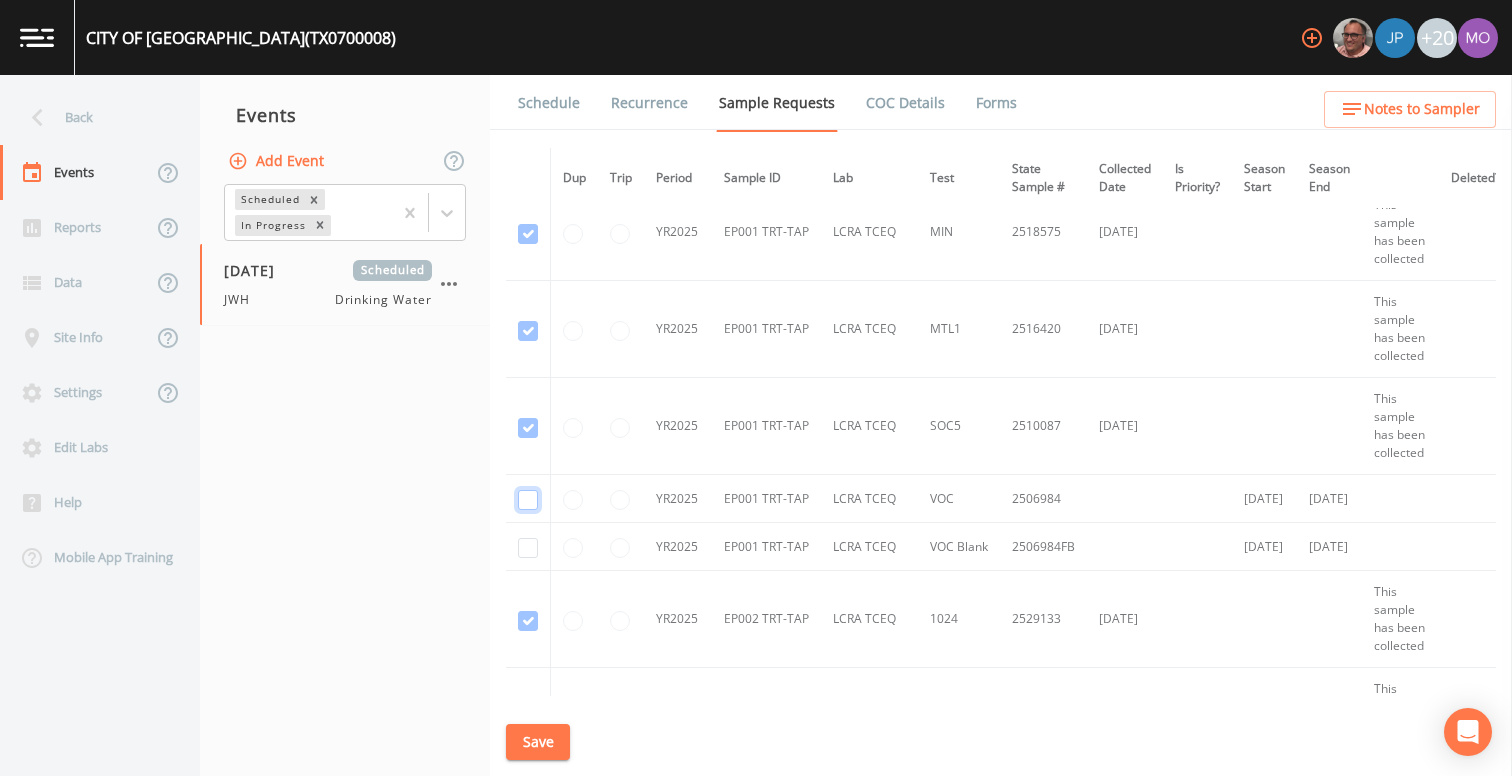click at bounding box center (528, -2579) 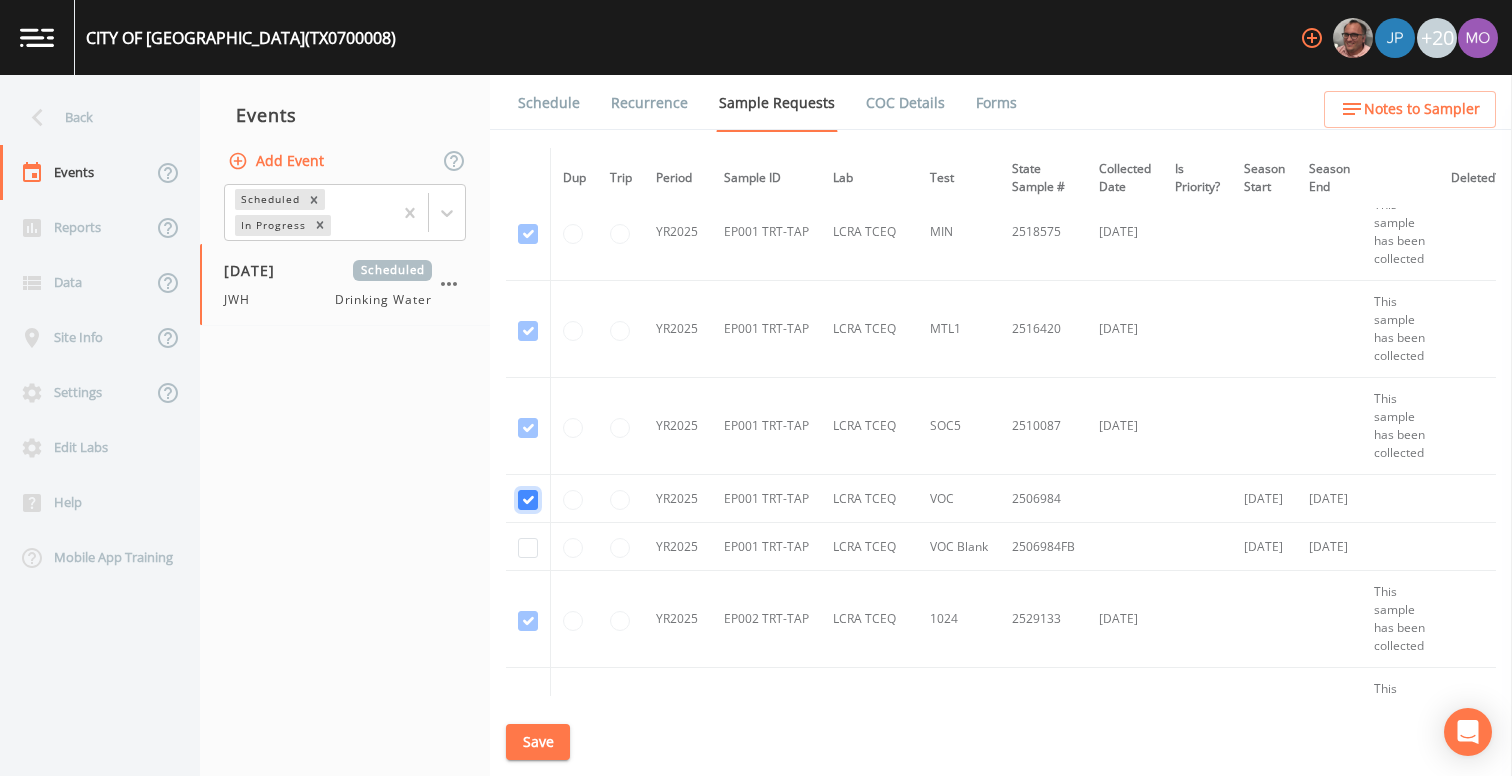 checkbox on "true" 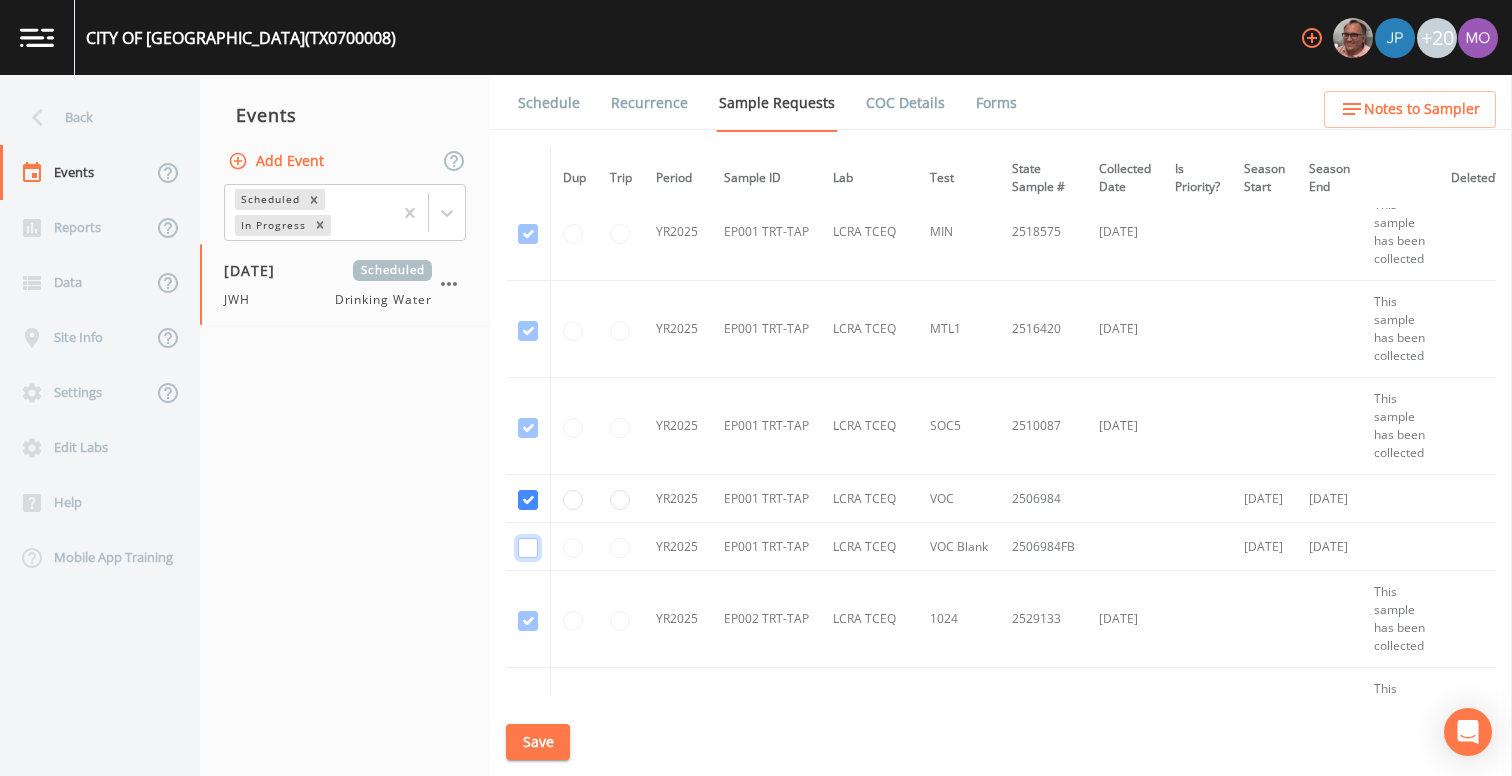 click at bounding box center [528, -2482] 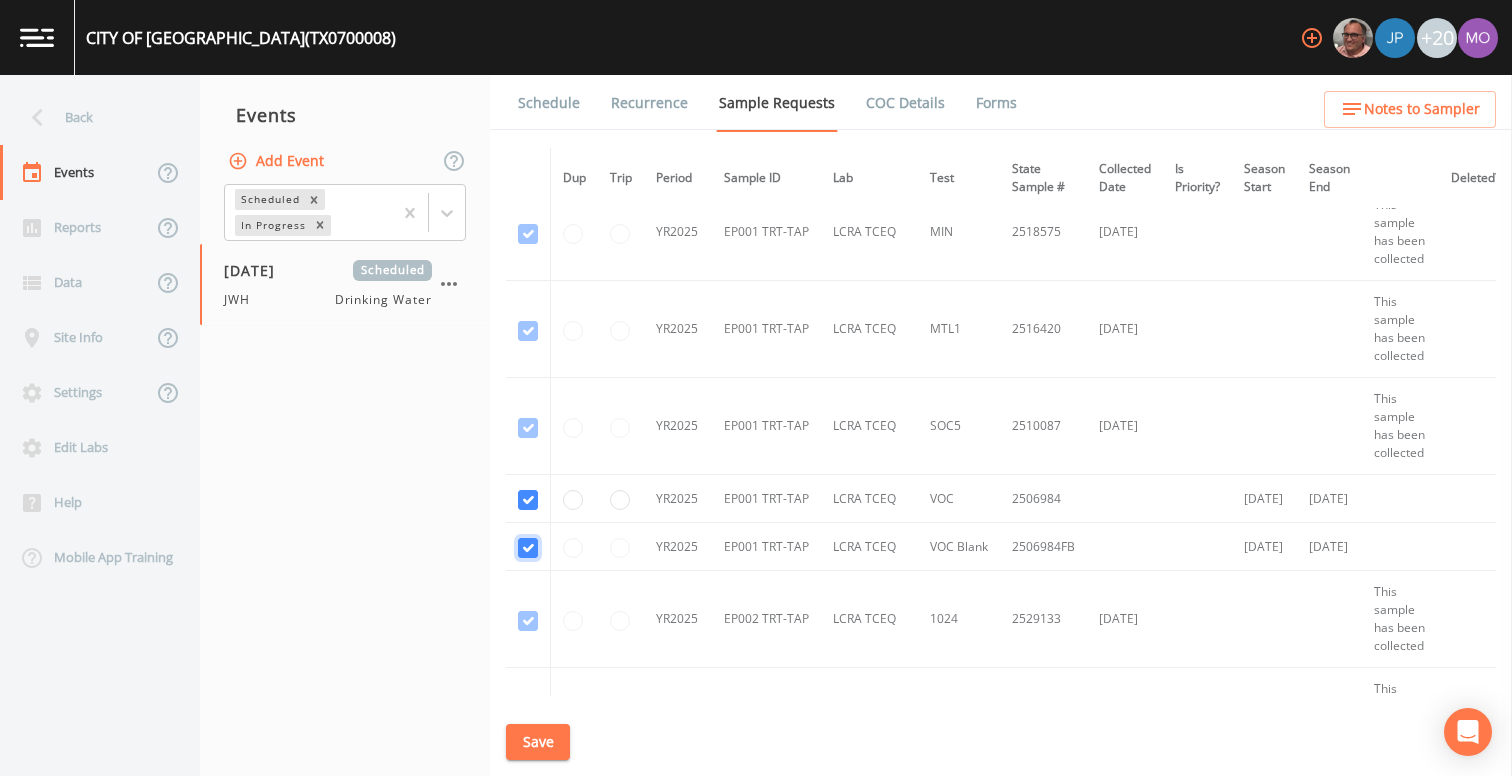 checkbox on "true" 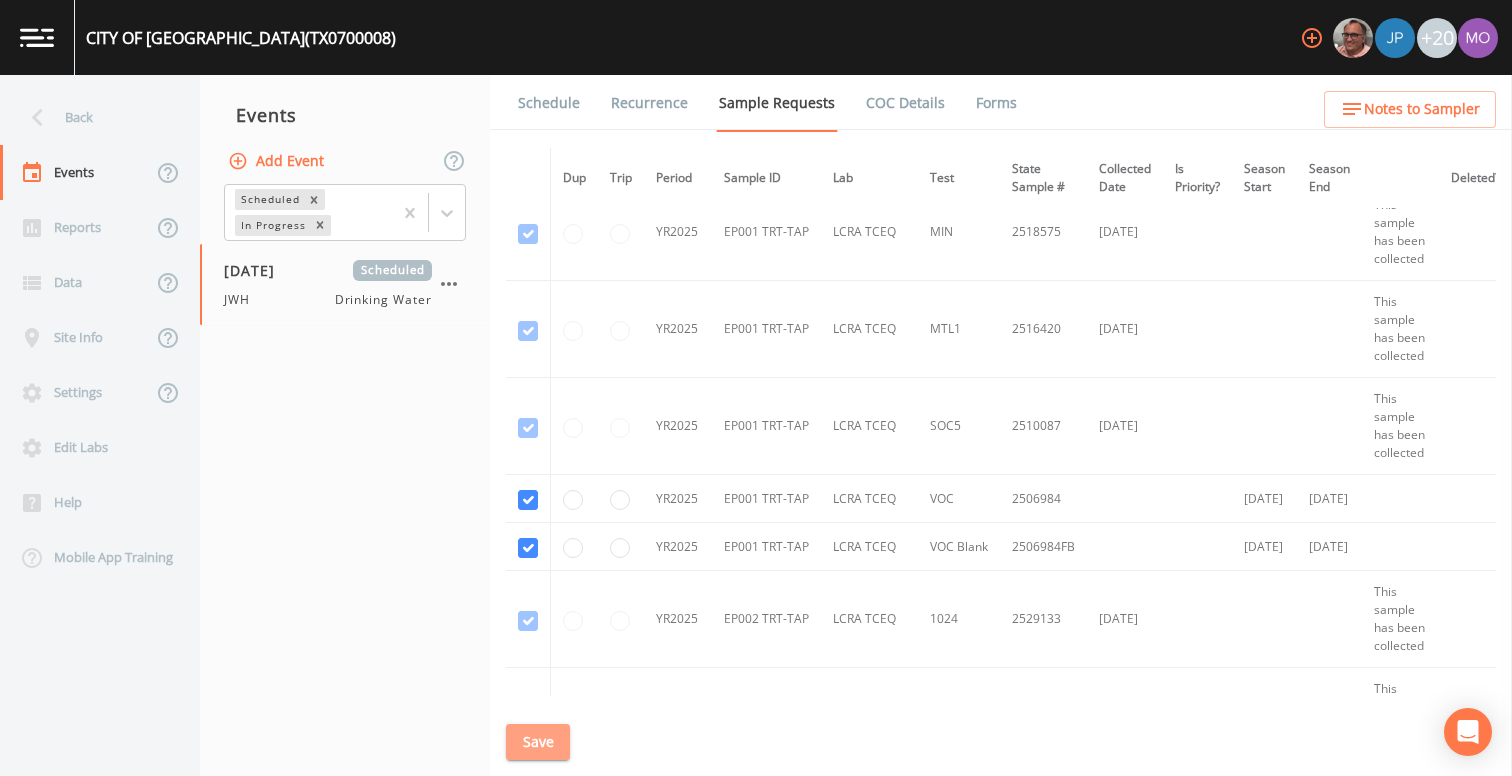 click on "Save" at bounding box center (538, 742) 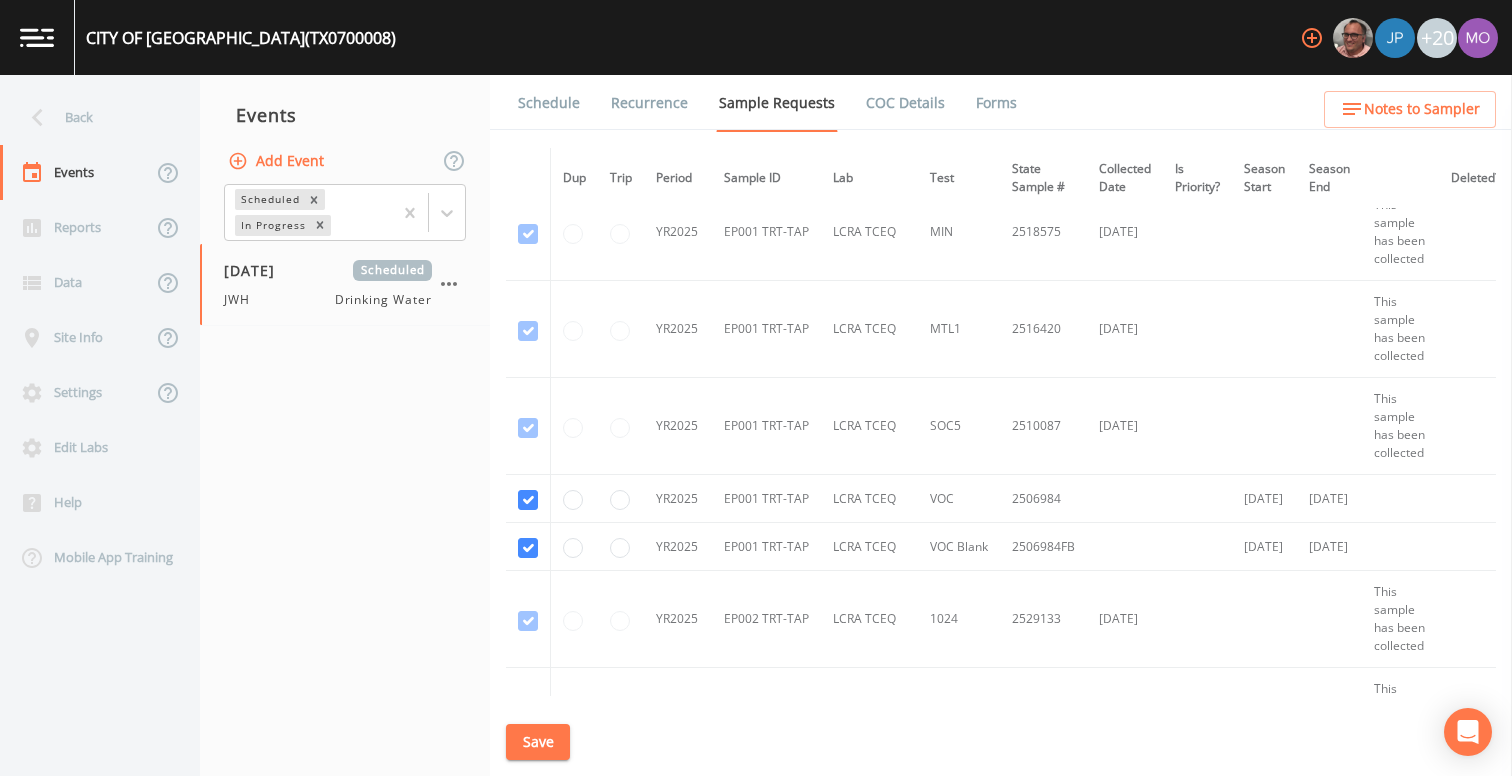 click on "Schedule" at bounding box center [549, 103] 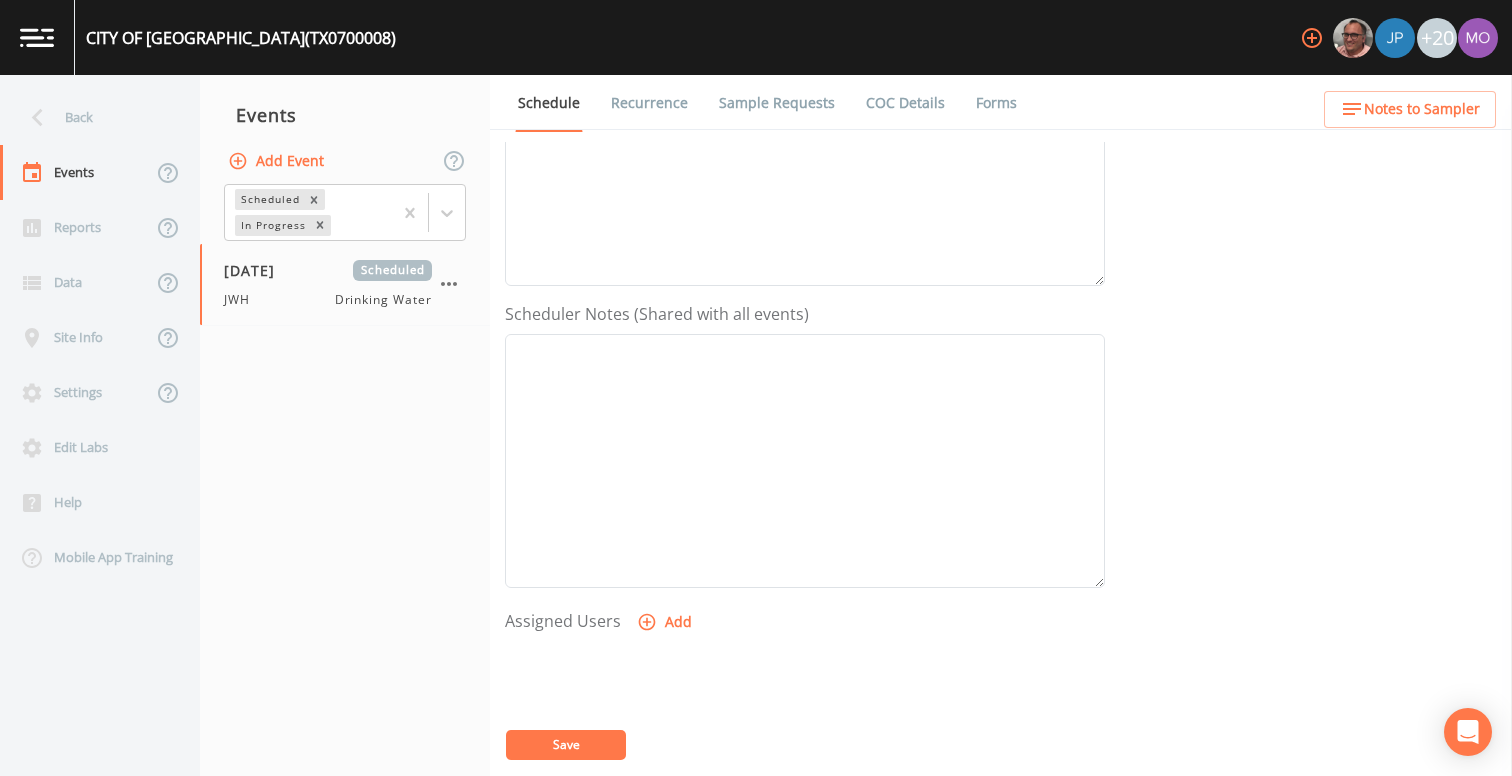 scroll, scrollTop: 548, scrollLeft: 0, axis: vertical 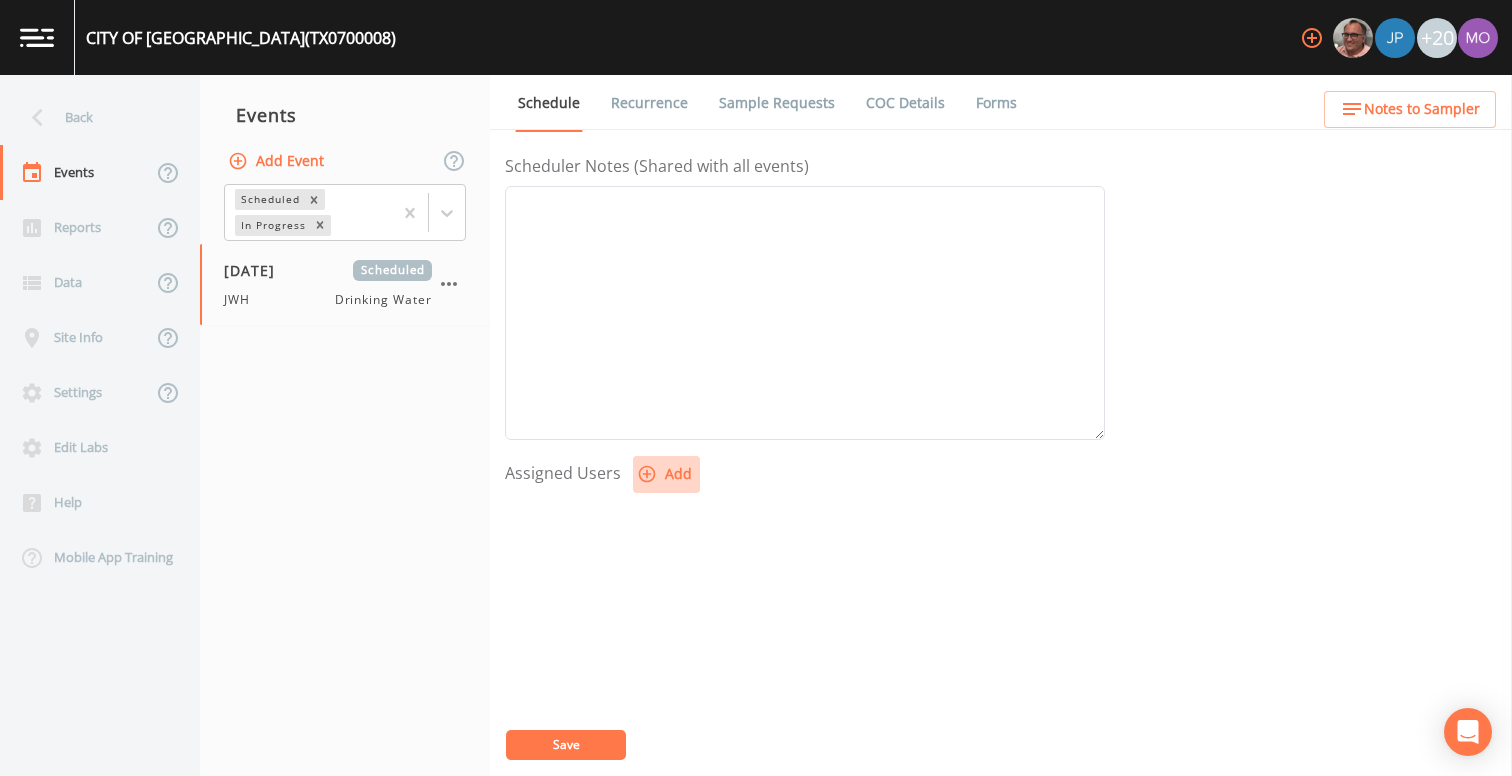 click on "Add" at bounding box center [666, 474] 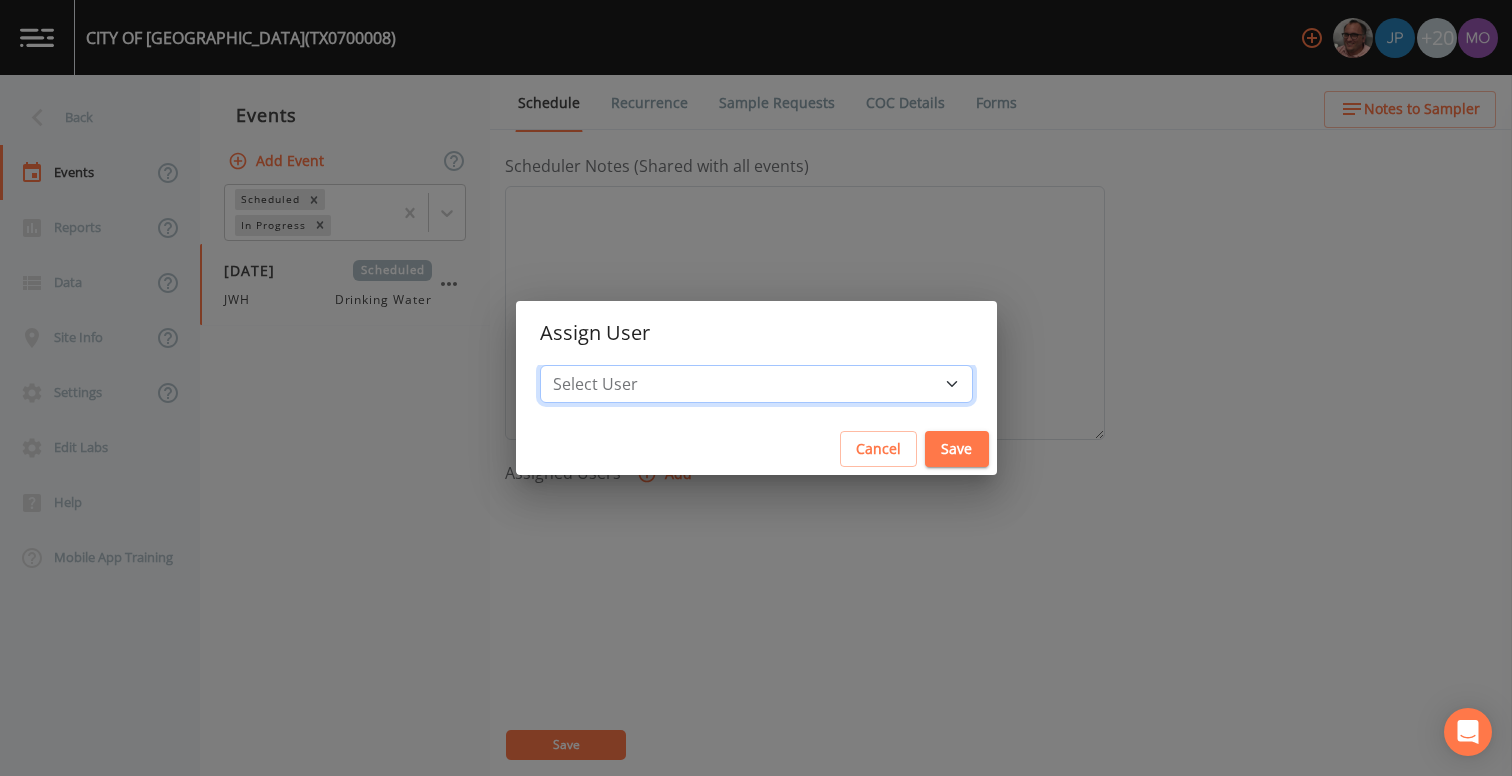 click on "Select User [PERSON_NAME] [PERSON_NAME]  [PERSON_NAME] [PERSON_NAME] [PERSON_NAME] [PERSON_NAME]  Rigamonti [EMAIL_ADDRESS][DOMAIN_NAME] [PERSON_NAME] [PERSON_NAME] [PERSON_NAME] [PERSON_NAME] [PERSON_NAME] [PERSON_NAME] [PERSON_NAME] [PERSON_NAME] [PERSON_NAME] [PERSON_NAME] [PERSON_NAME] [PERSON_NAME] [PERSON_NAME] [PERSON_NAME] [PERSON_NAME]" at bounding box center [756, 384] 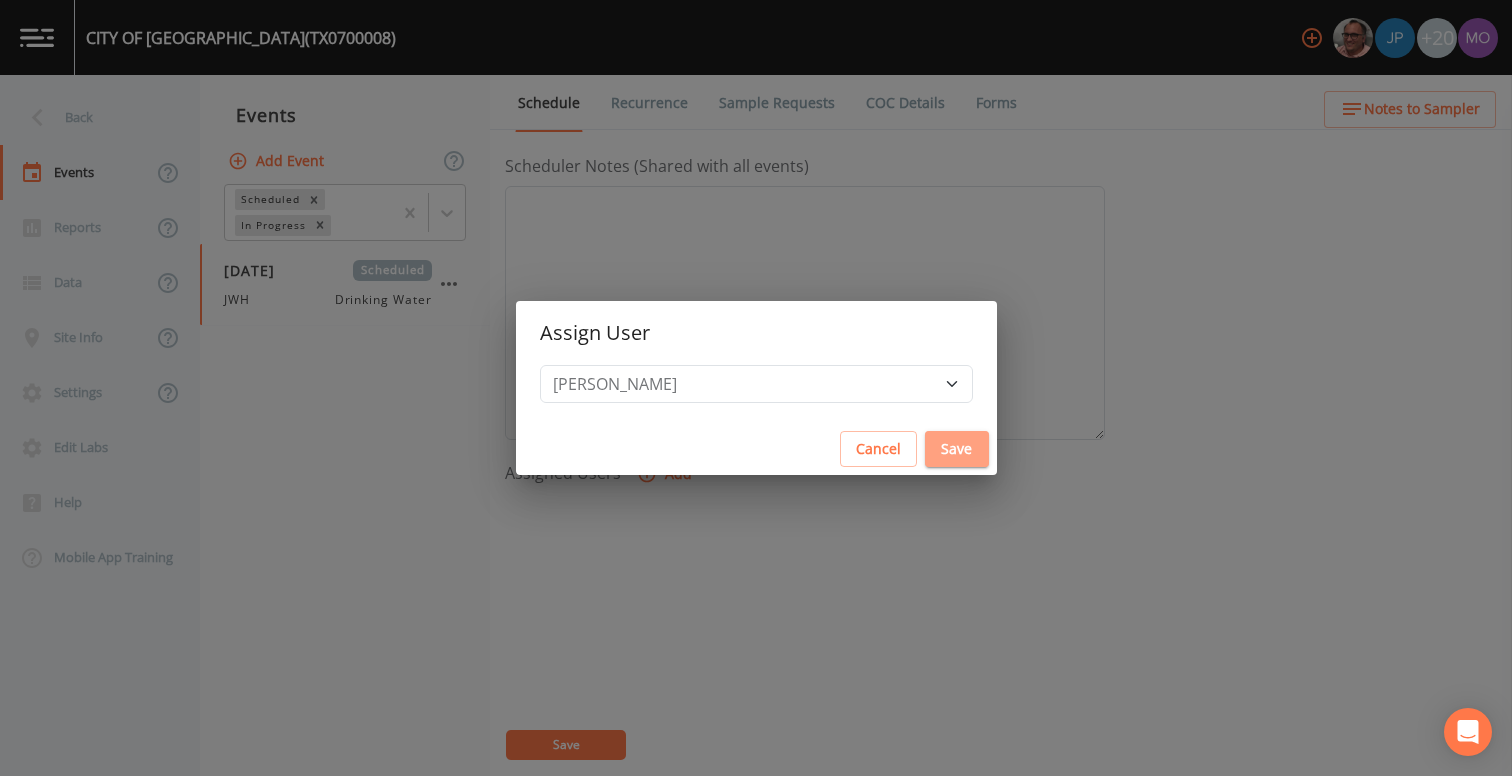 click on "Save" at bounding box center (957, 449) 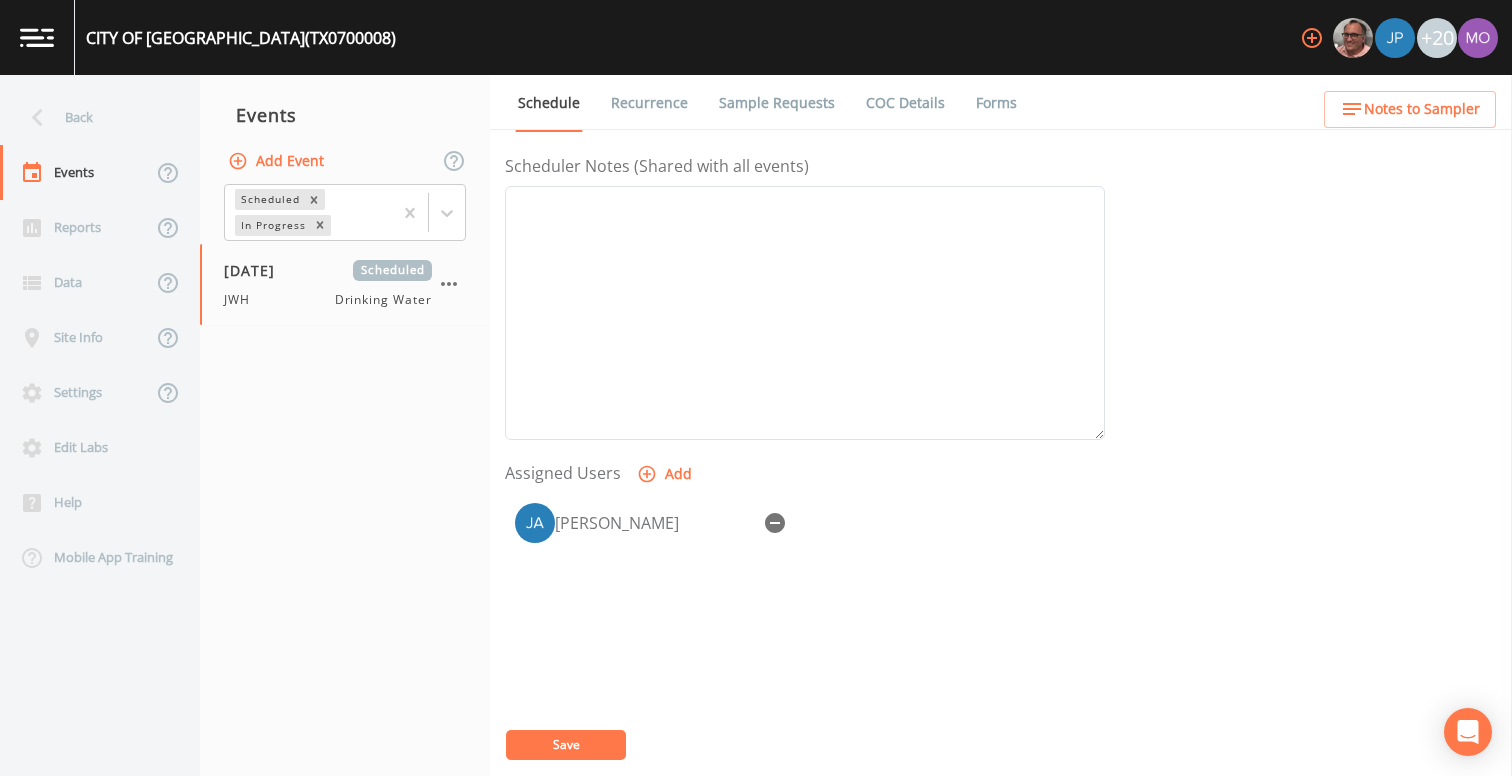 click on "Save" at bounding box center (566, 744) 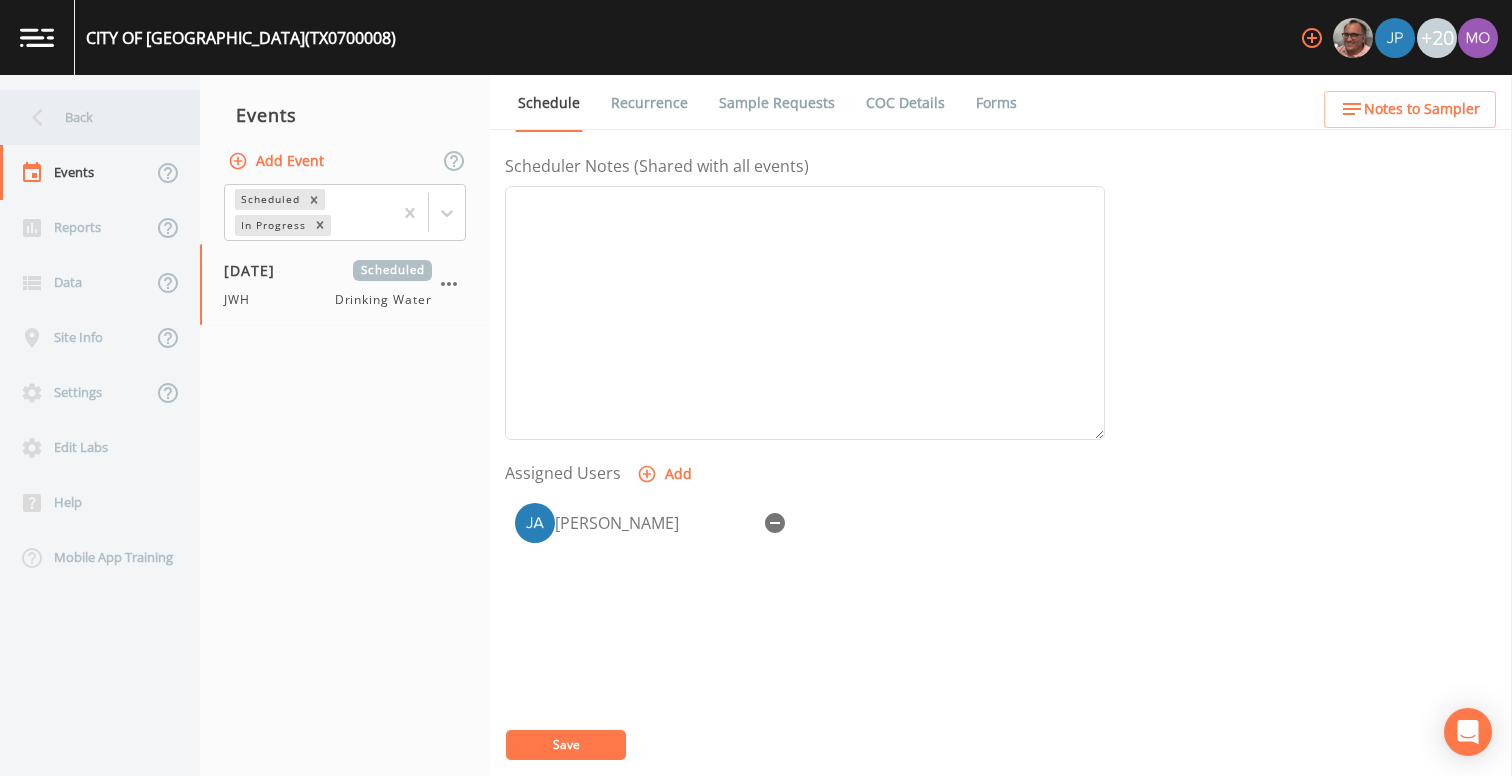 click on "Back" at bounding box center [90, 117] 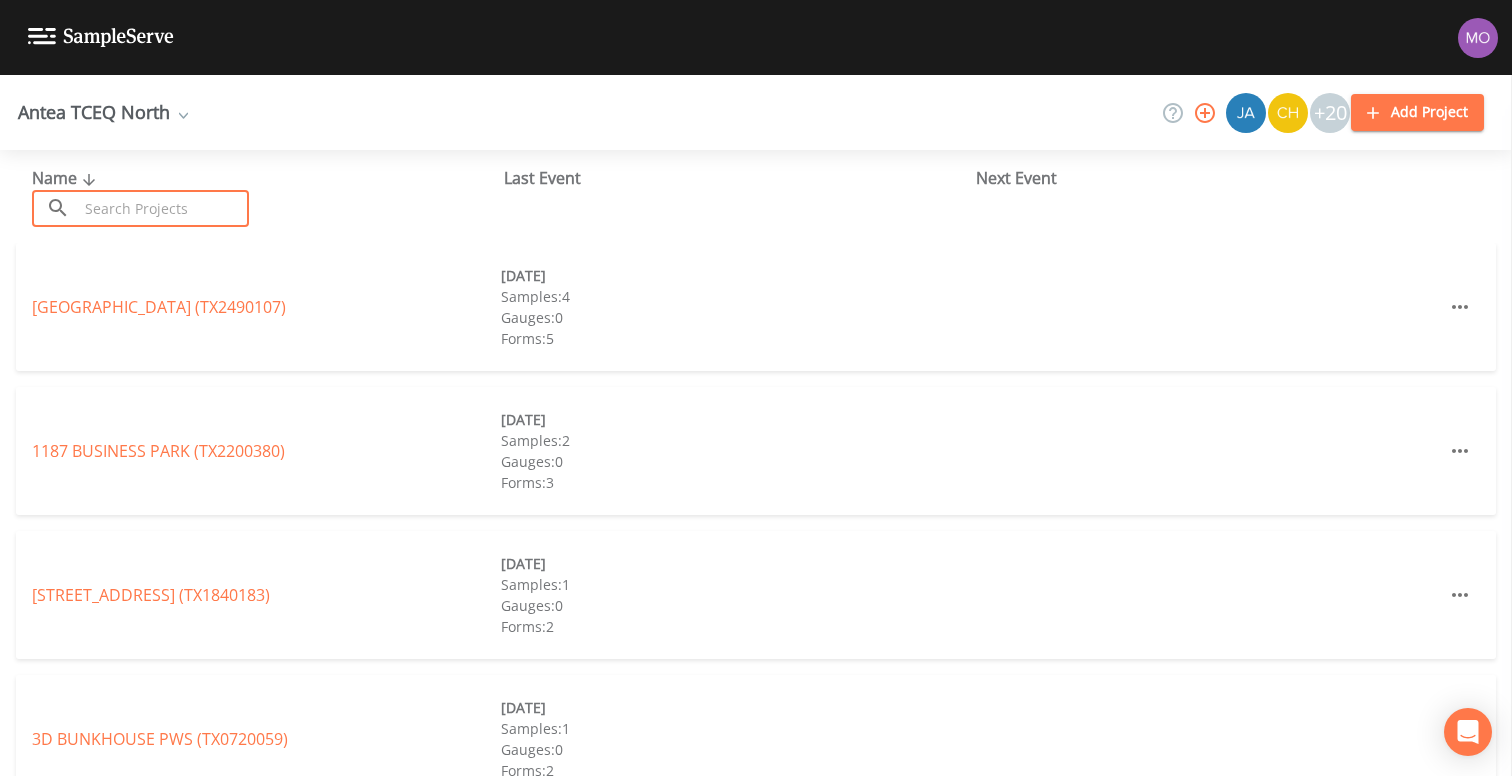 click at bounding box center [163, 208] 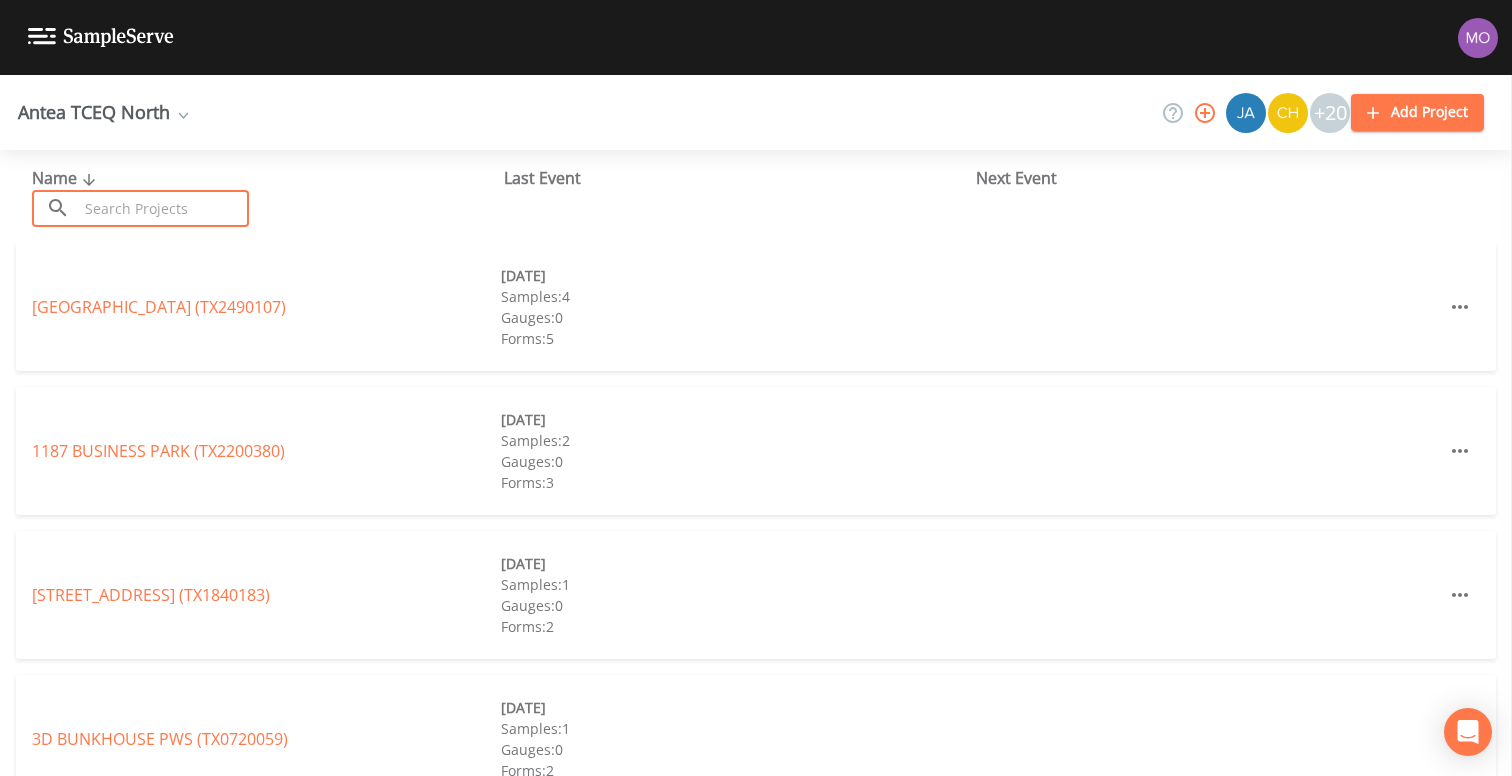 paste on "TX1090007" 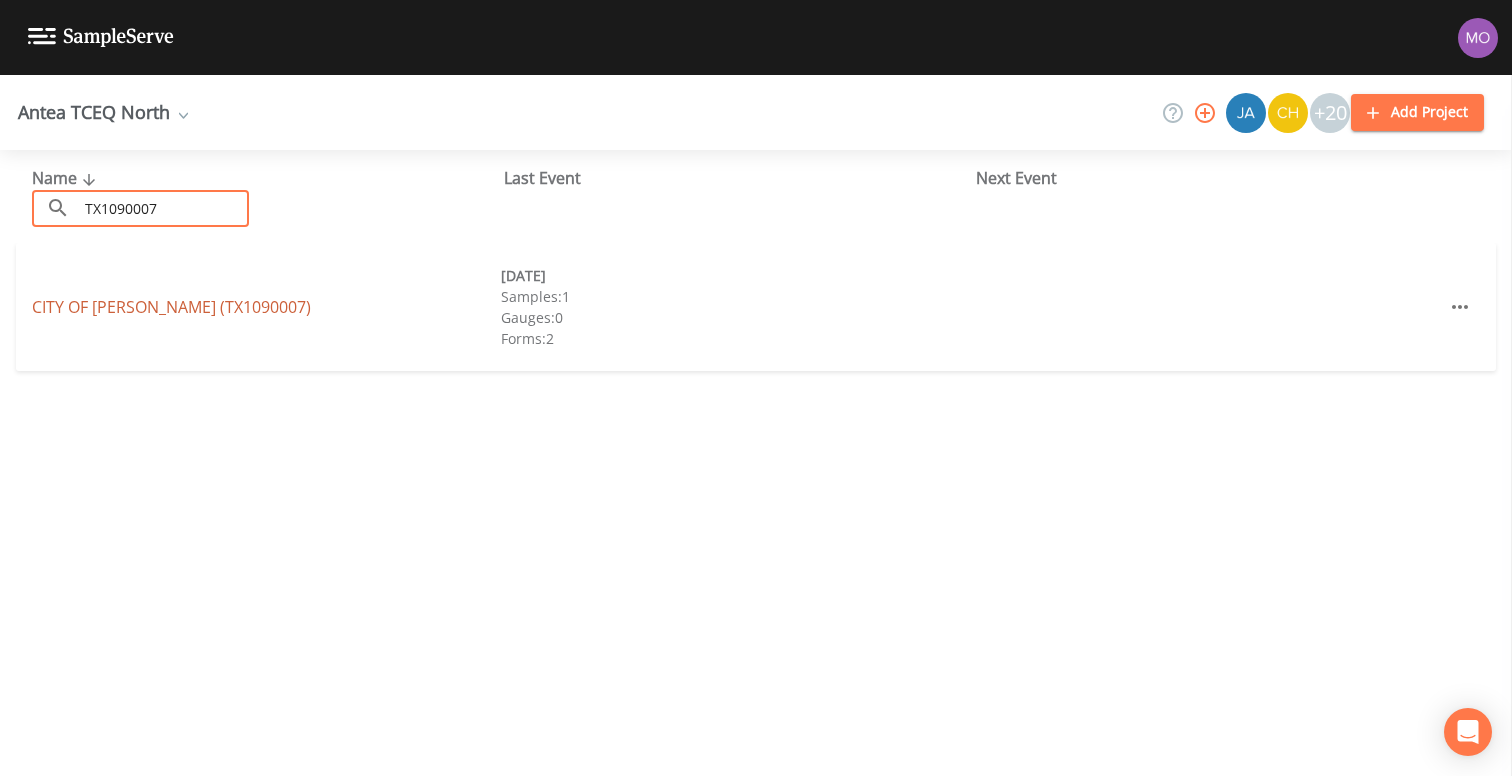 type on "TX1090007" 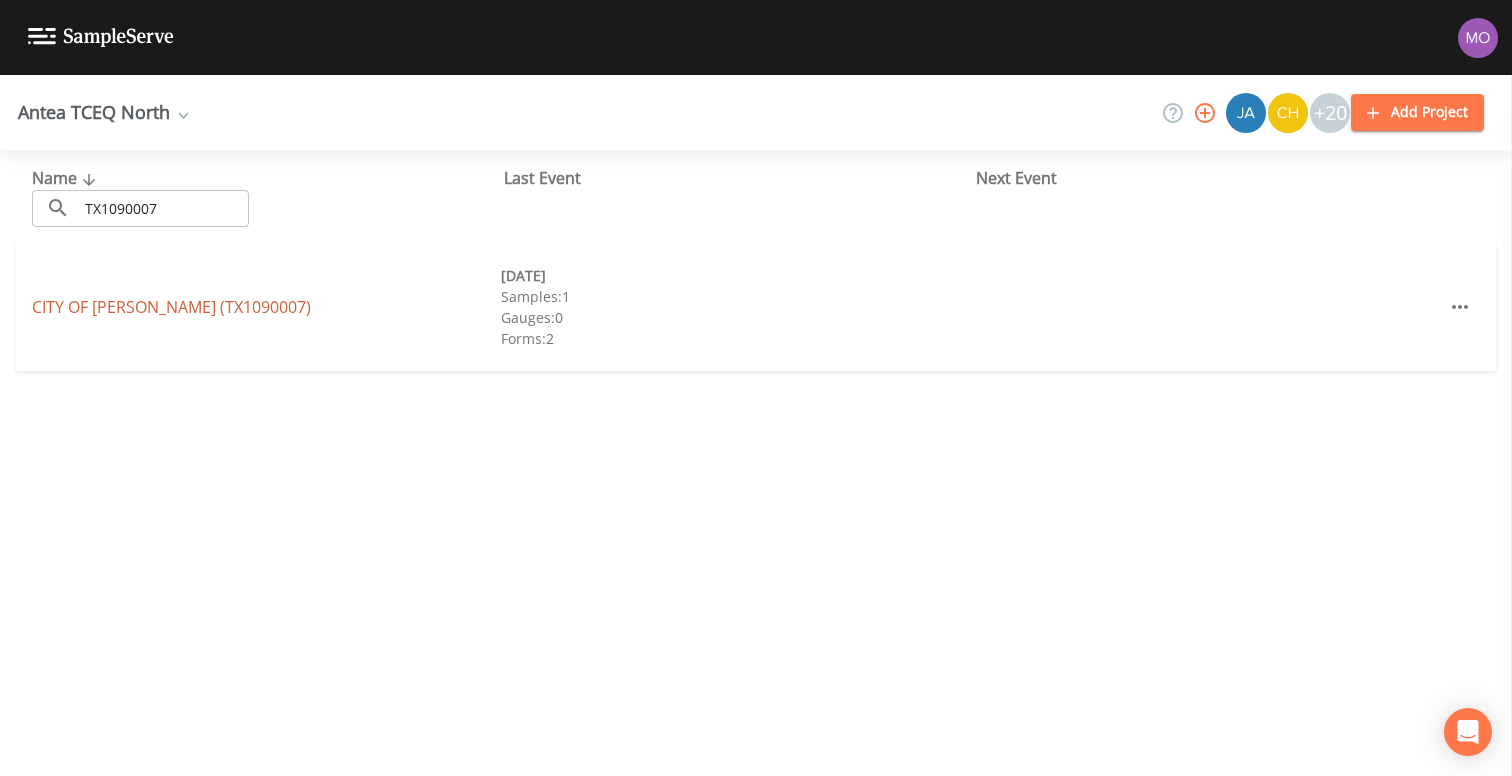 click on "[GEOGRAPHIC_DATA][PERSON_NAME]   (TX1090007)" at bounding box center (171, 307) 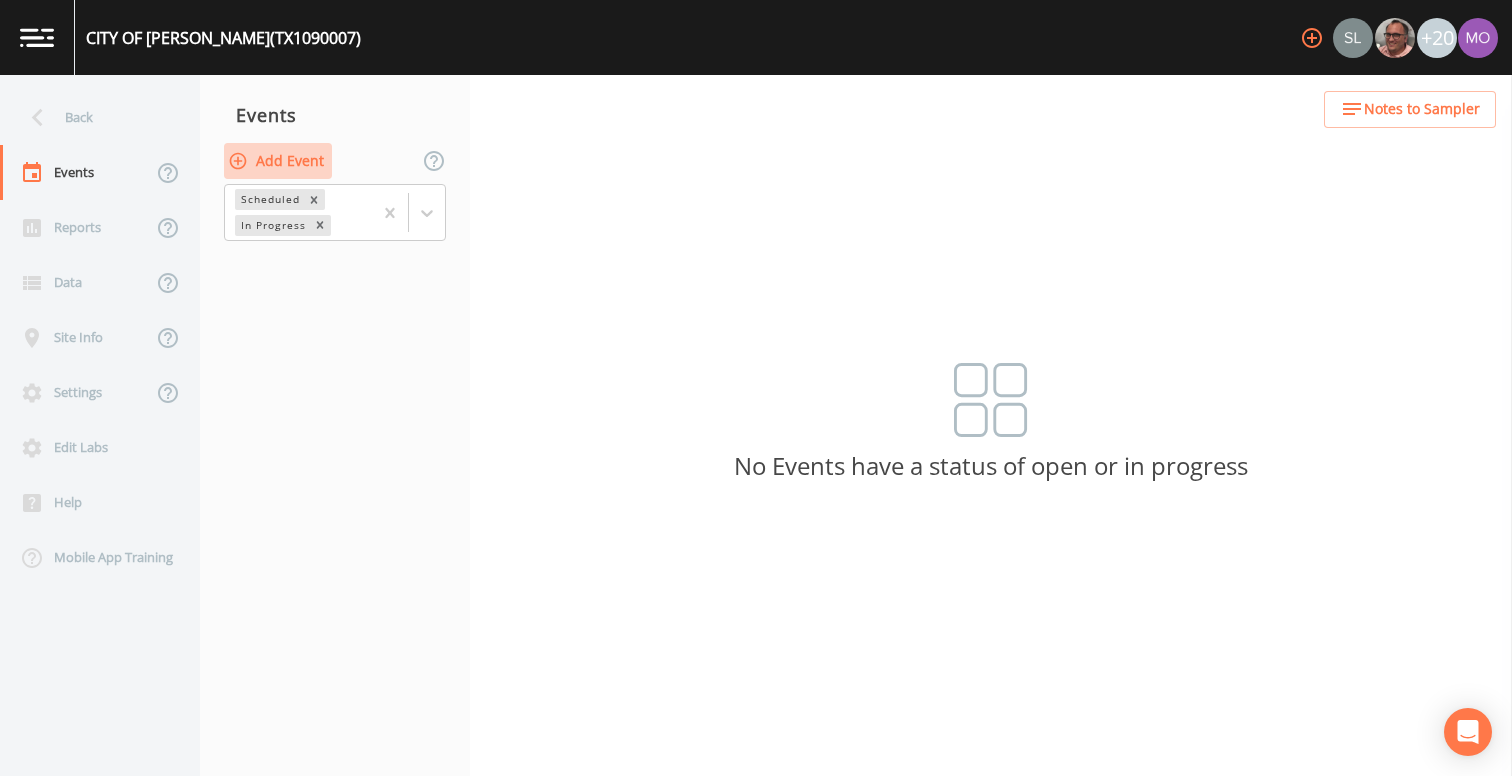 click on "Add Event" at bounding box center (278, 161) 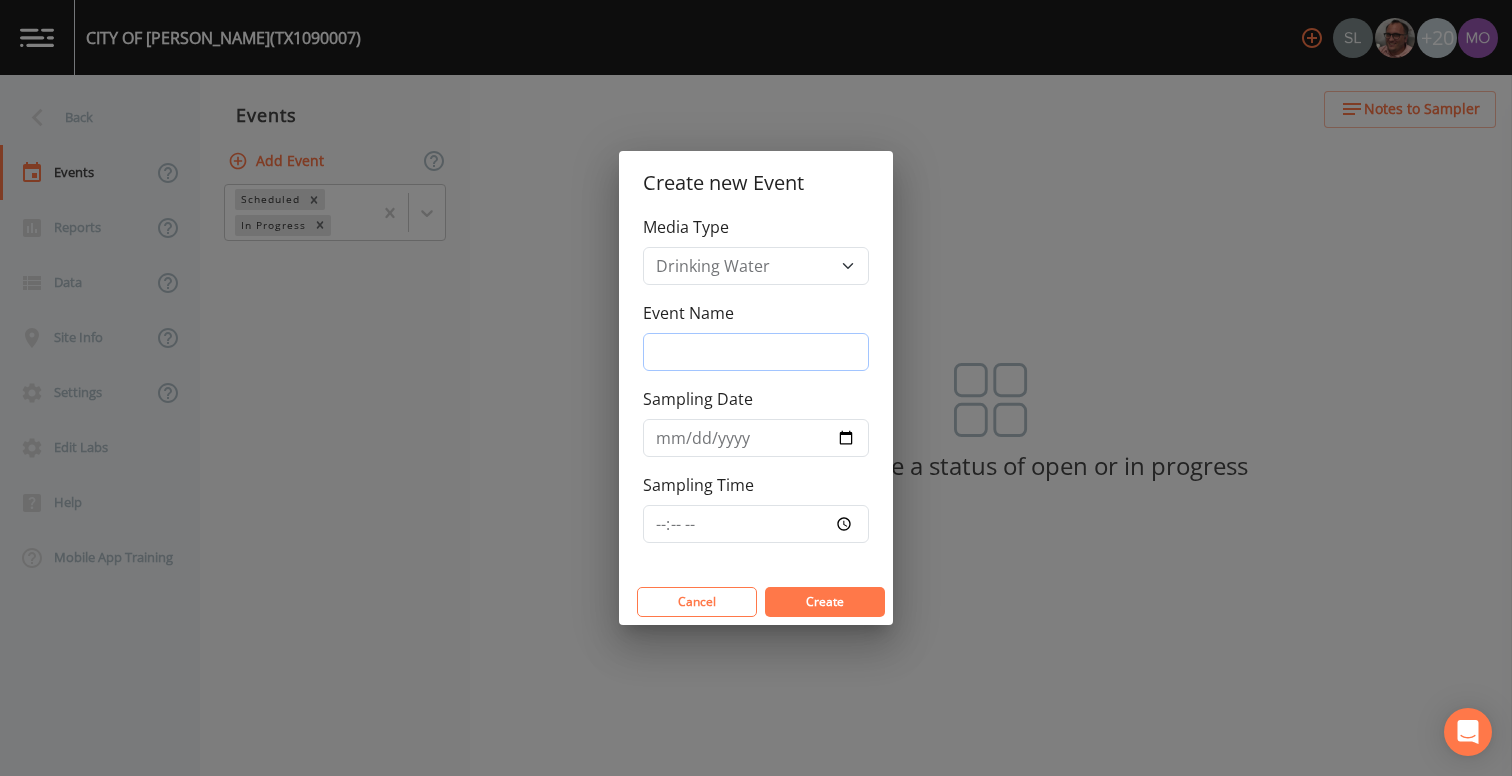 click on "Event Name" at bounding box center (756, 352) 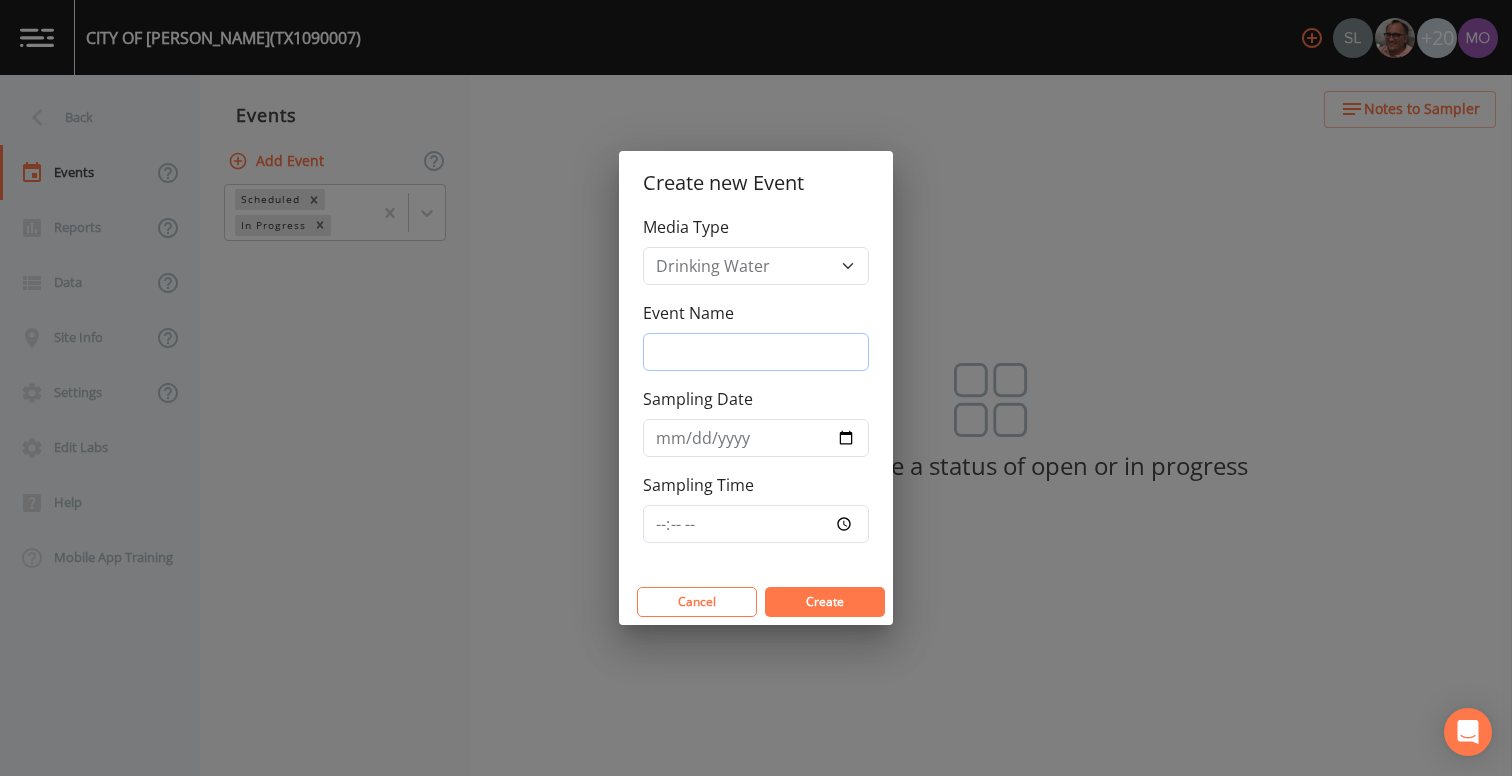 type on "JWH" 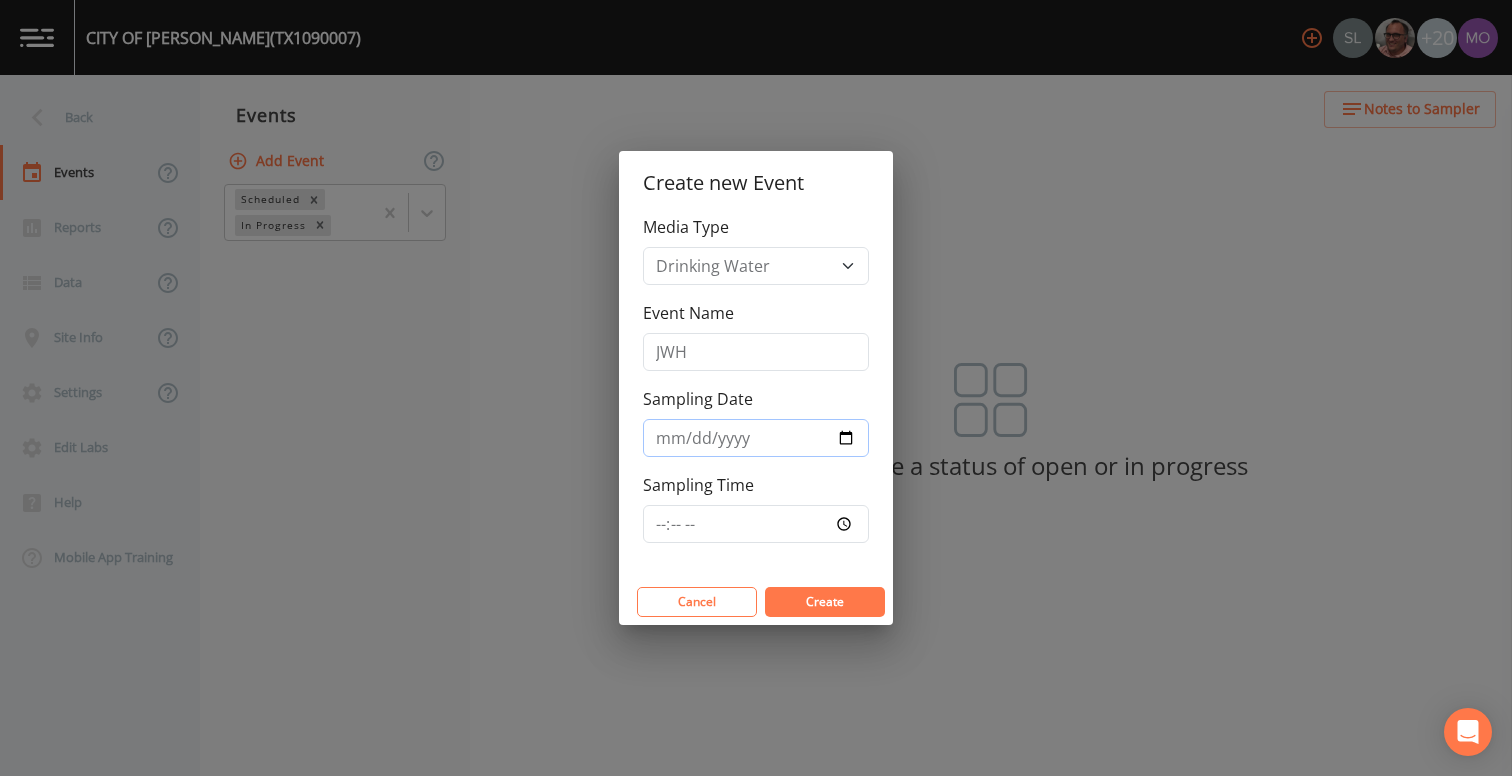 click on "Sampling Date" at bounding box center (756, 438) 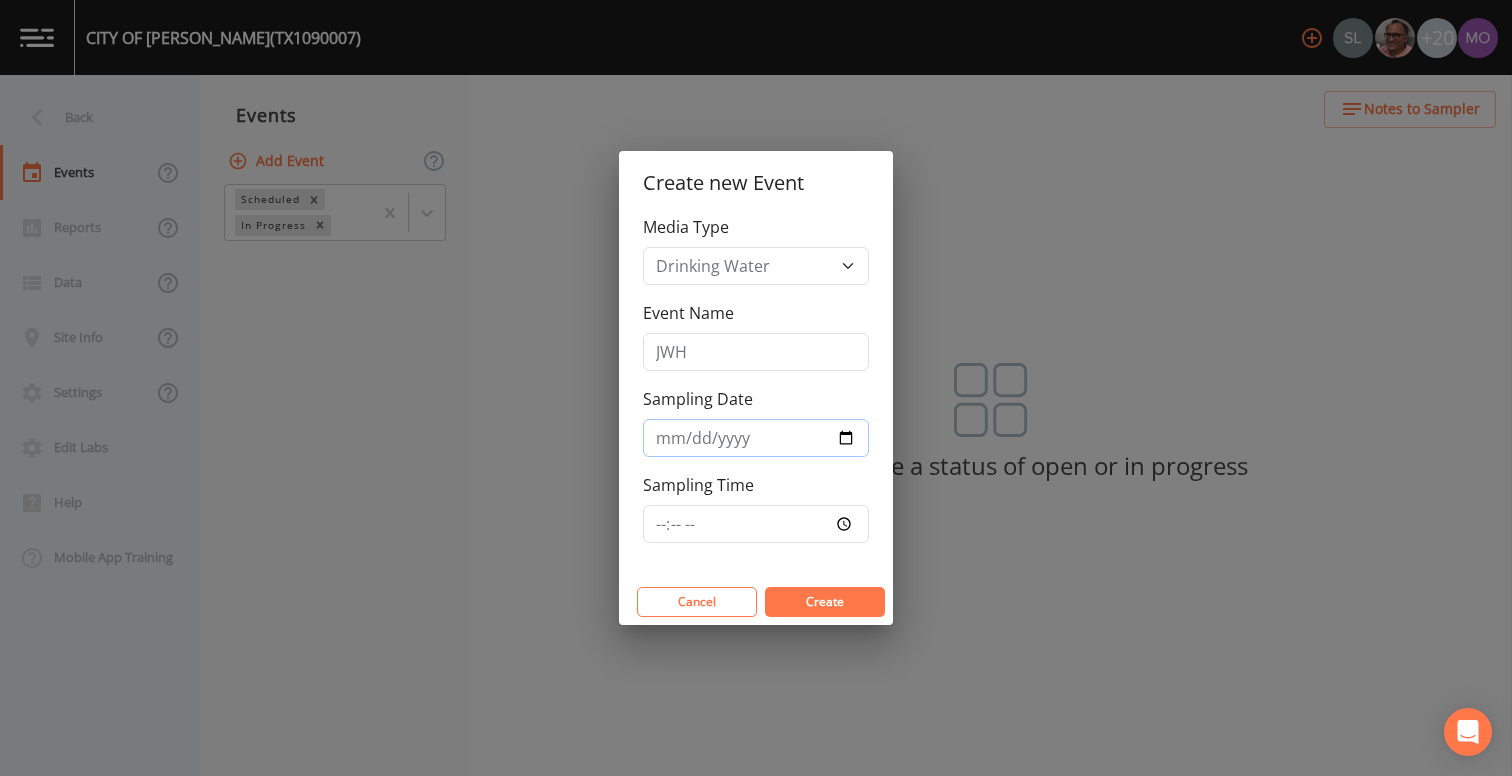 type on "[DATE]" 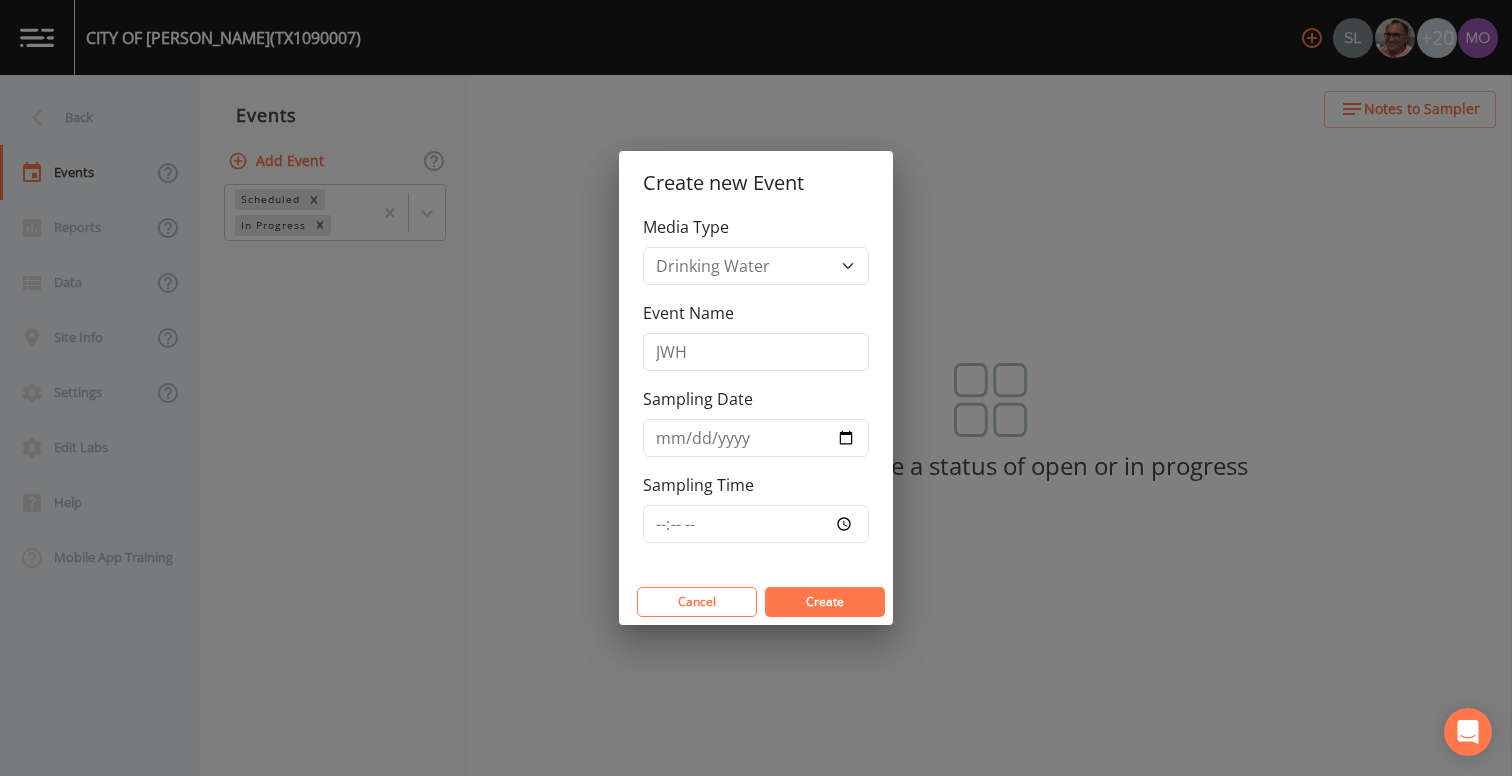 click on "Create" at bounding box center (825, 602) 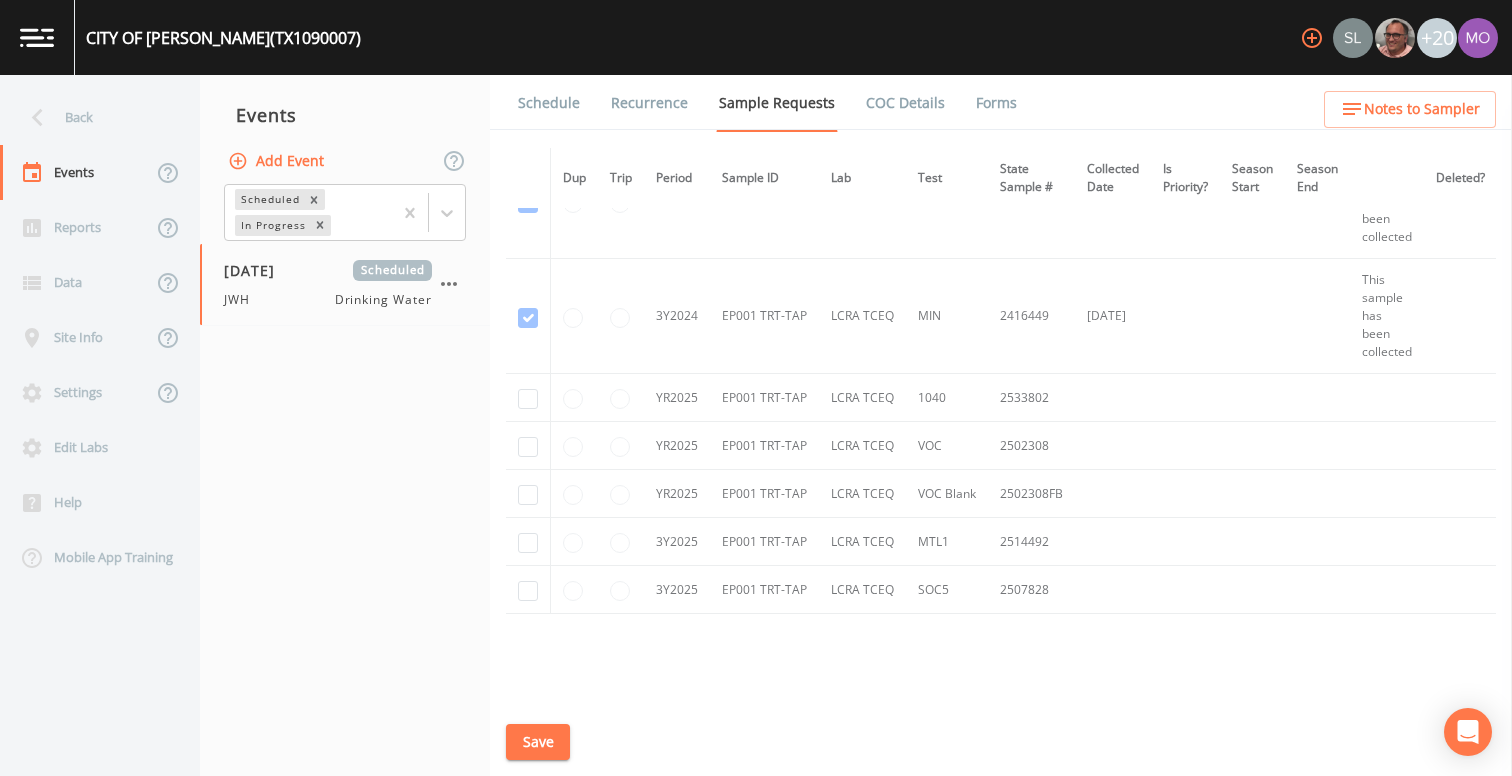 scroll, scrollTop: 1605, scrollLeft: 0, axis: vertical 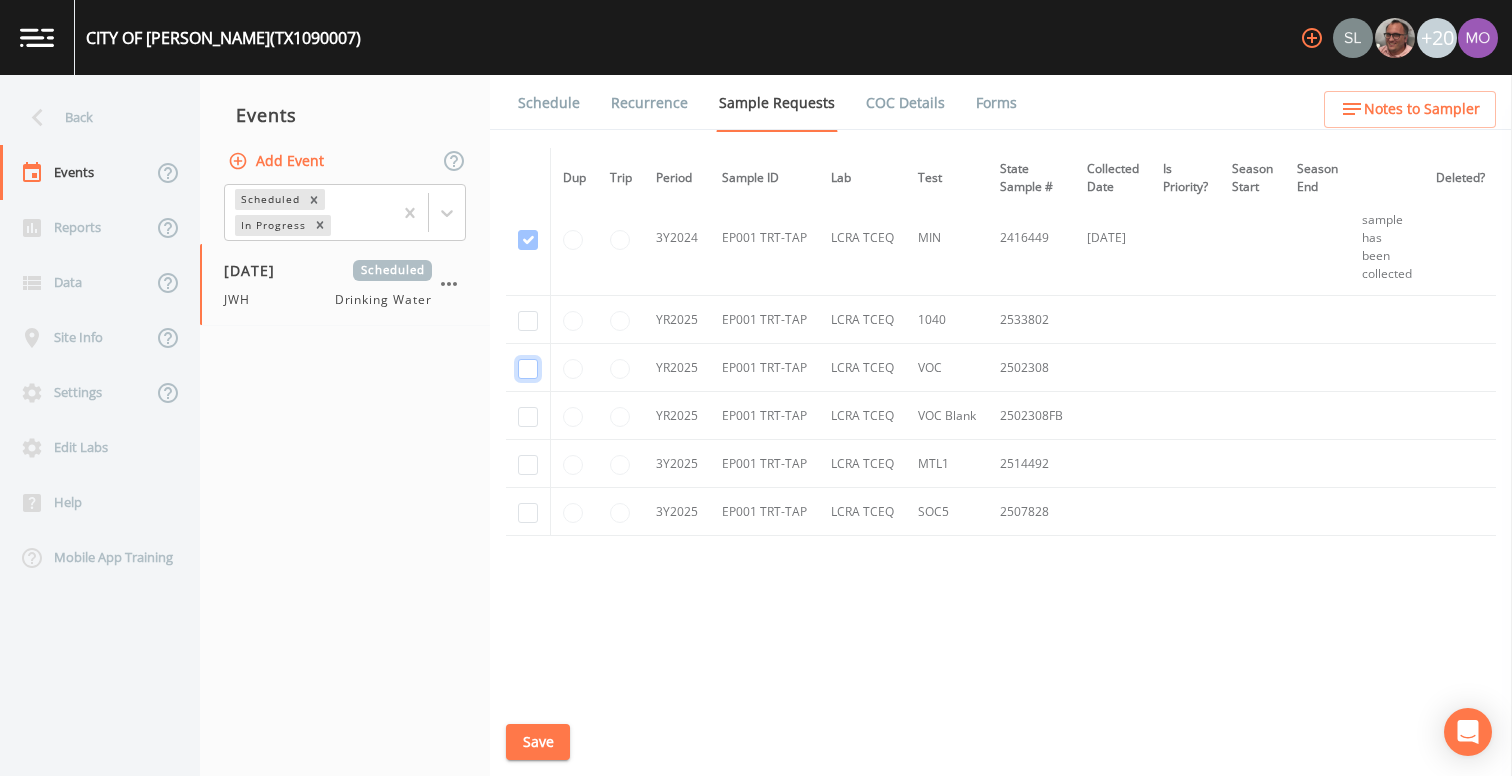 click at bounding box center (528, -680) 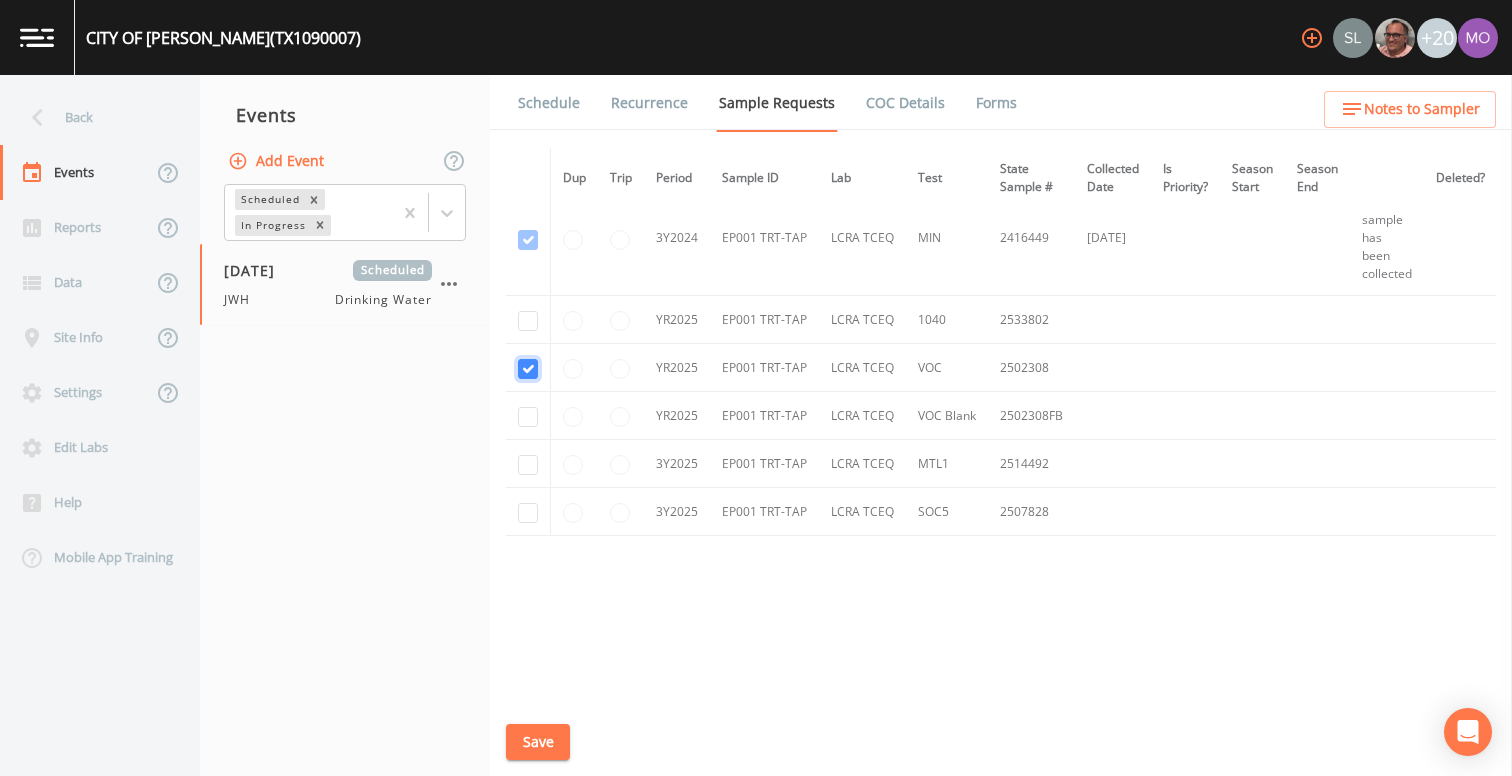 checkbox on "true" 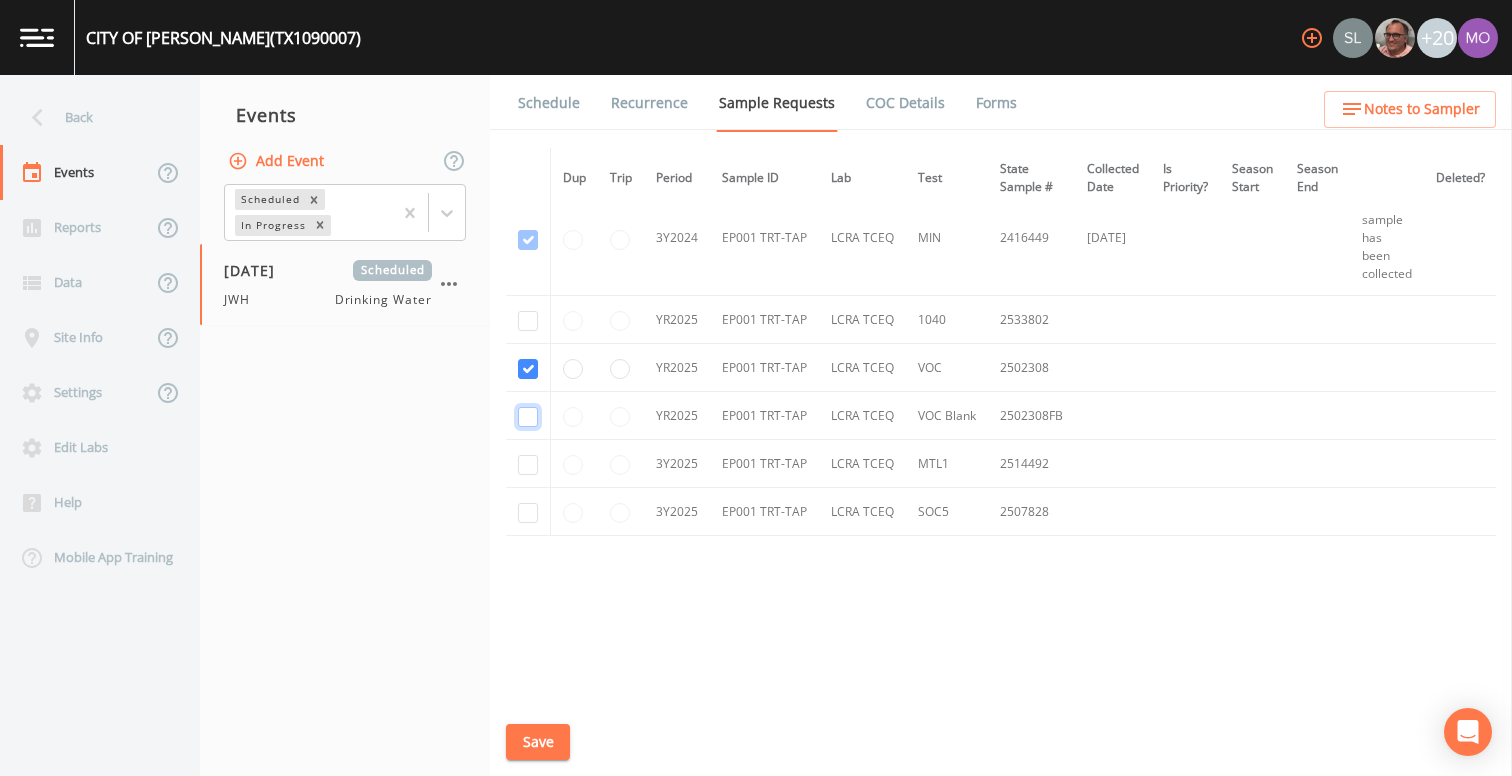 click at bounding box center [528, -565] 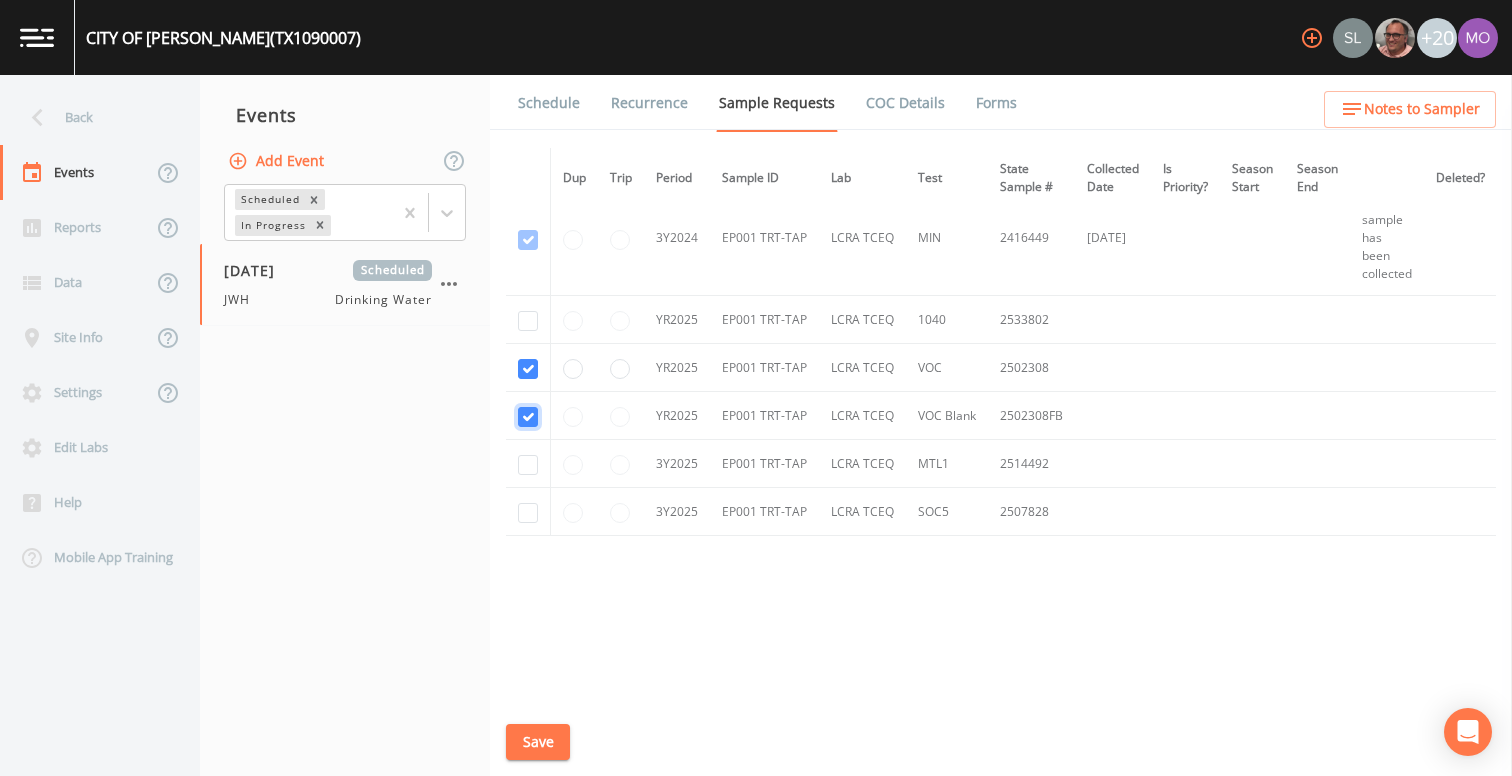 checkbox on "true" 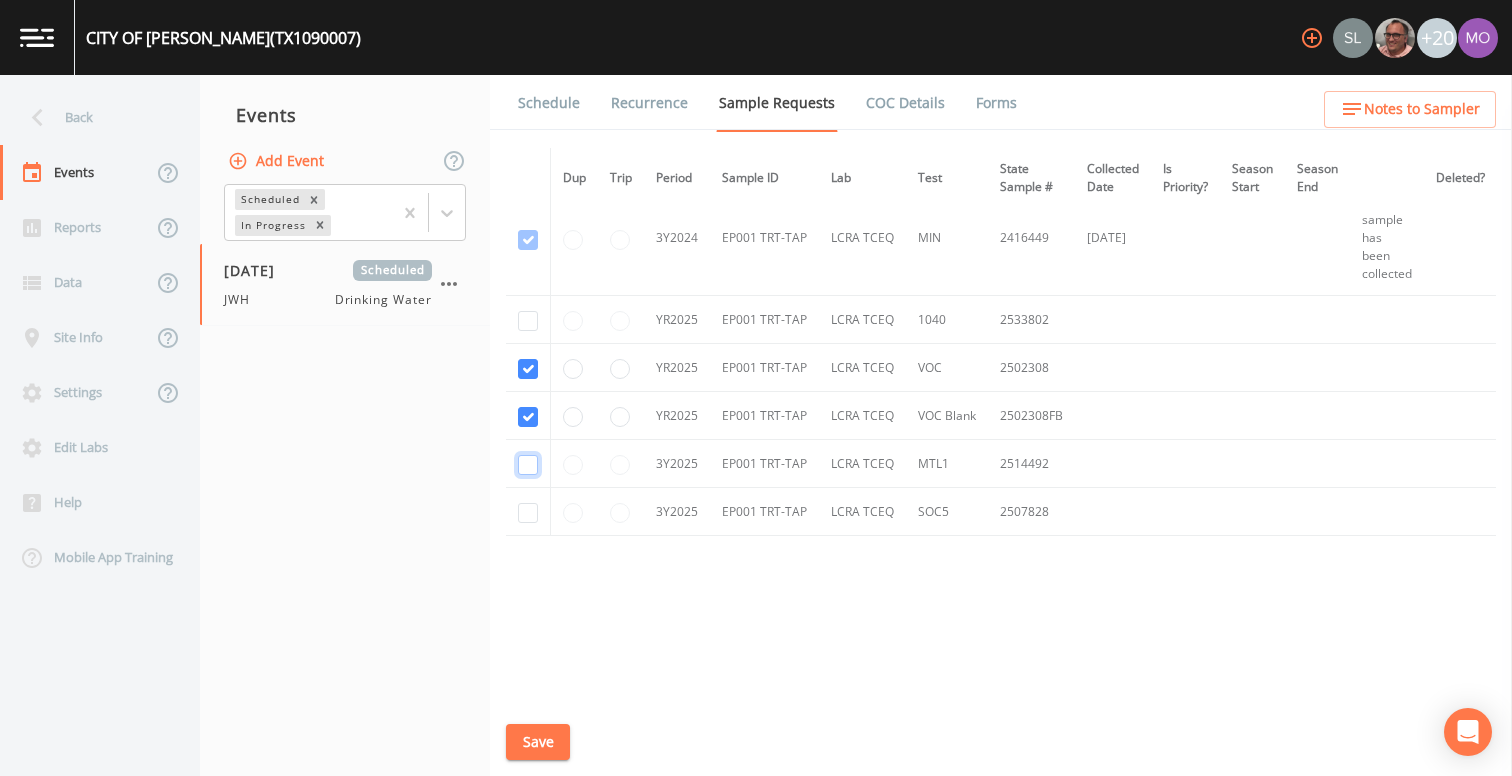 click at bounding box center [528, 465] 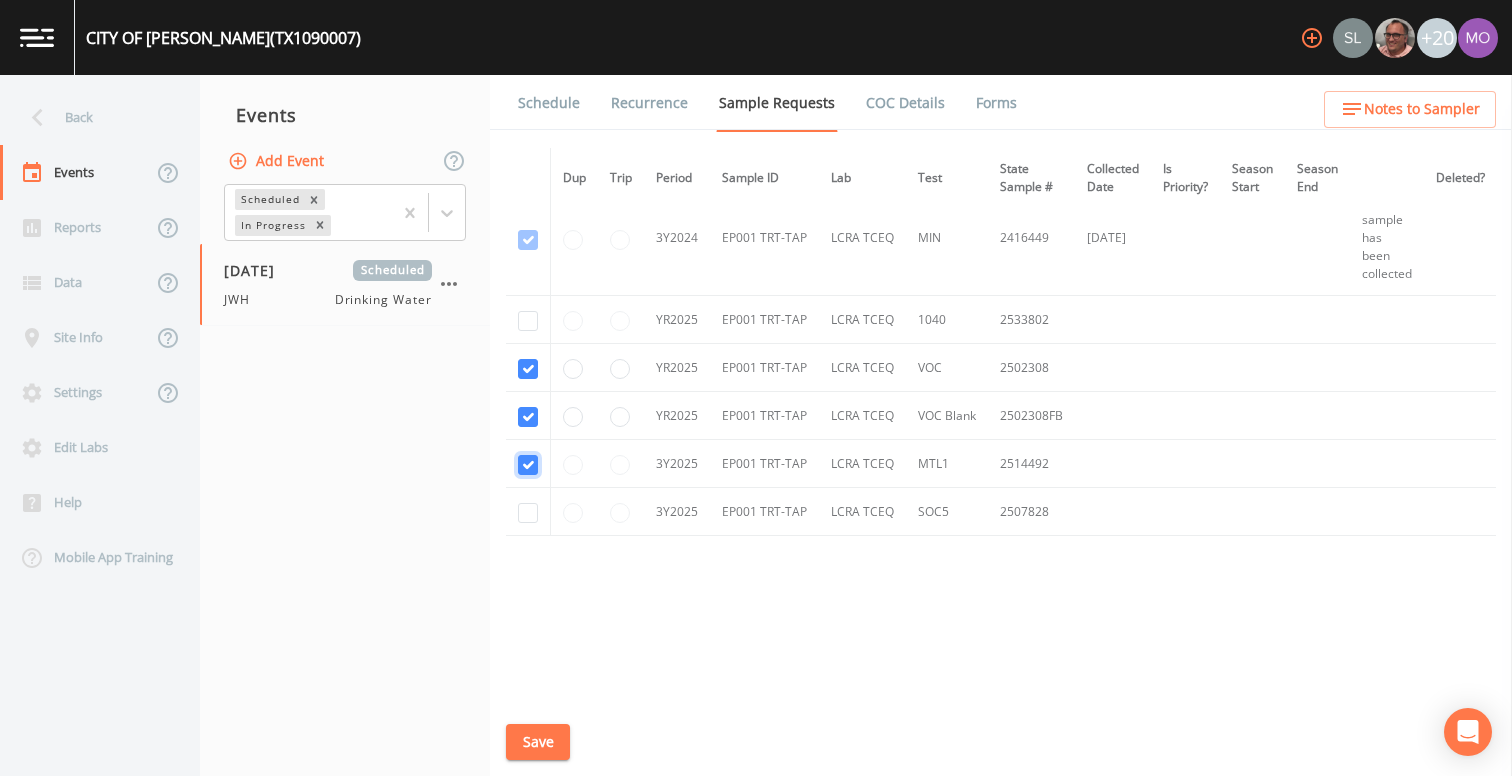 checkbox on "true" 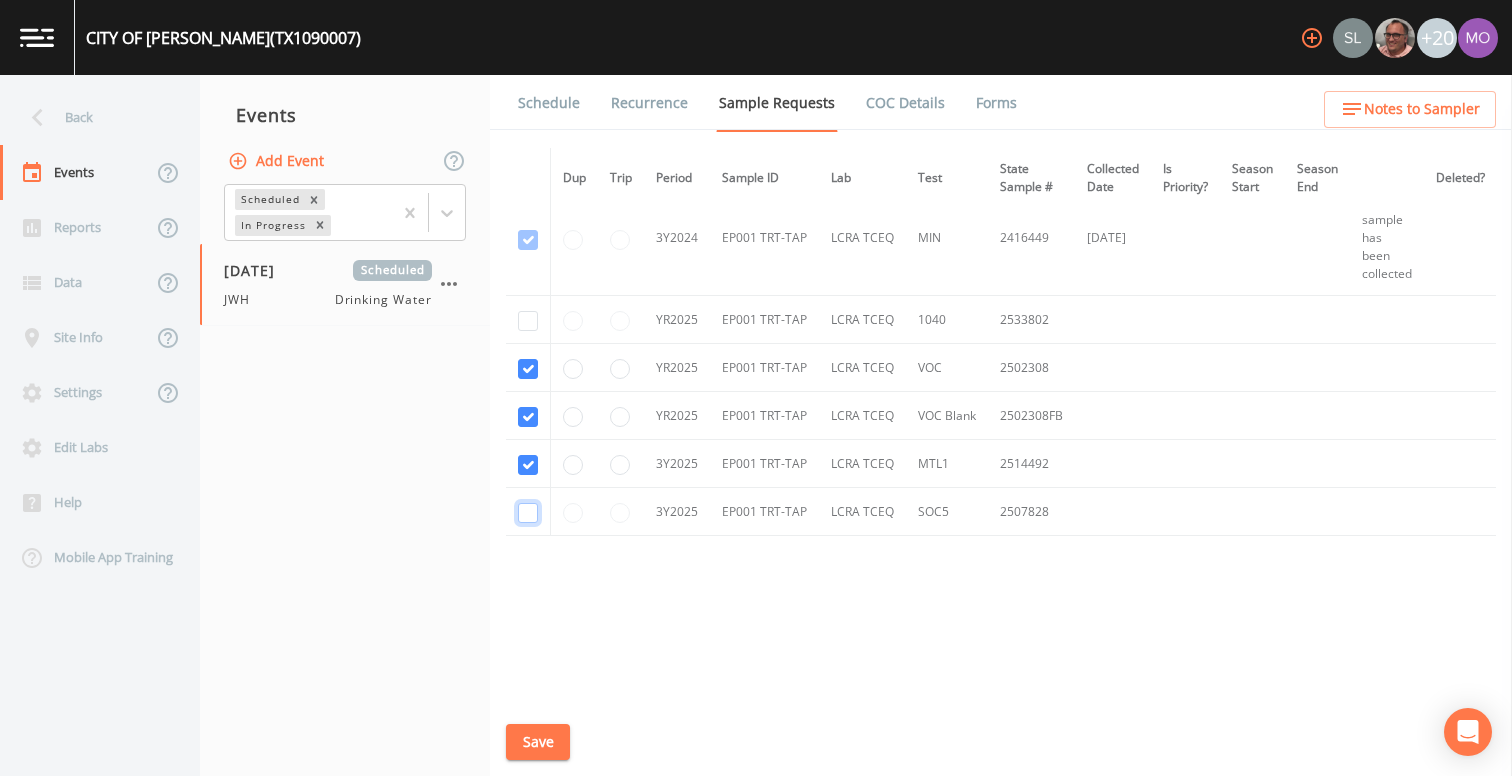 click at bounding box center [528, 513] 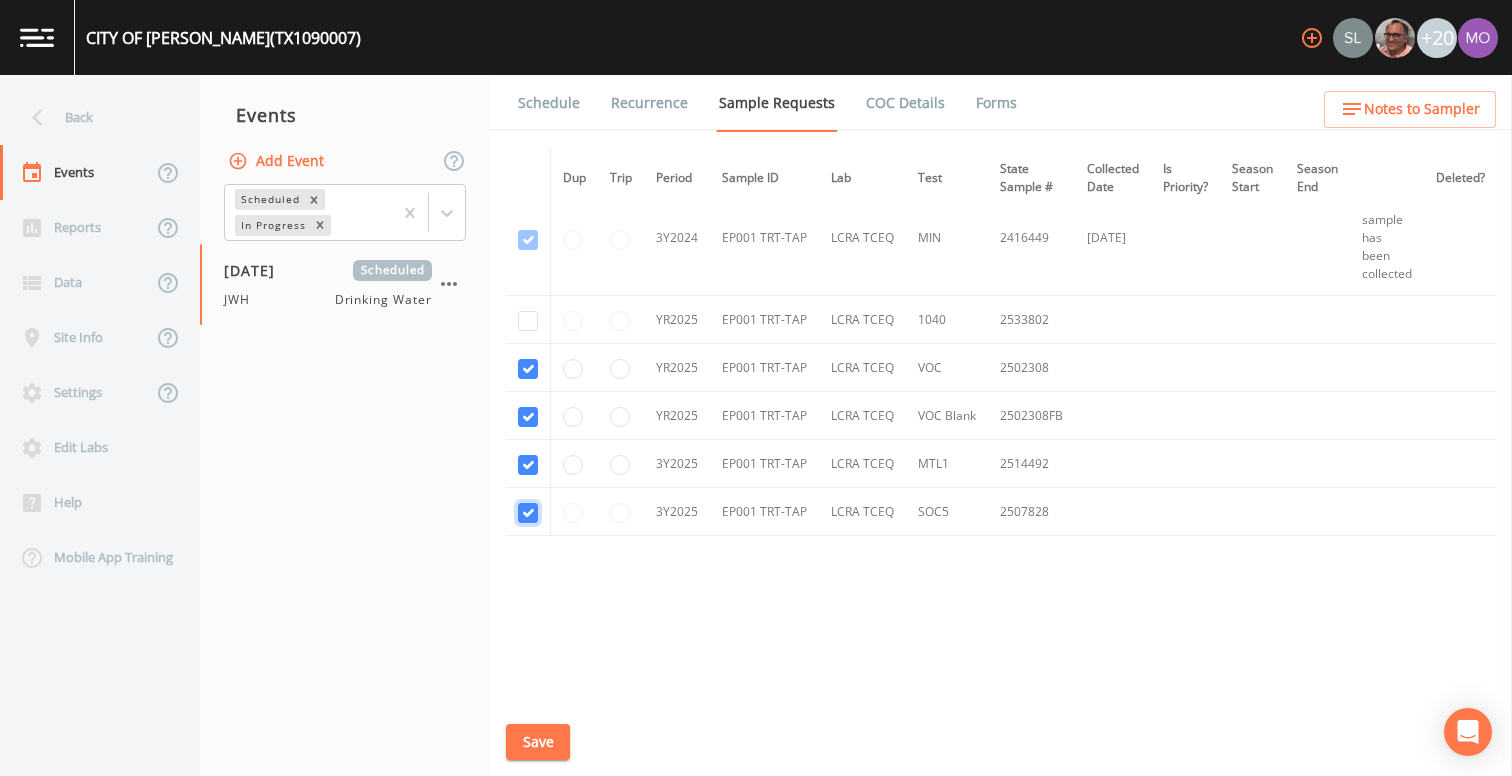 checkbox on "true" 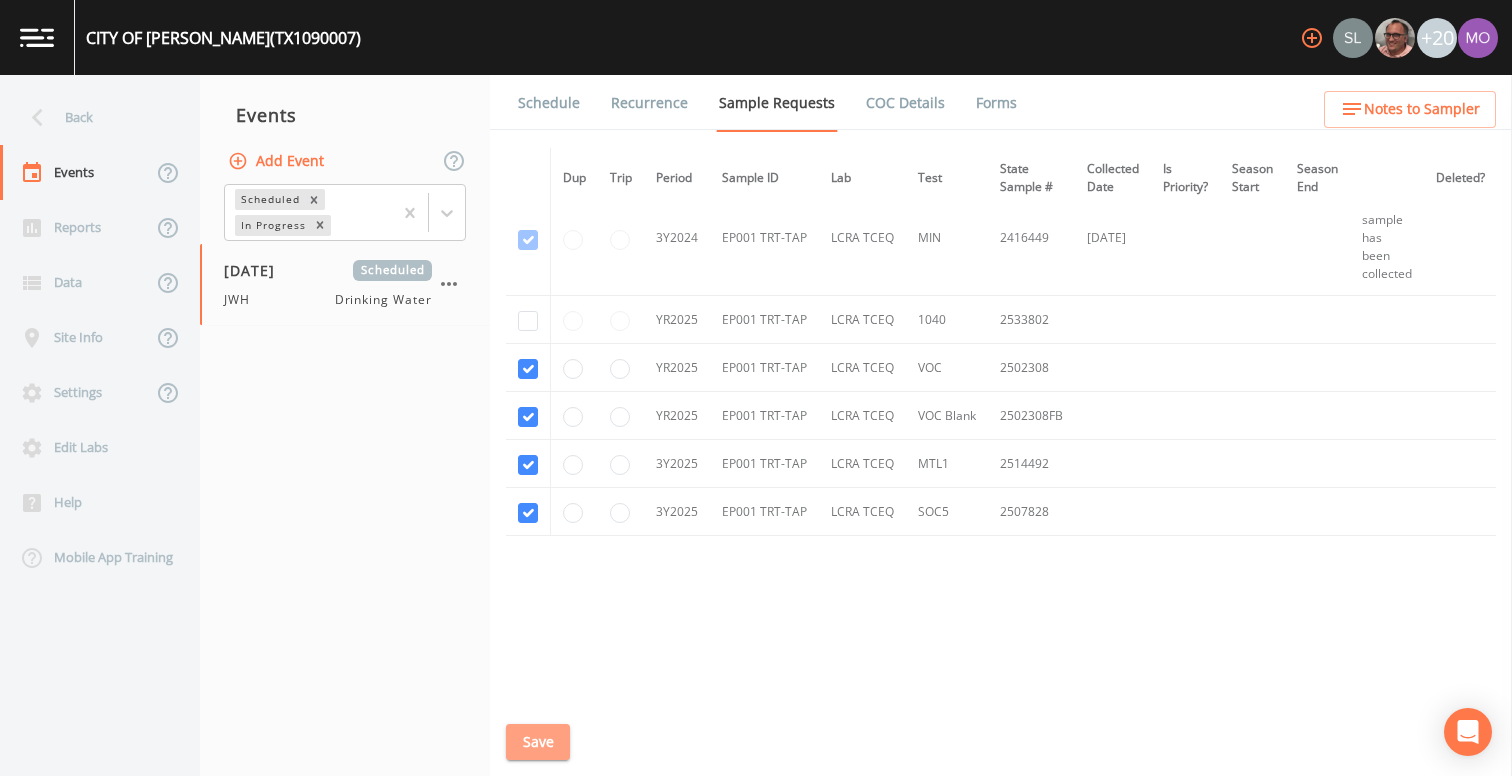 click on "Save" at bounding box center [538, 742] 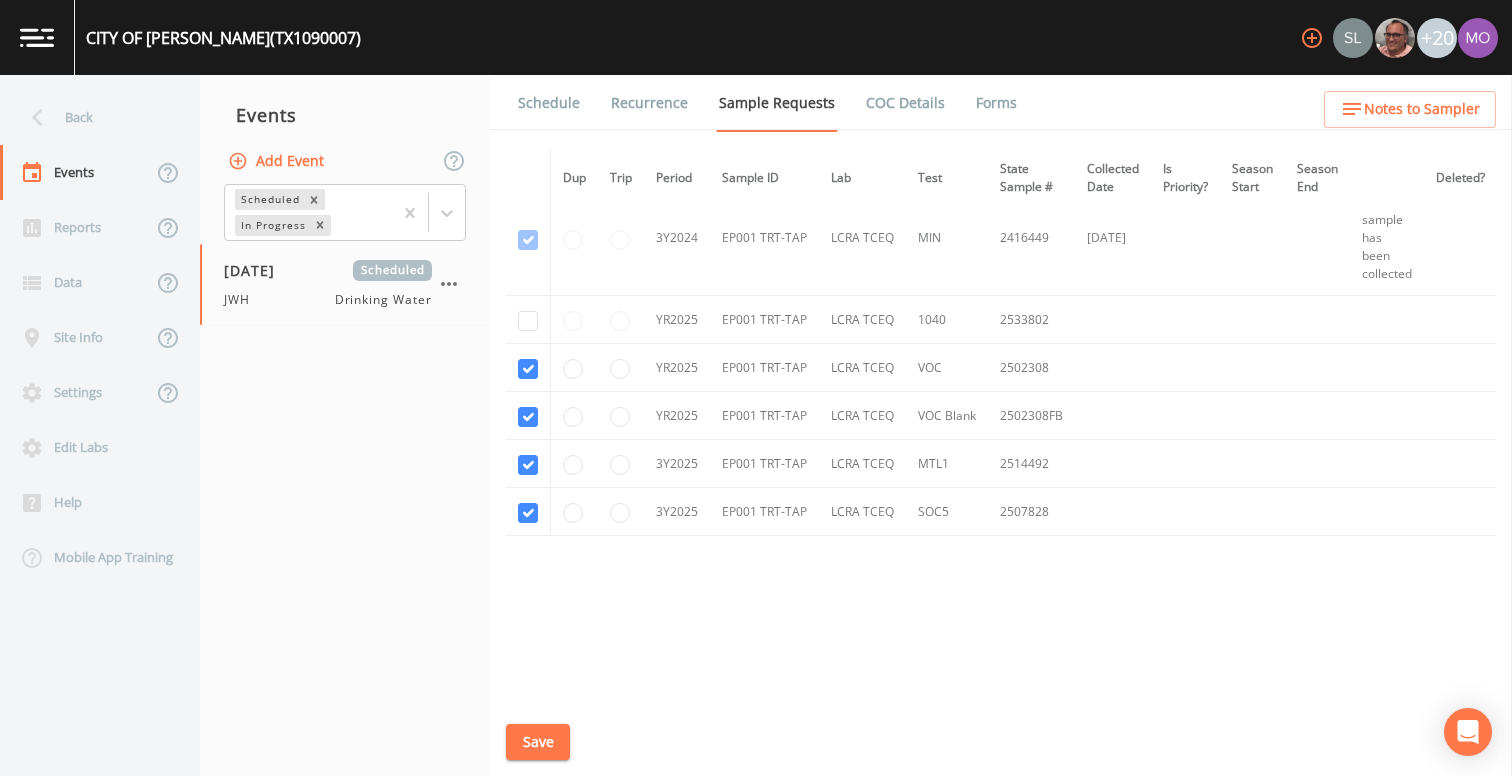 click on "Schedule" at bounding box center (549, 103) 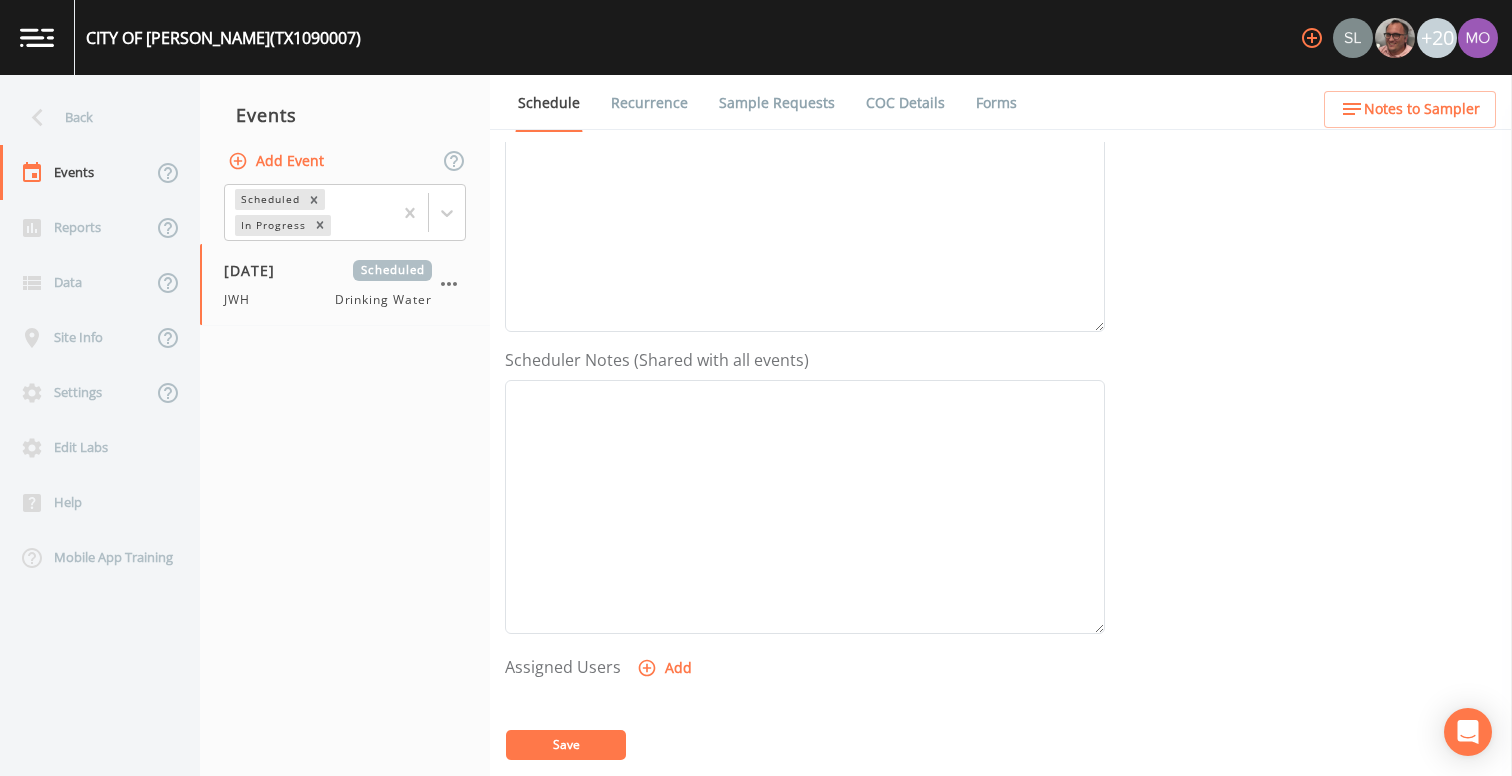 scroll, scrollTop: 581, scrollLeft: 0, axis: vertical 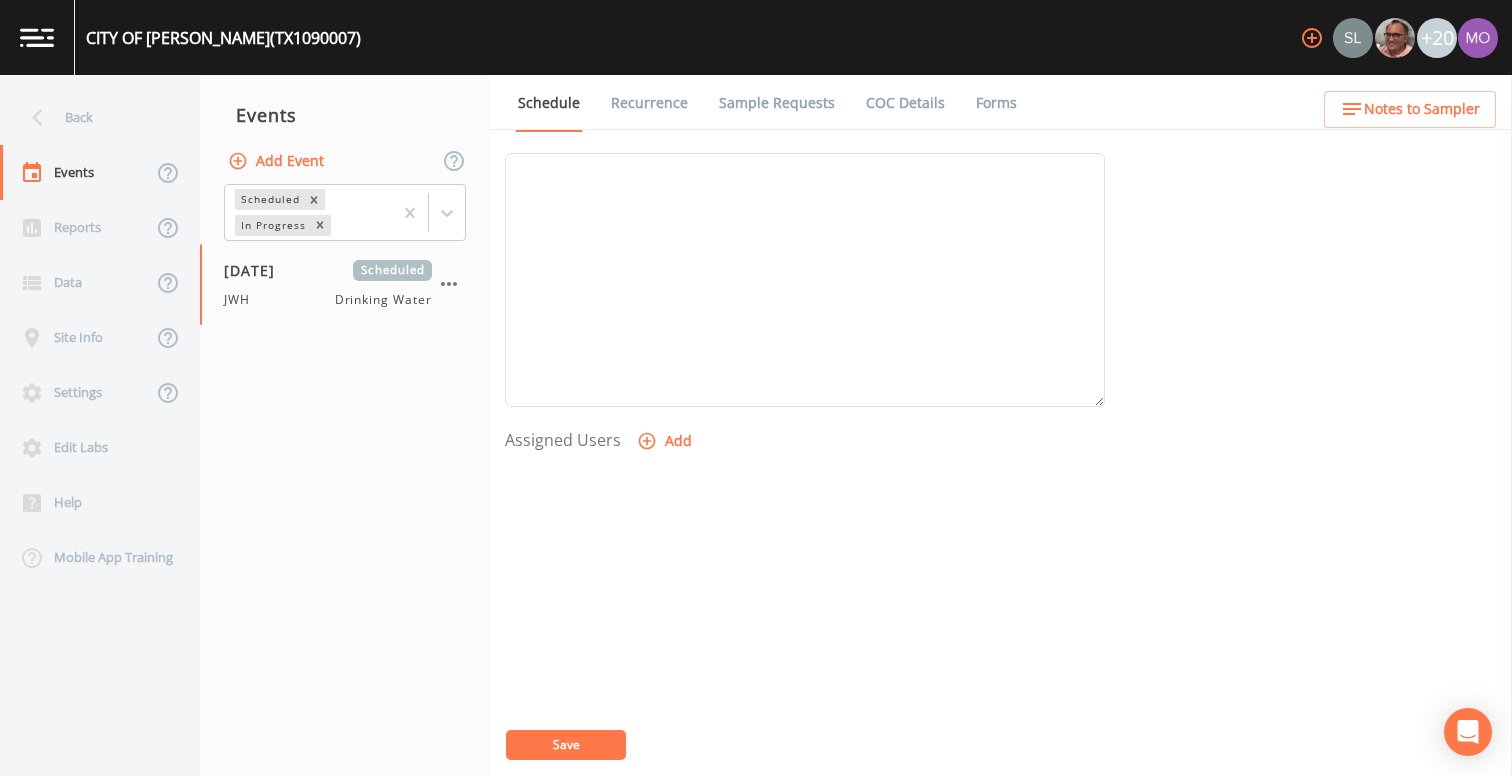 click on "Add" at bounding box center [666, 441] 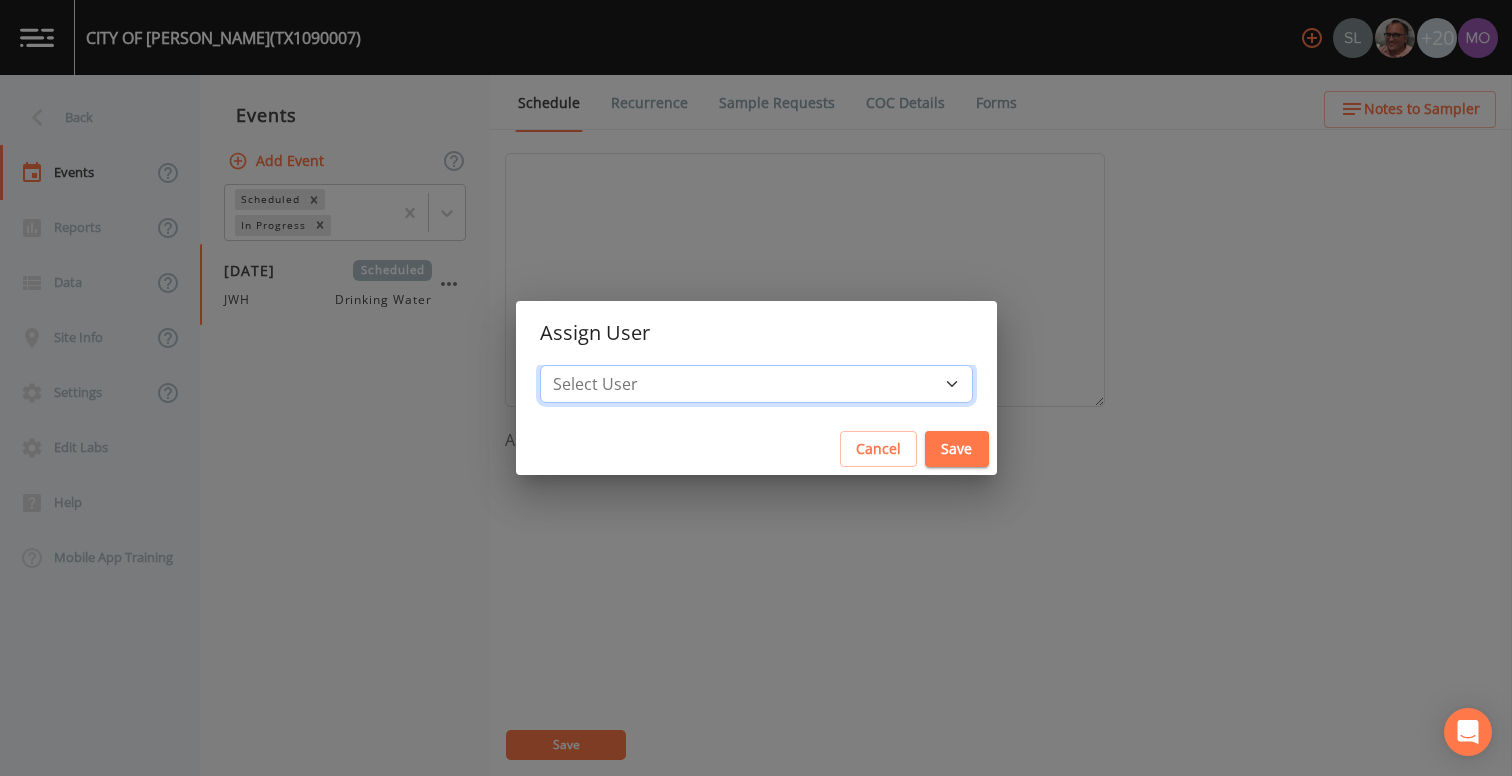 click on "Select User [PERSON_NAME] [PERSON_NAME] [PERSON_NAME]  [PERSON_NAME] [PERSON_NAME] [PERSON_NAME]  Johnson [EMAIL_ADDRESS][DOMAIN_NAME] [PERSON_NAME] [PERSON_NAME] [PERSON_NAME] [PERSON_NAME] [PERSON_NAME] [PERSON_NAME] [PERSON_NAME] [PERSON_NAME] [PERSON_NAME] [PERSON_NAME] [PERSON_NAME] [PERSON_NAME] [PERSON_NAME] [PERSON_NAME] [PERSON_NAME]" at bounding box center (756, 384) 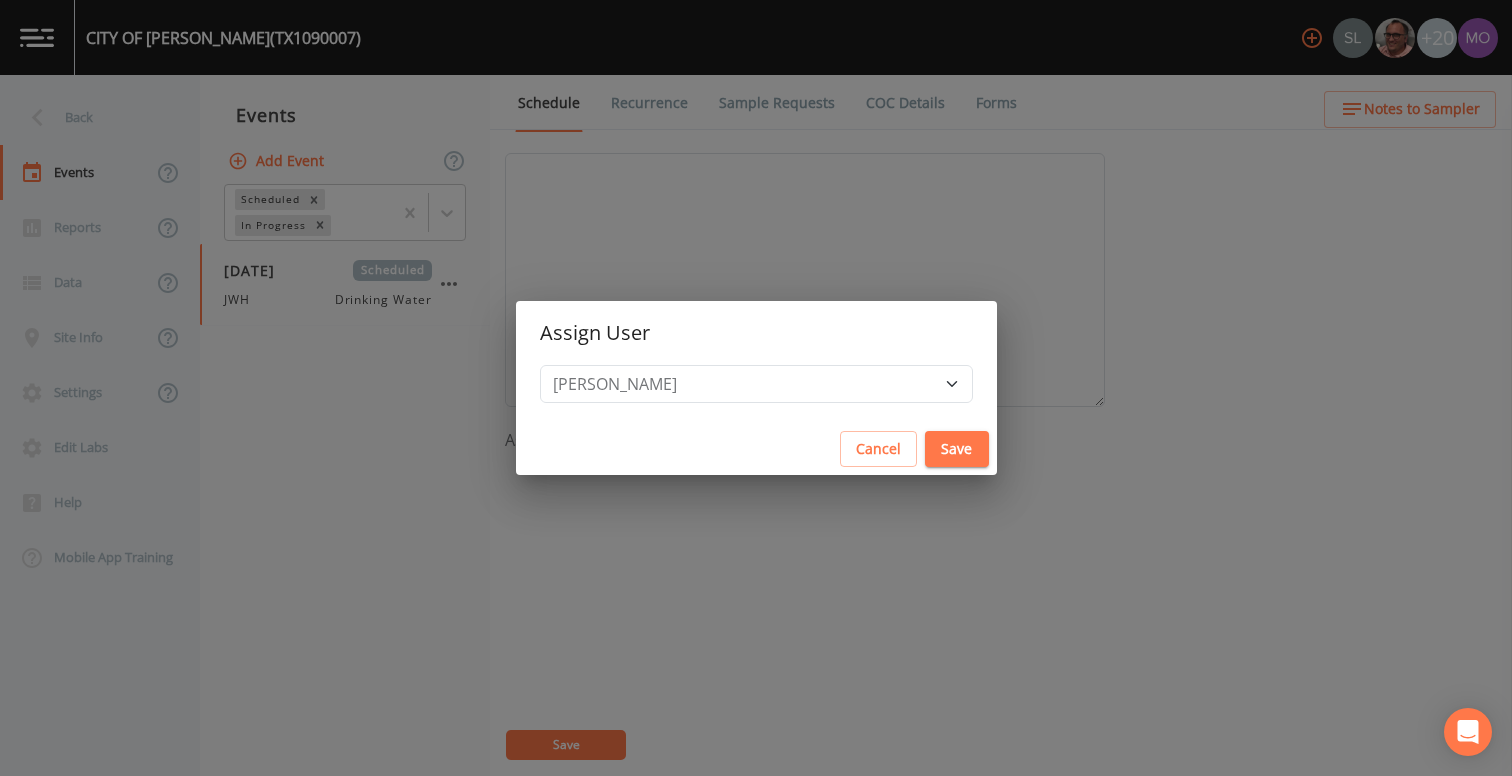 click on "Save" at bounding box center [957, 449] 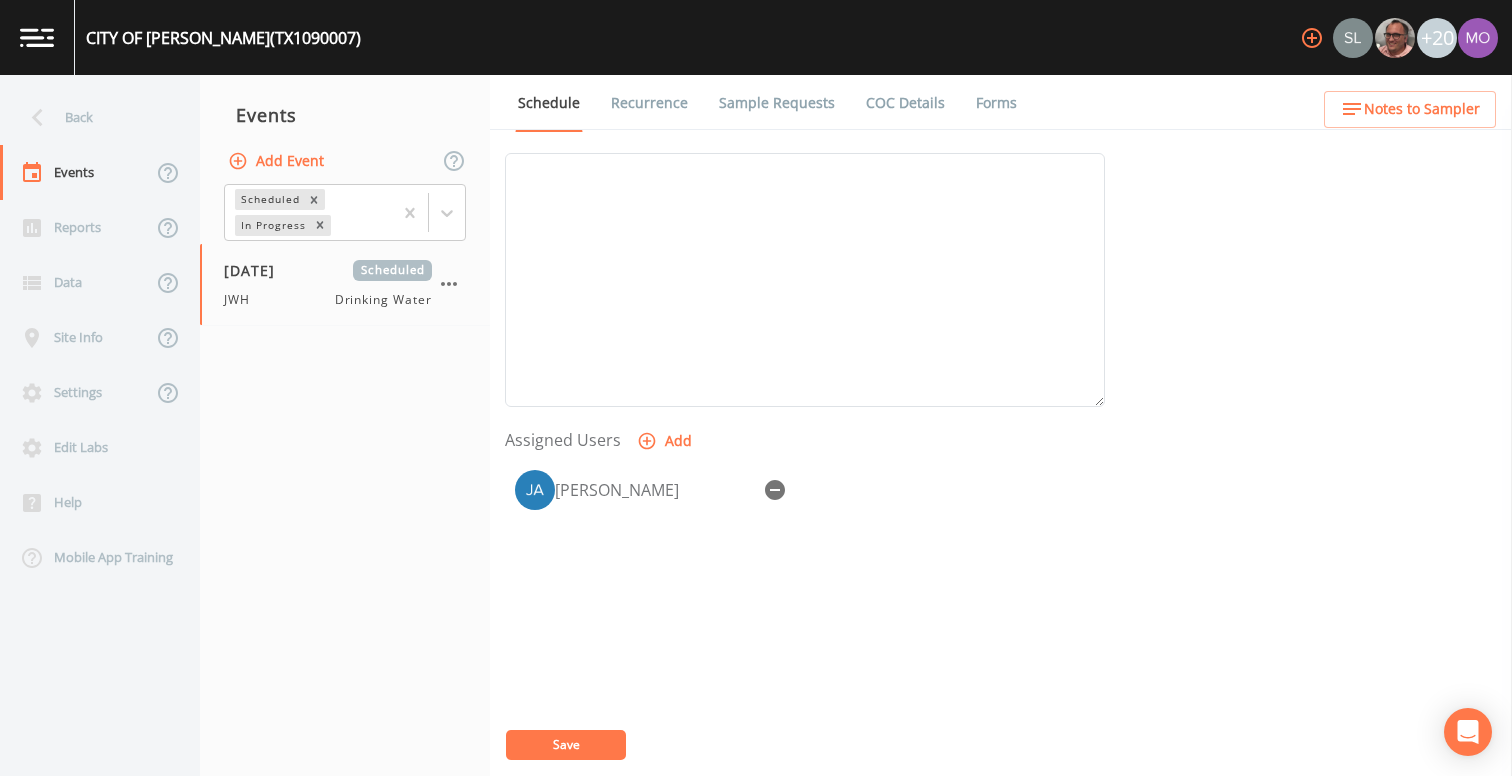 click on "Save" at bounding box center (566, 745) 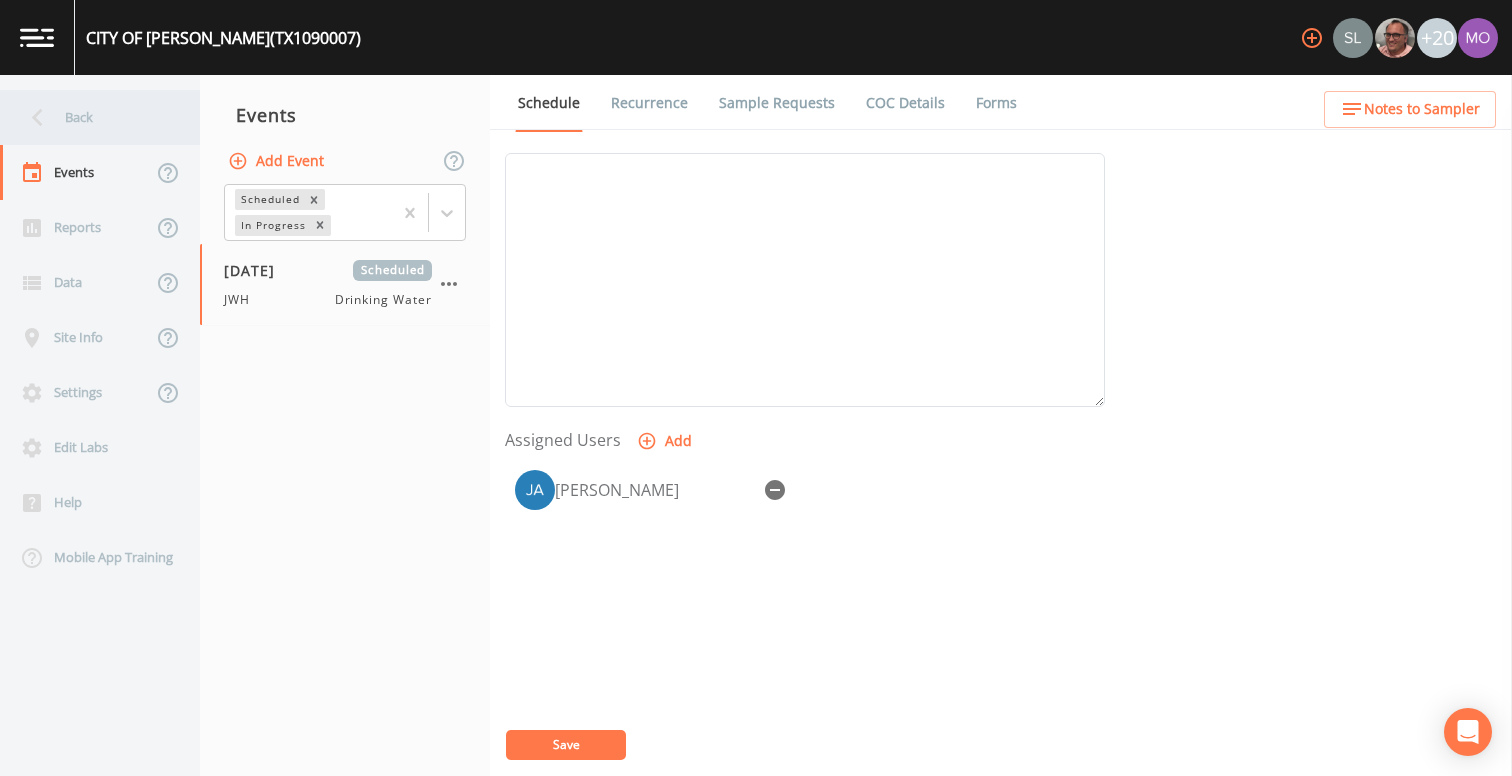 click on "Back" at bounding box center (90, 117) 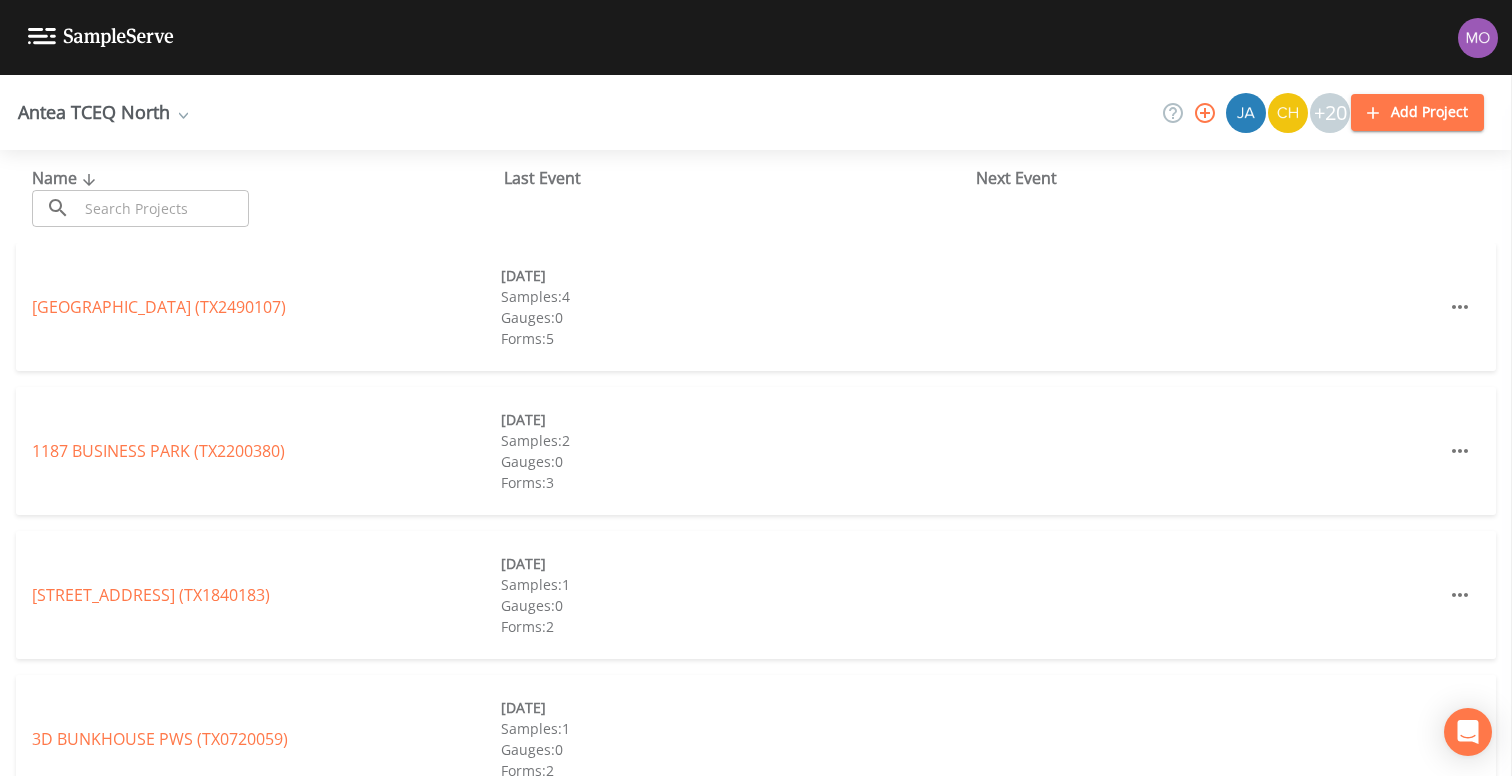 click at bounding box center (163, 208) 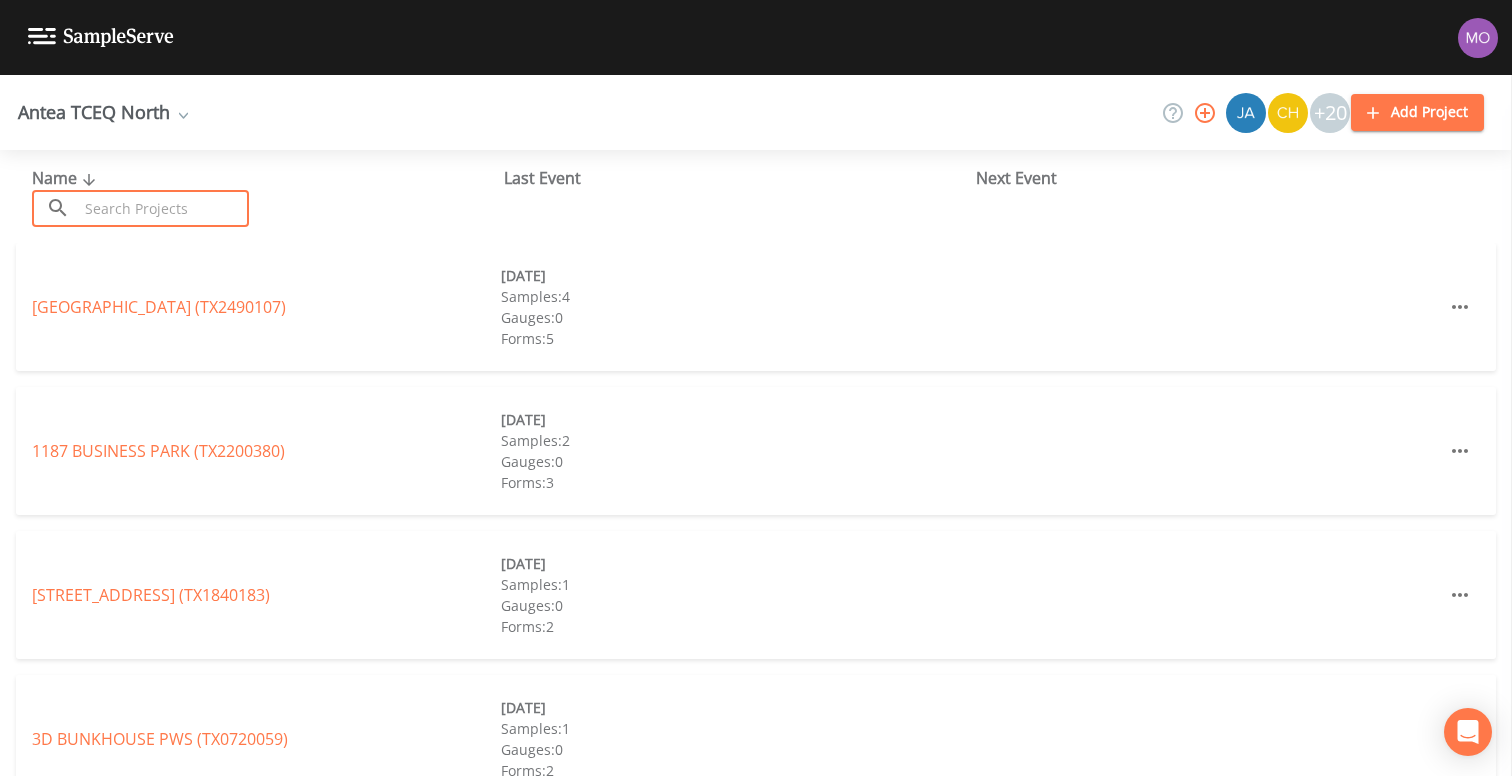 paste on "TX2200010" 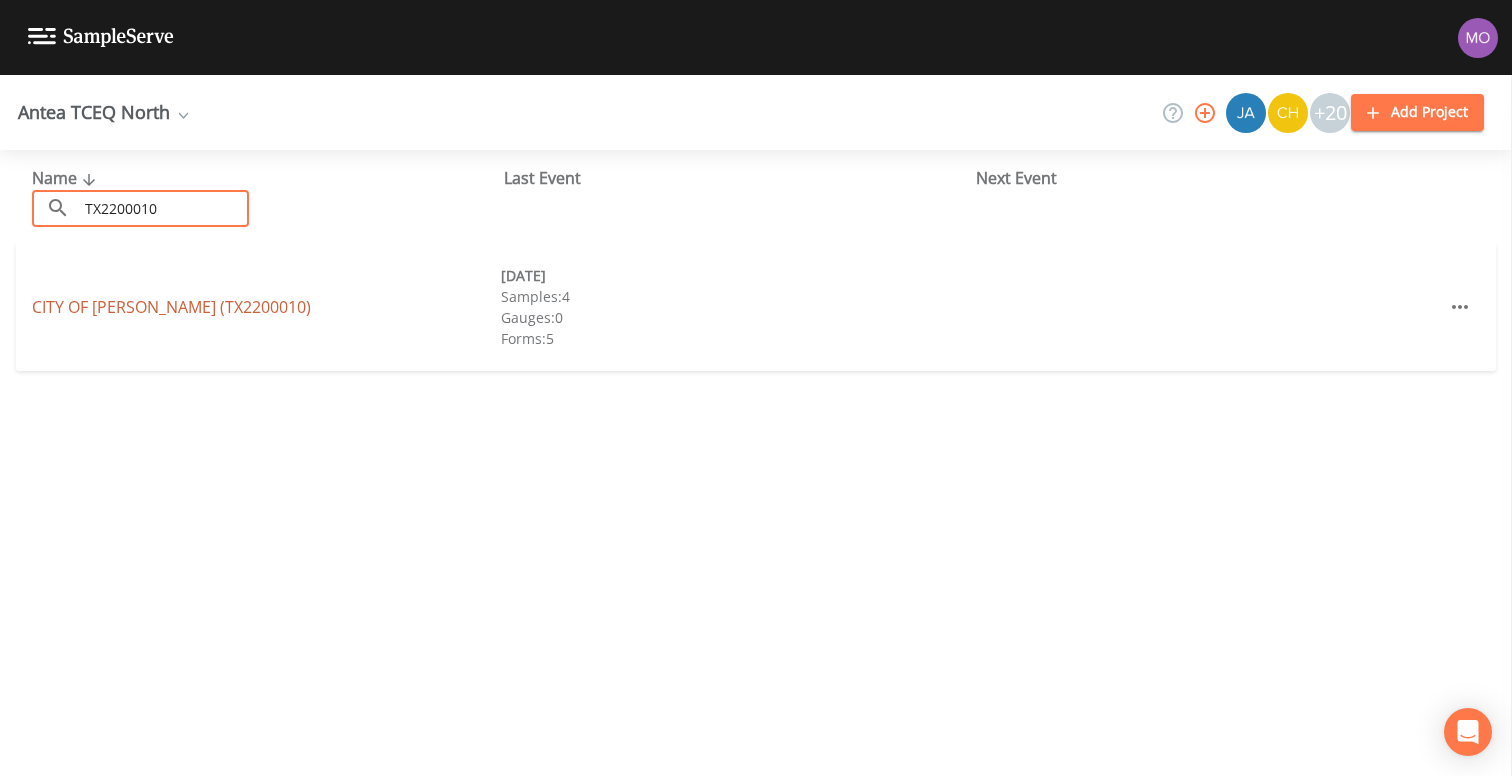 type on "TX2200010" 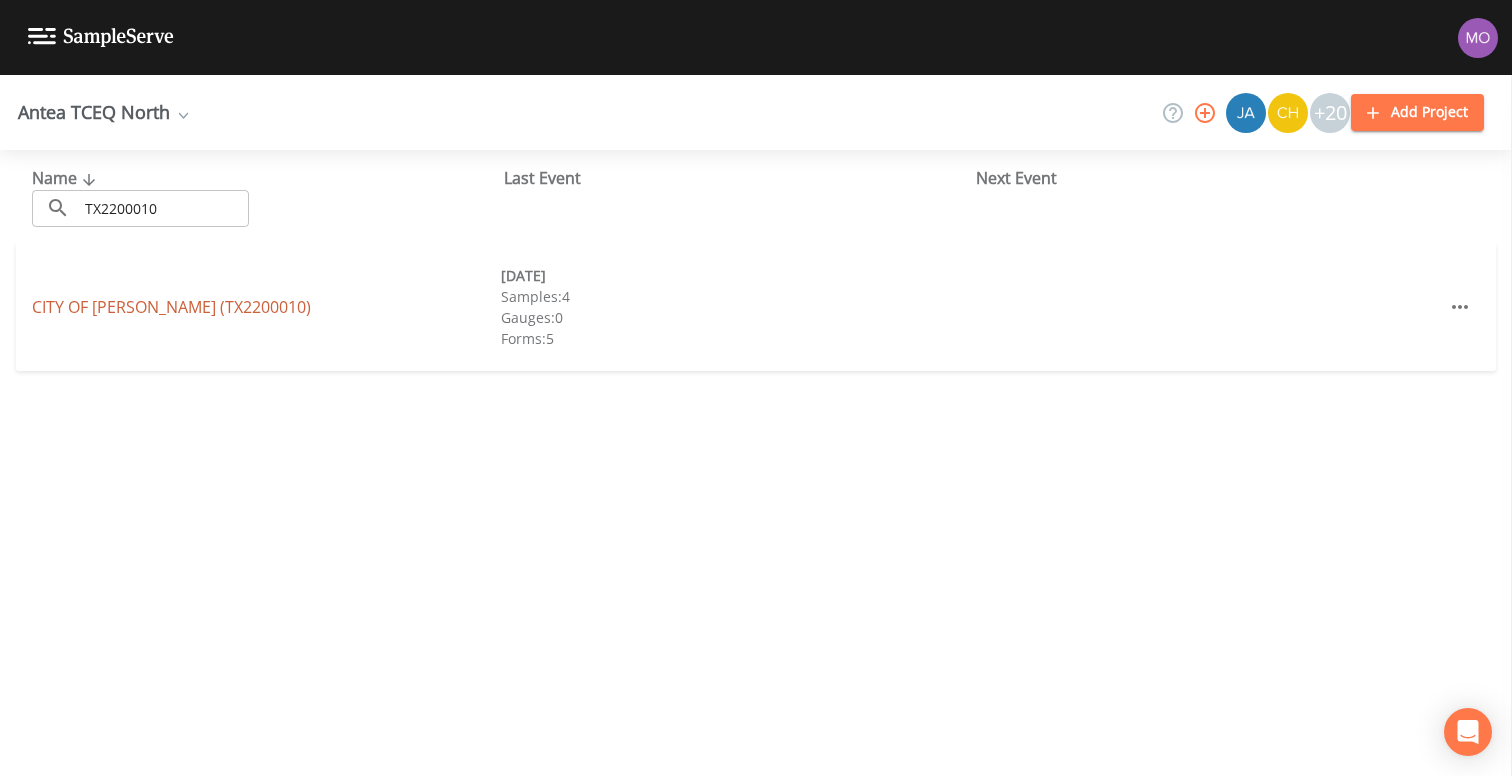 click on "CITY OF [GEOGRAPHIC_DATA]   (TX2200010)" at bounding box center [171, 307] 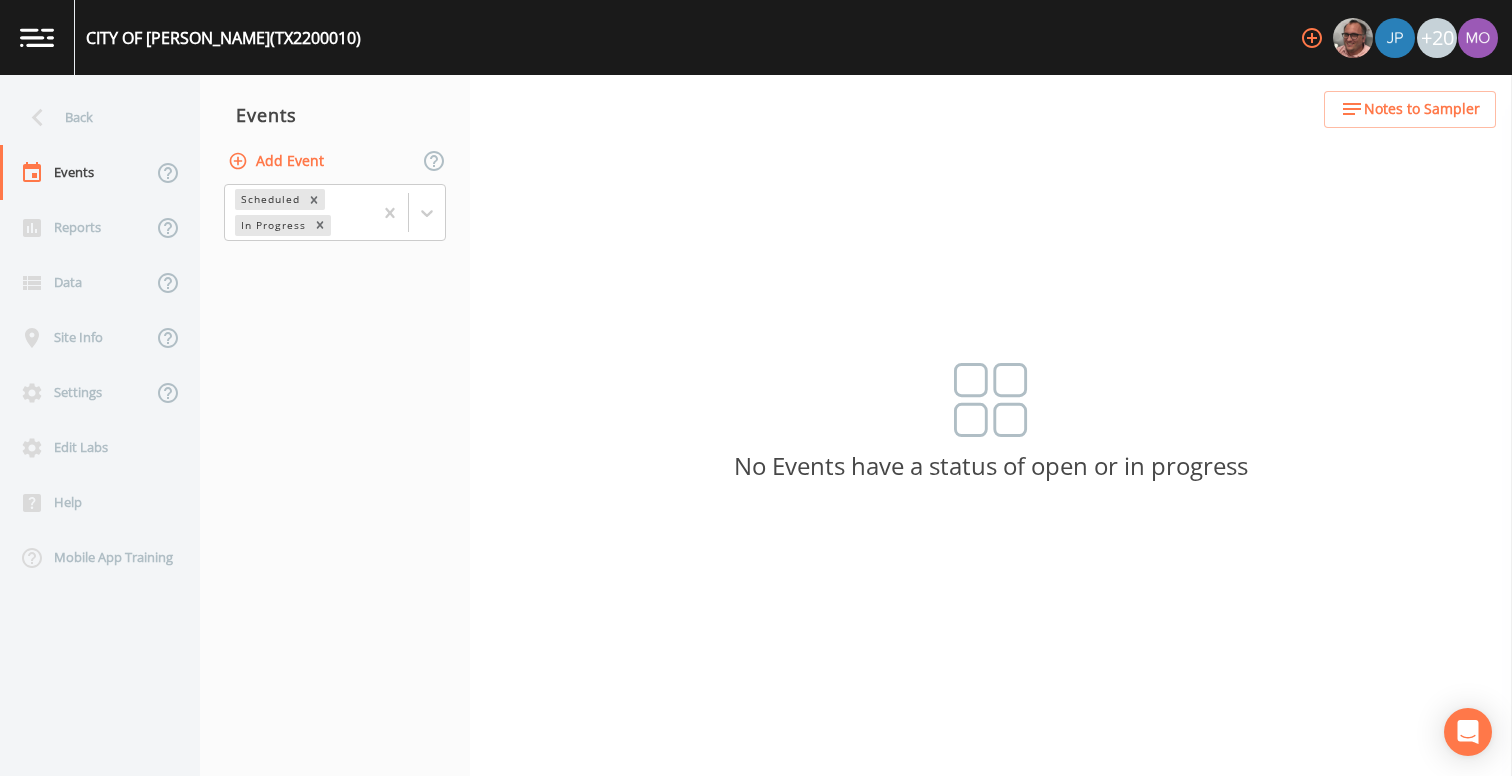click on "Add Event" at bounding box center [278, 161] 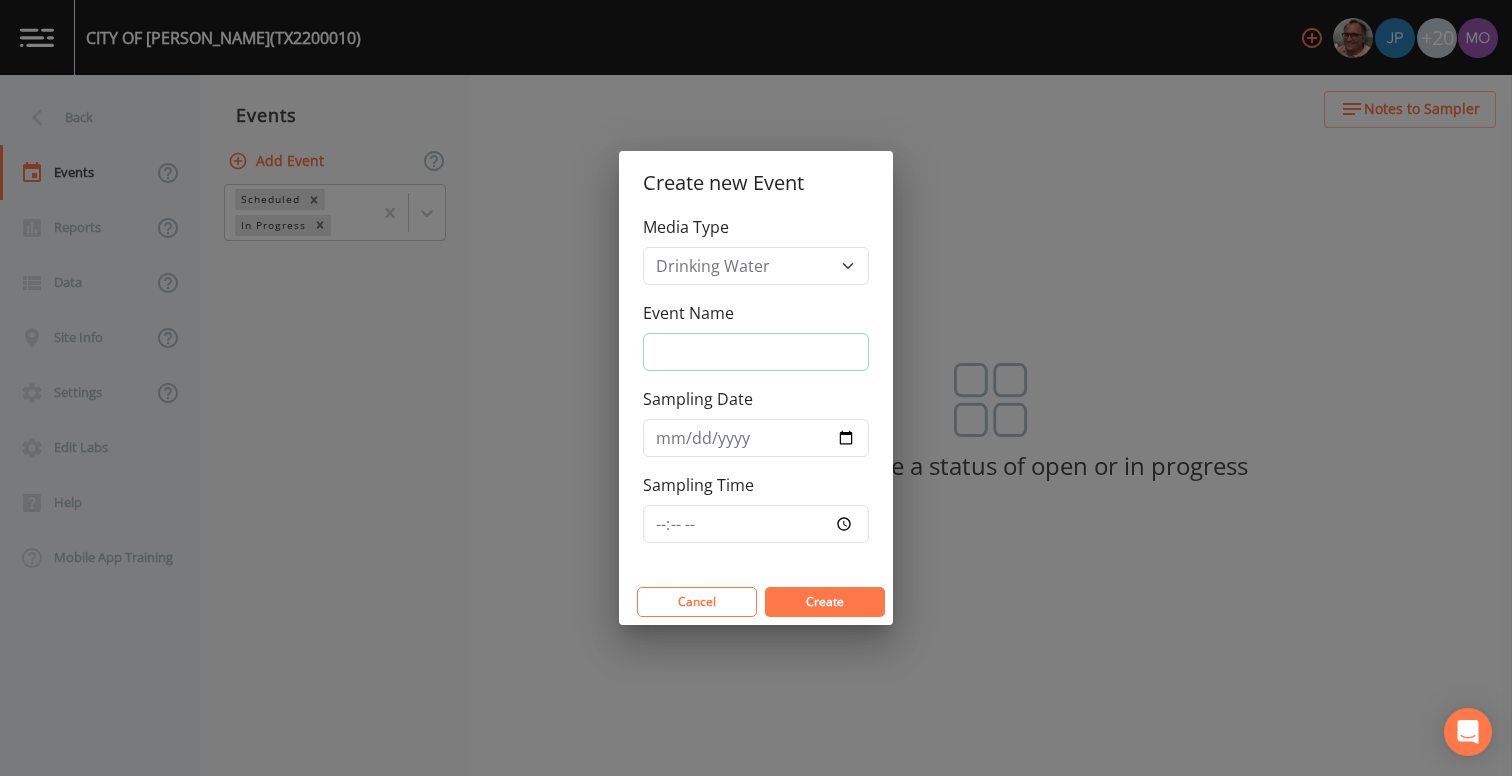 click on "Event Name" at bounding box center (756, 352) 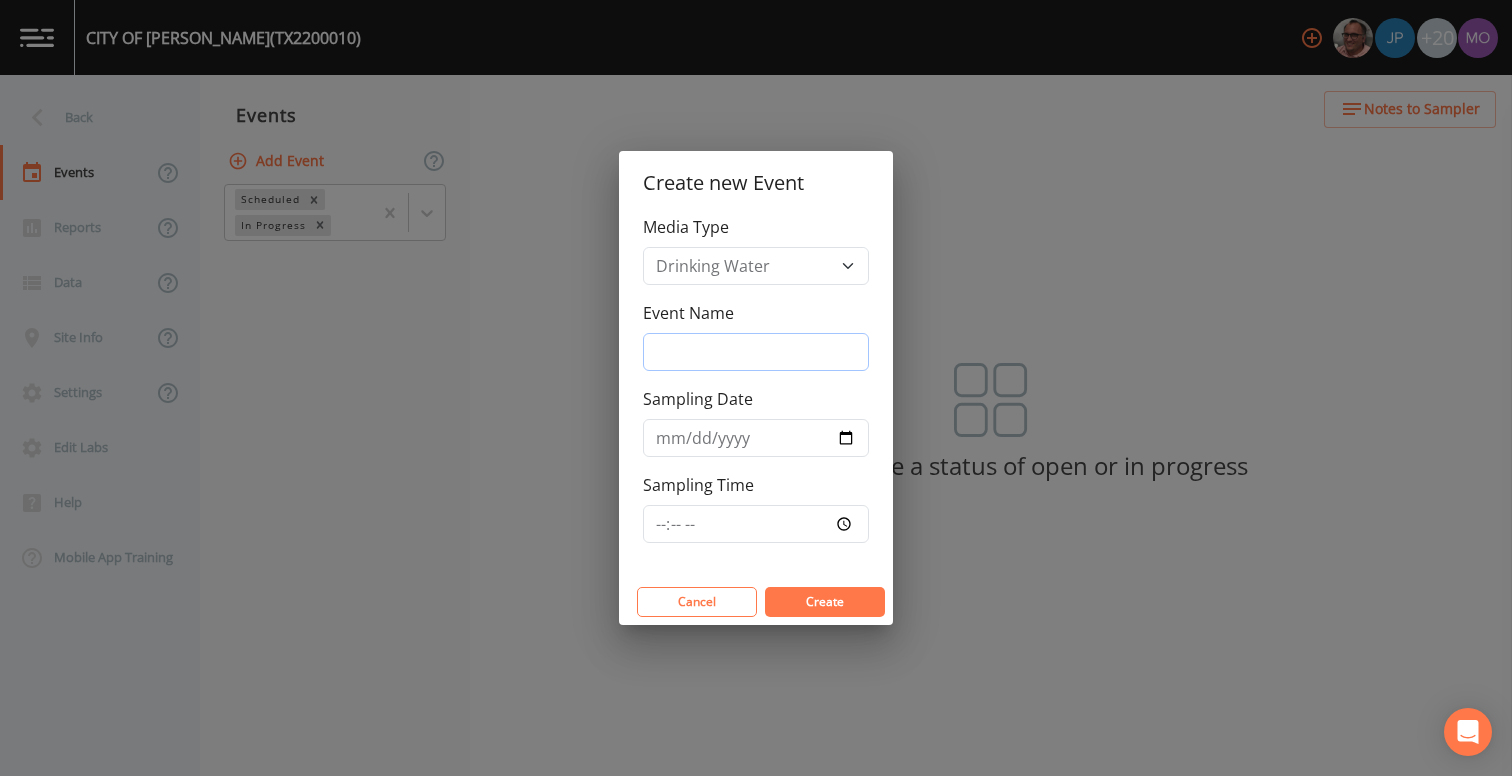 type on "JWH" 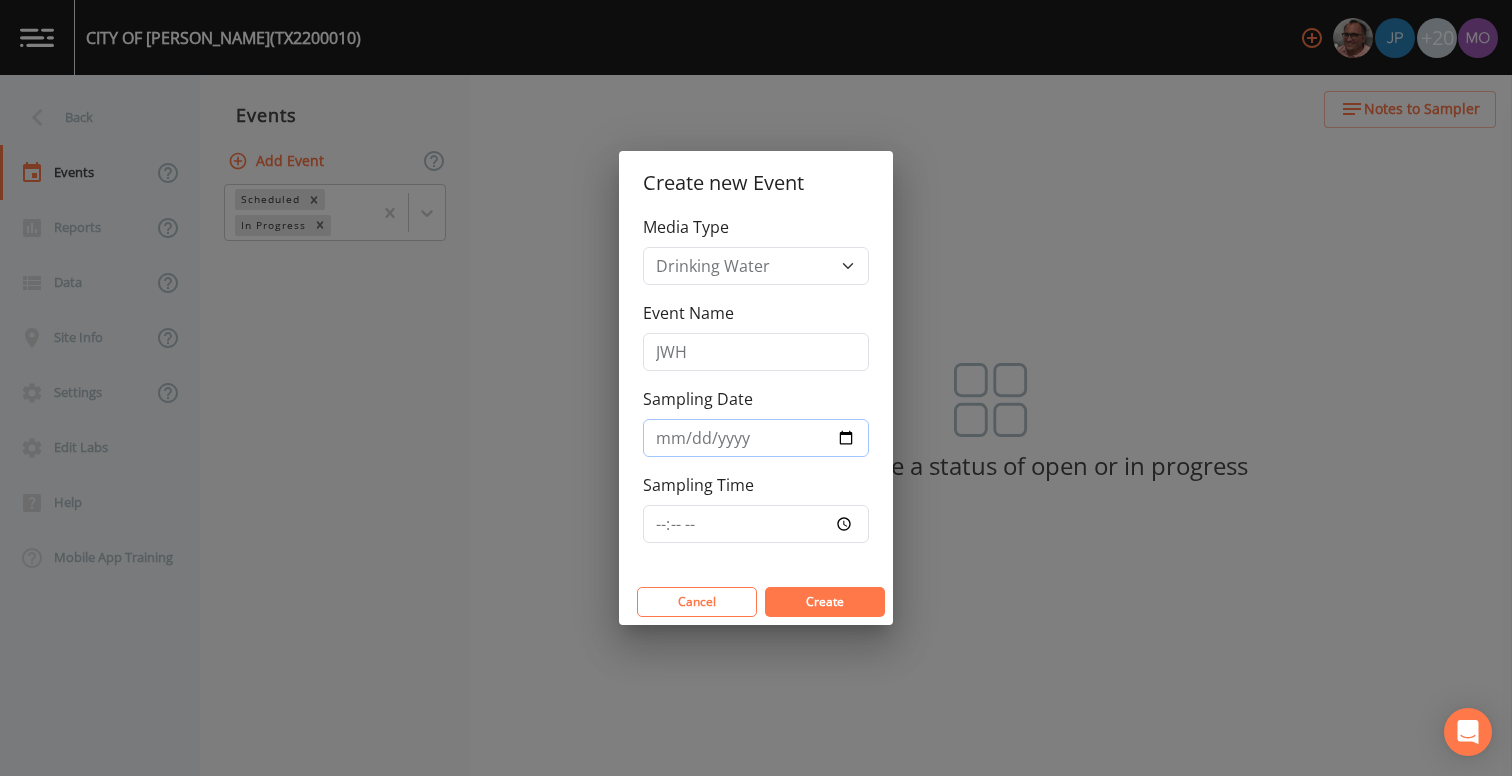 click on "Sampling Date" at bounding box center [756, 438] 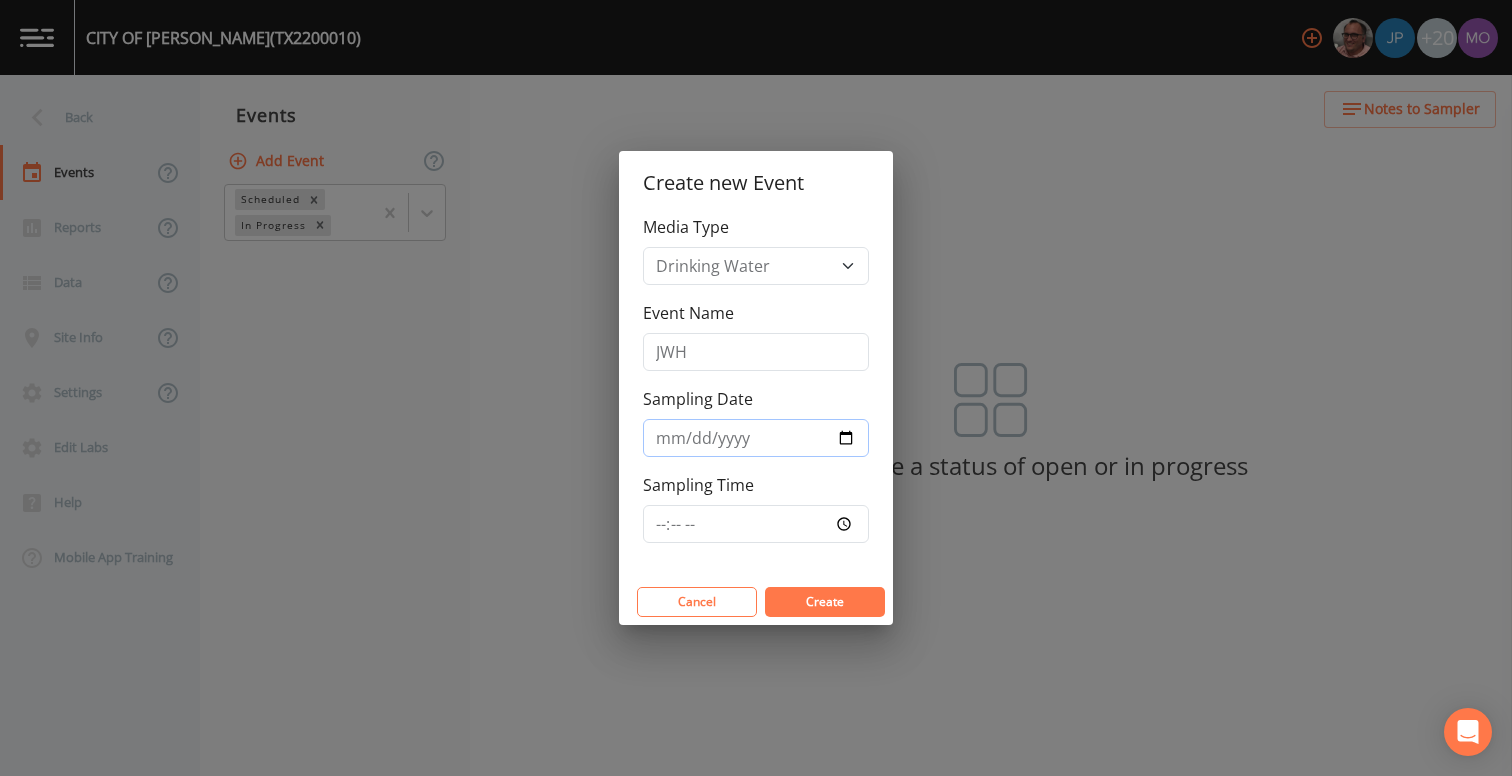 type on "[DATE]" 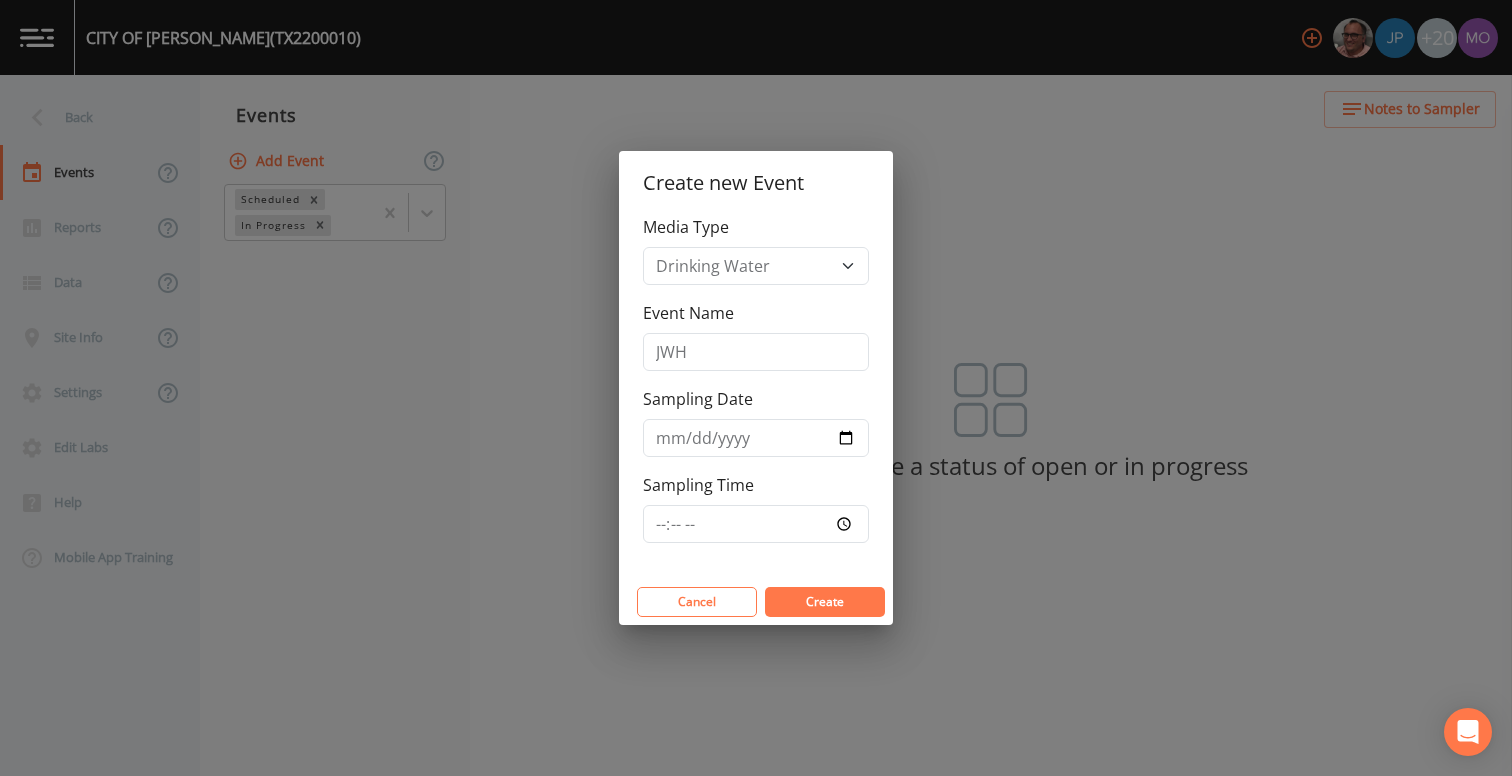 click on "Create" at bounding box center [825, 601] 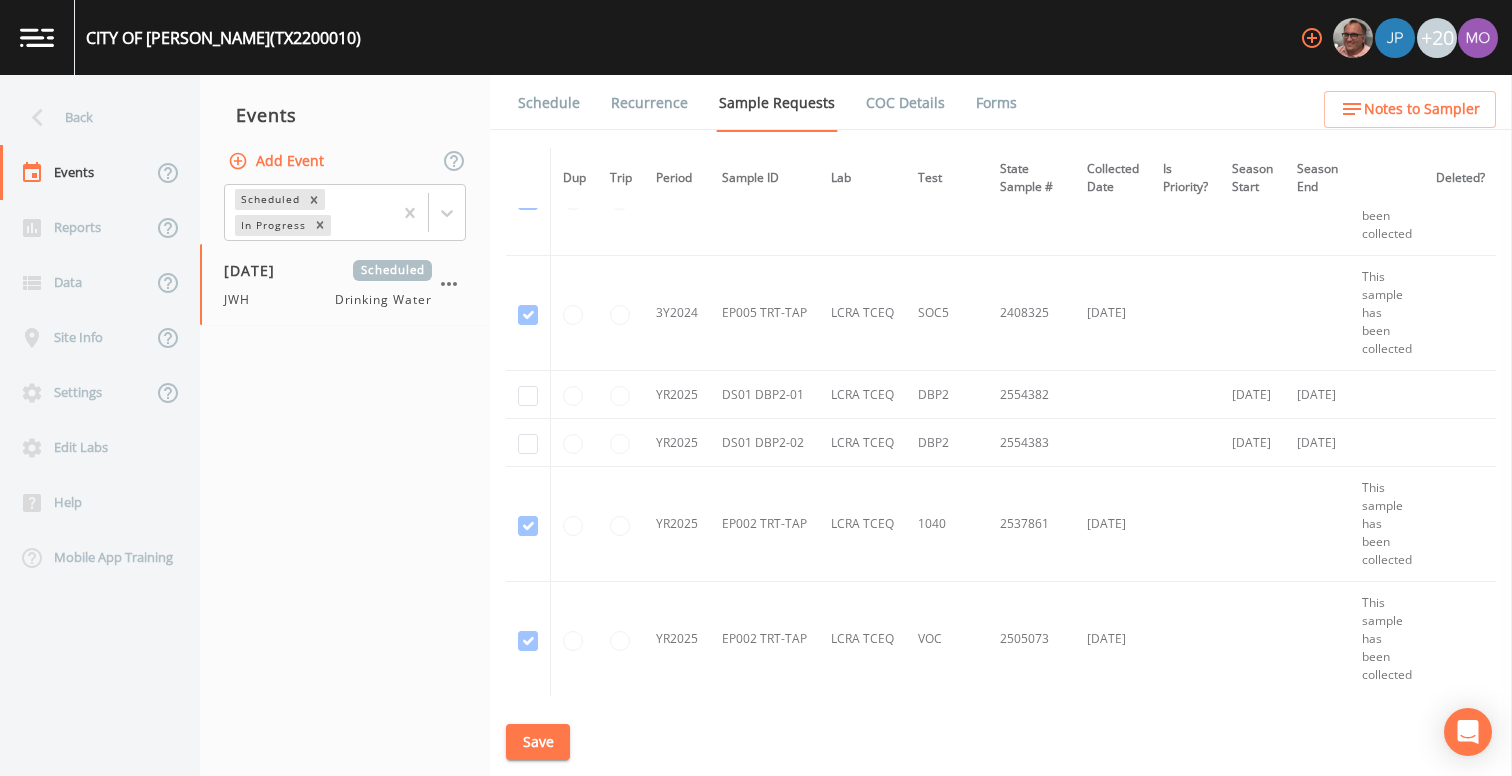scroll, scrollTop: 1905, scrollLeft: 0, axis: vertical 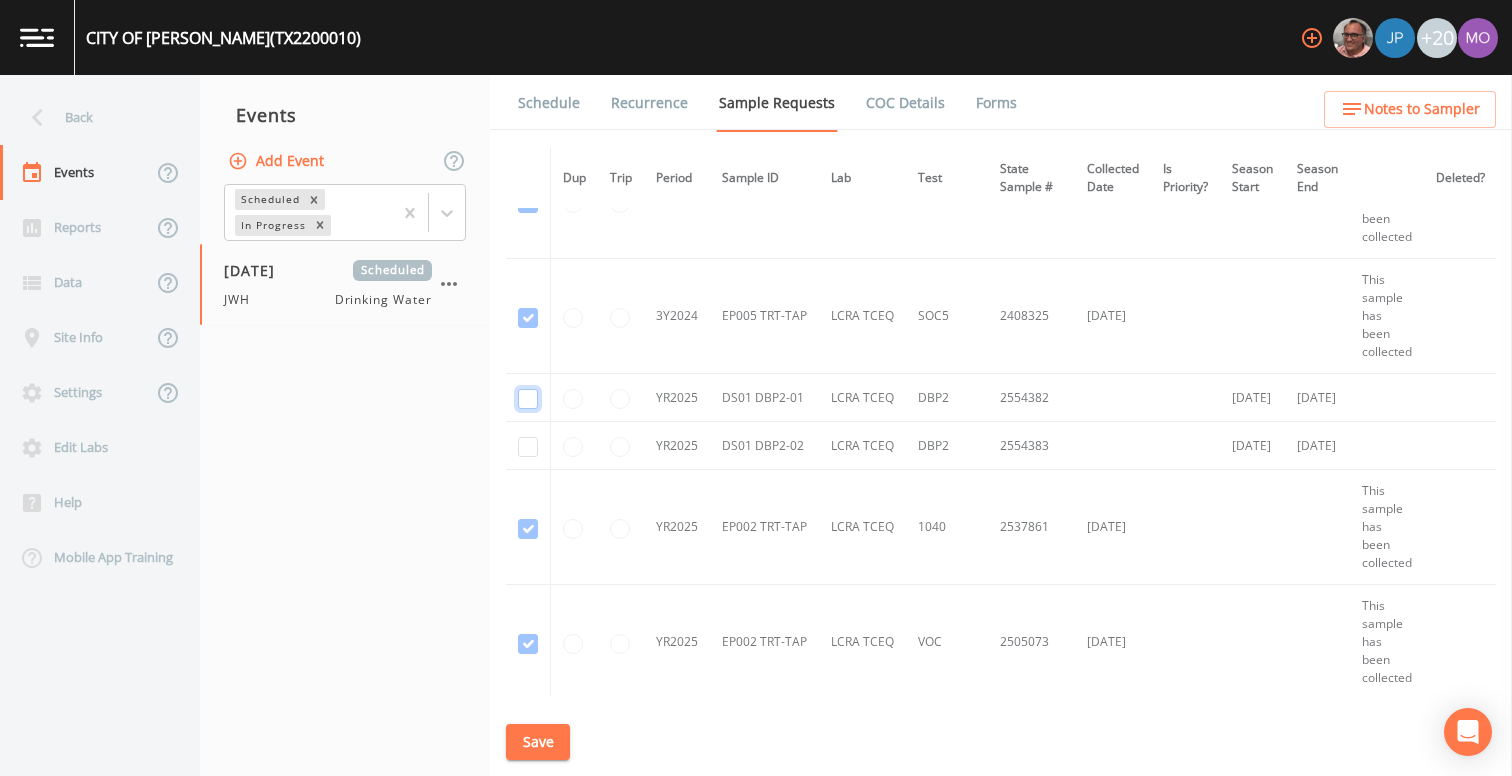 click at bounding box center (528, -1637) 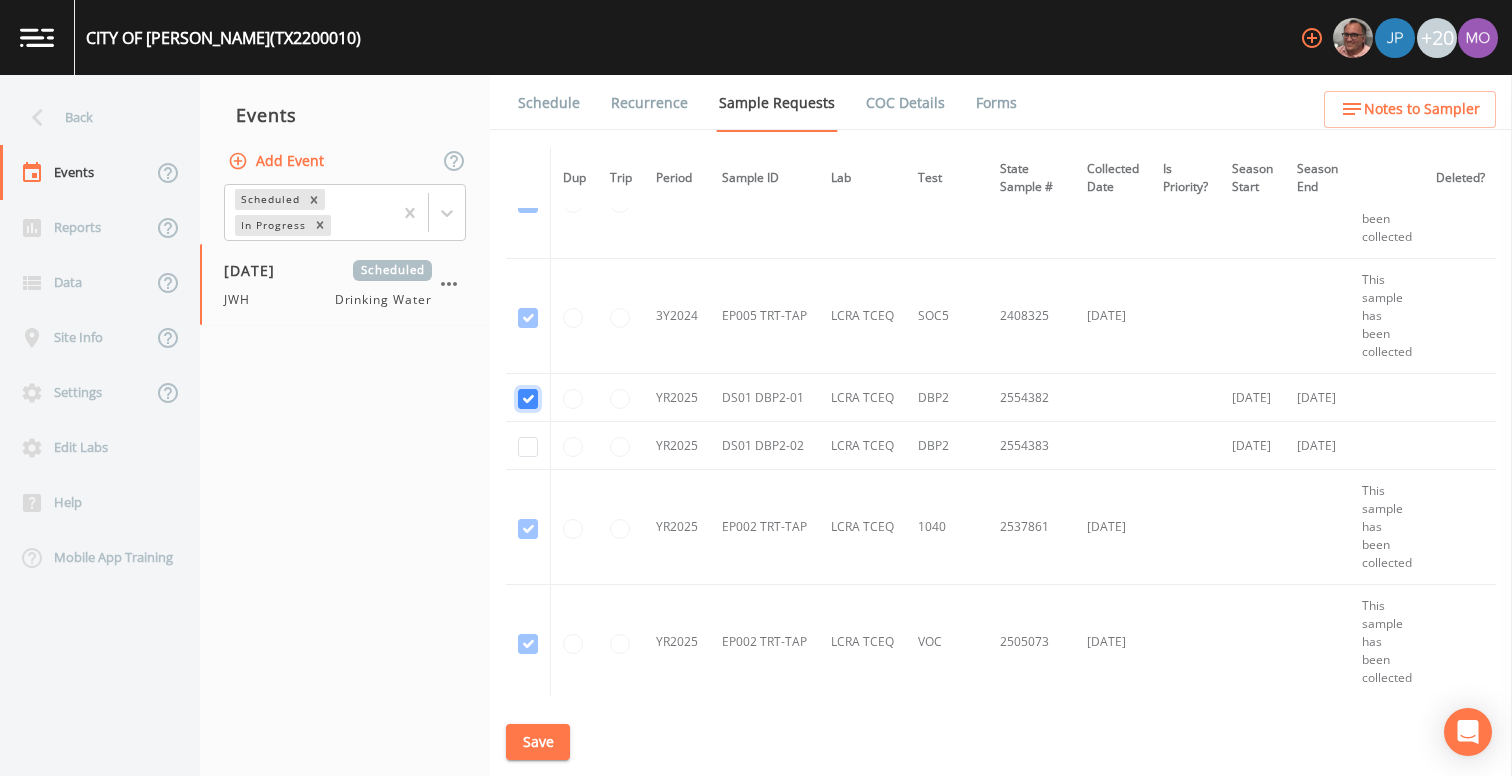 checkbox on "true" 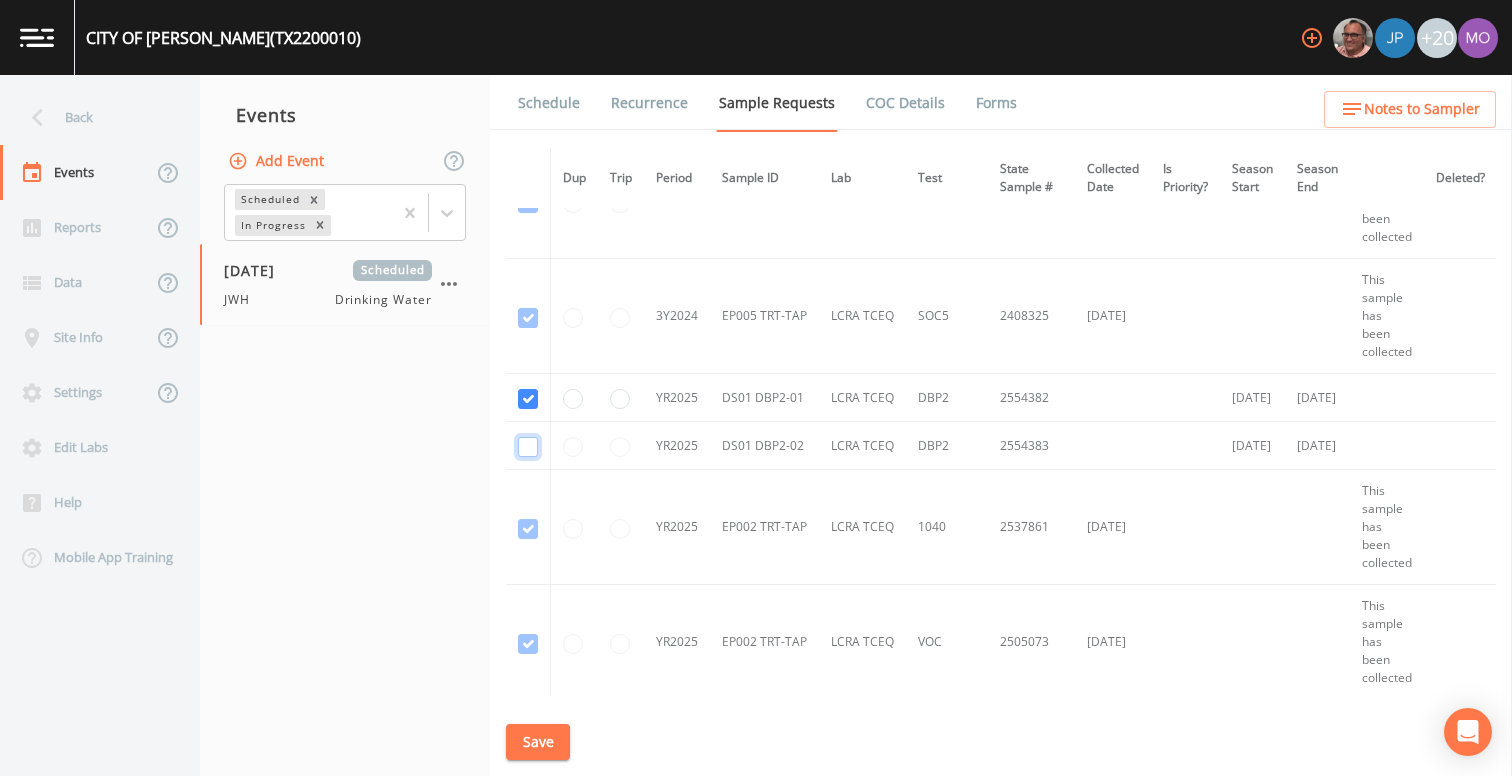 click at bounding box center (528, -1522) 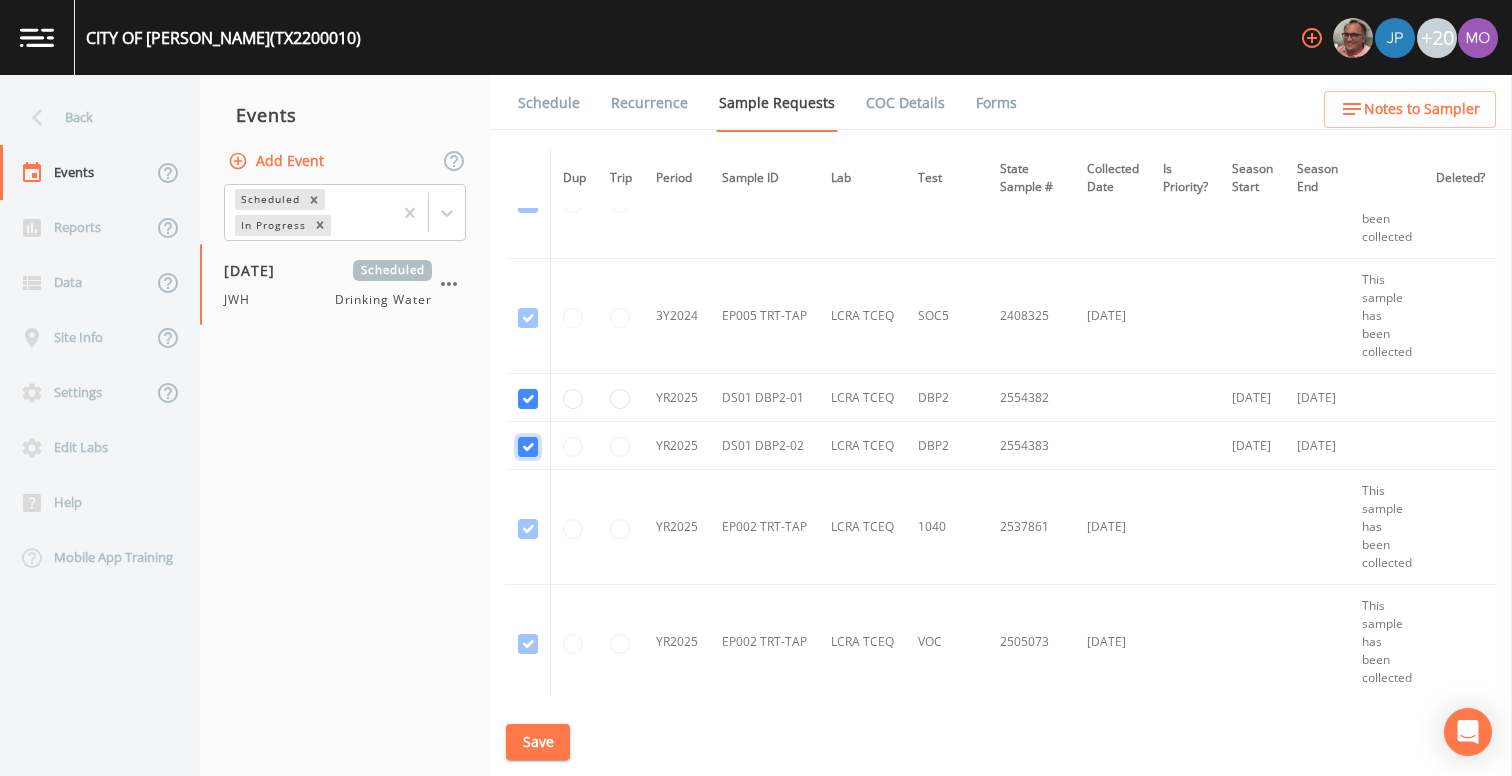 checkbox on "true" 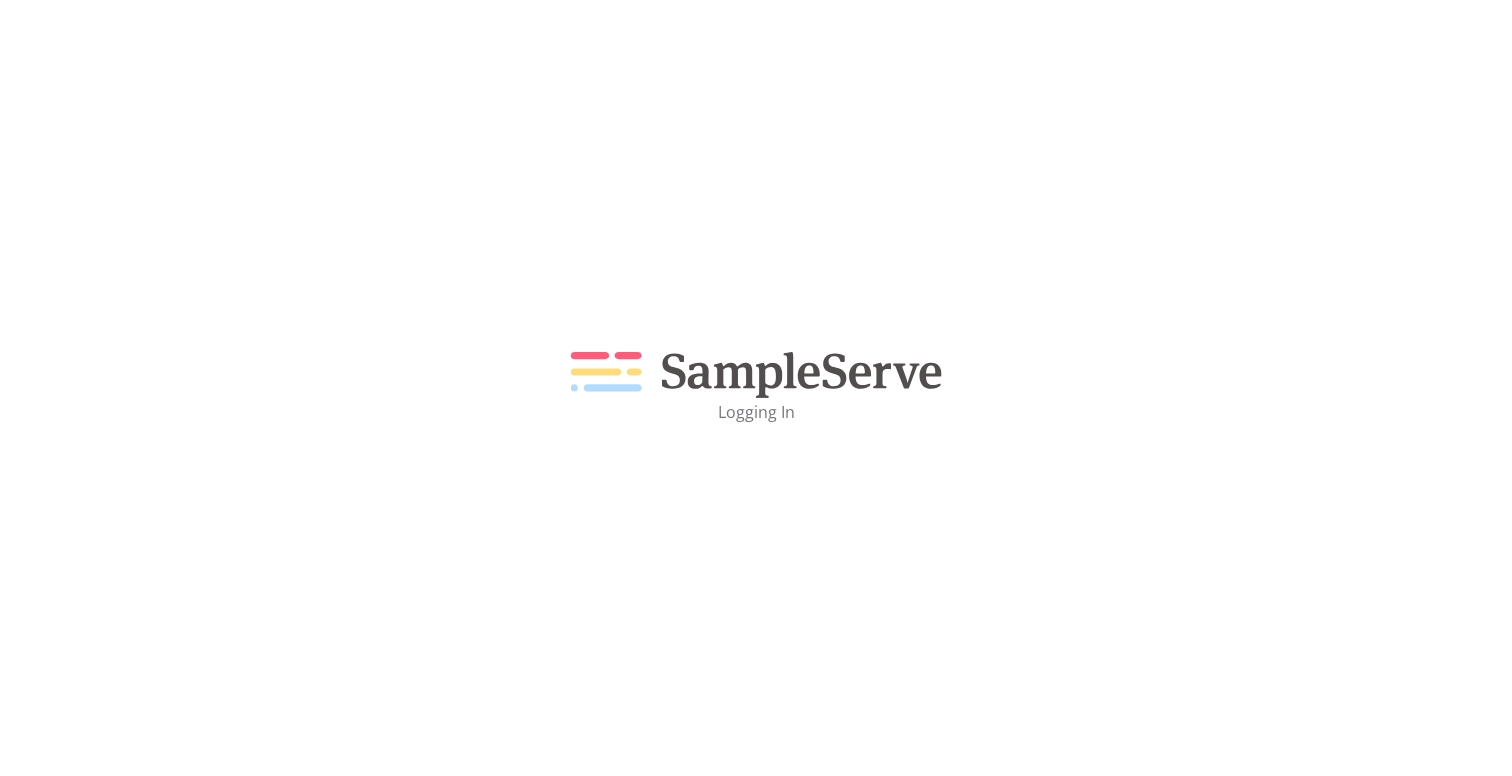 scroll, scrollTop: 0, scrollLeft: 0, axis: both 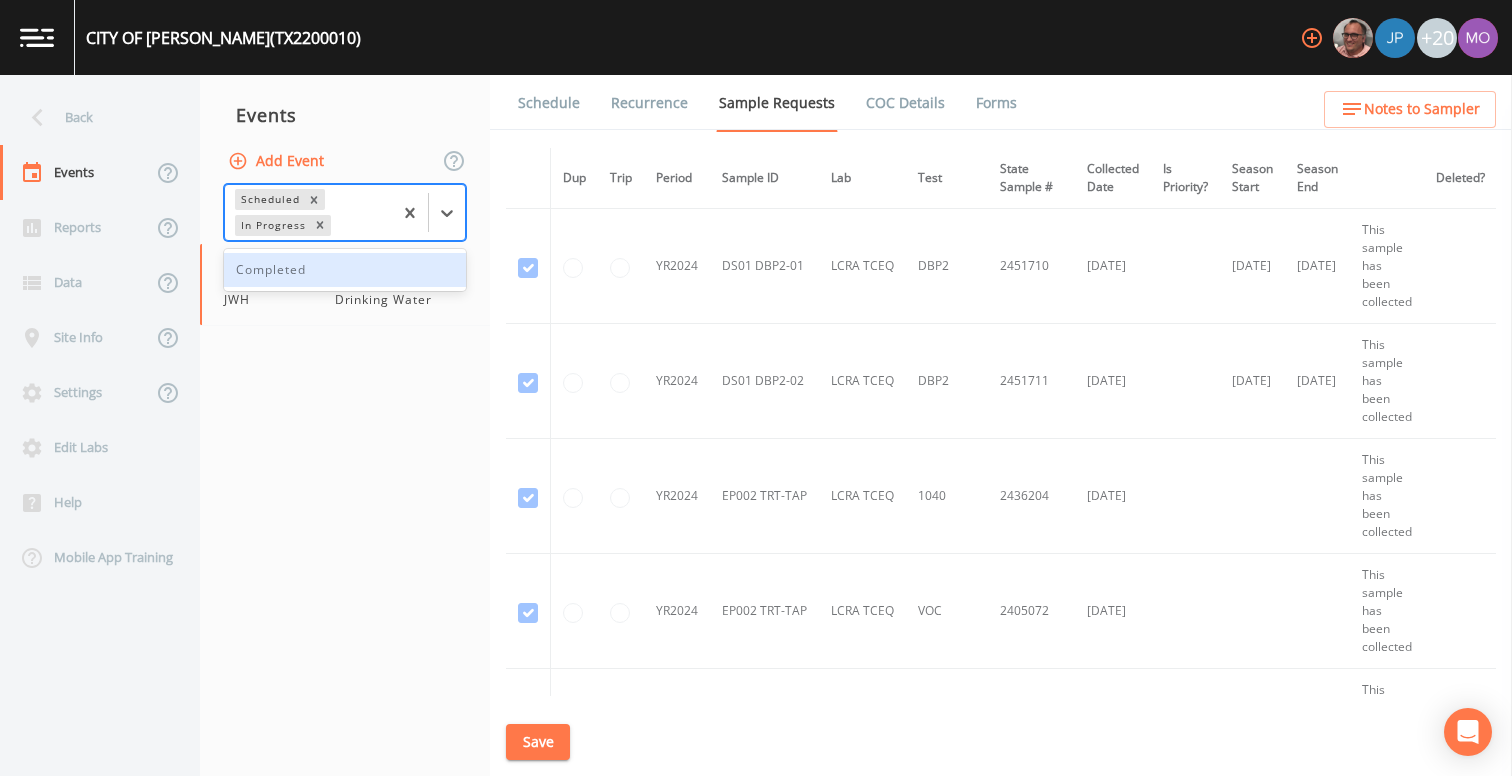 click on "In Progress" at bounding box center [272, 225] 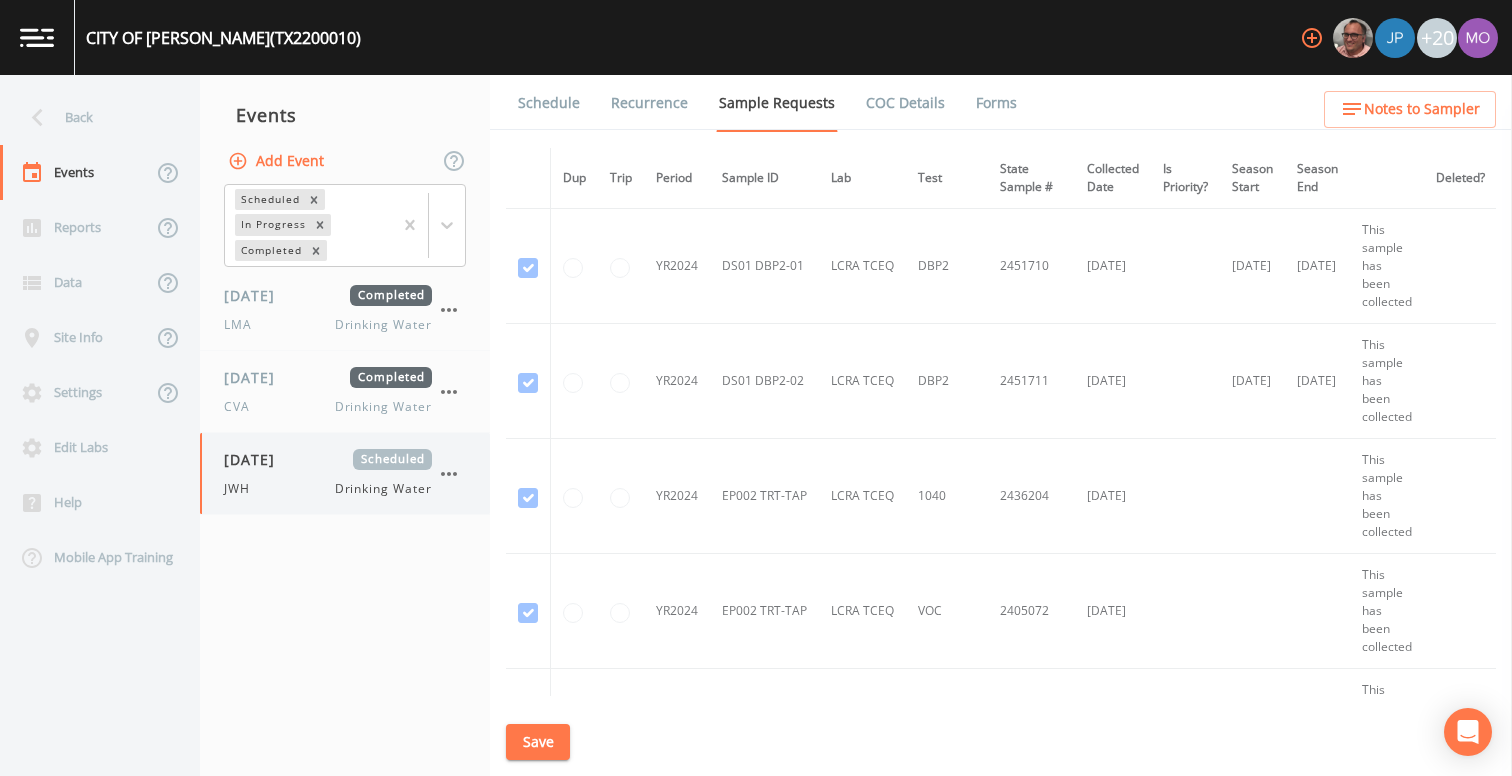 click on "JWH Drinking Water" at bounding box center [328, 489] 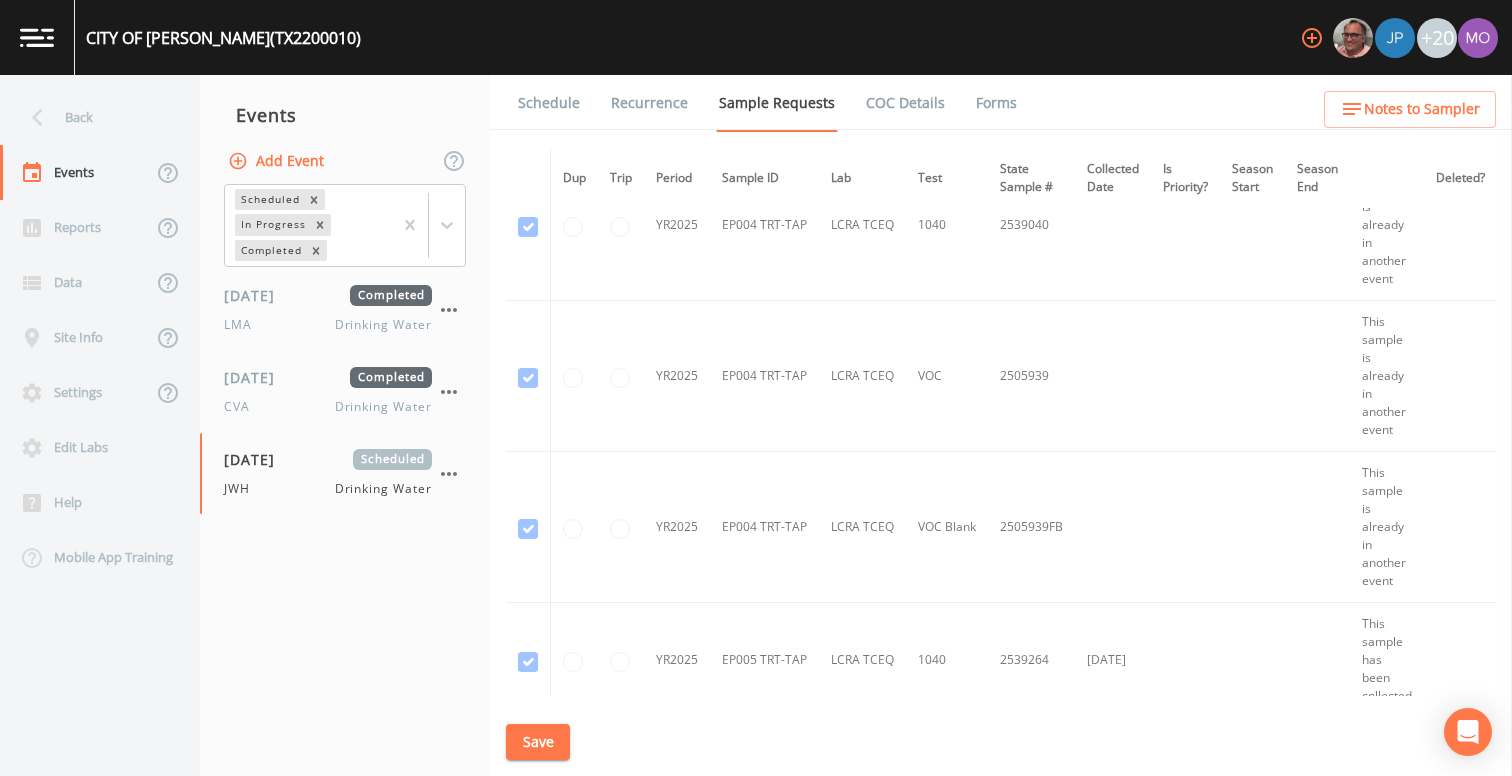 scroll, scrollTop: 2916, scrollLeft: 0, axis: vertical 